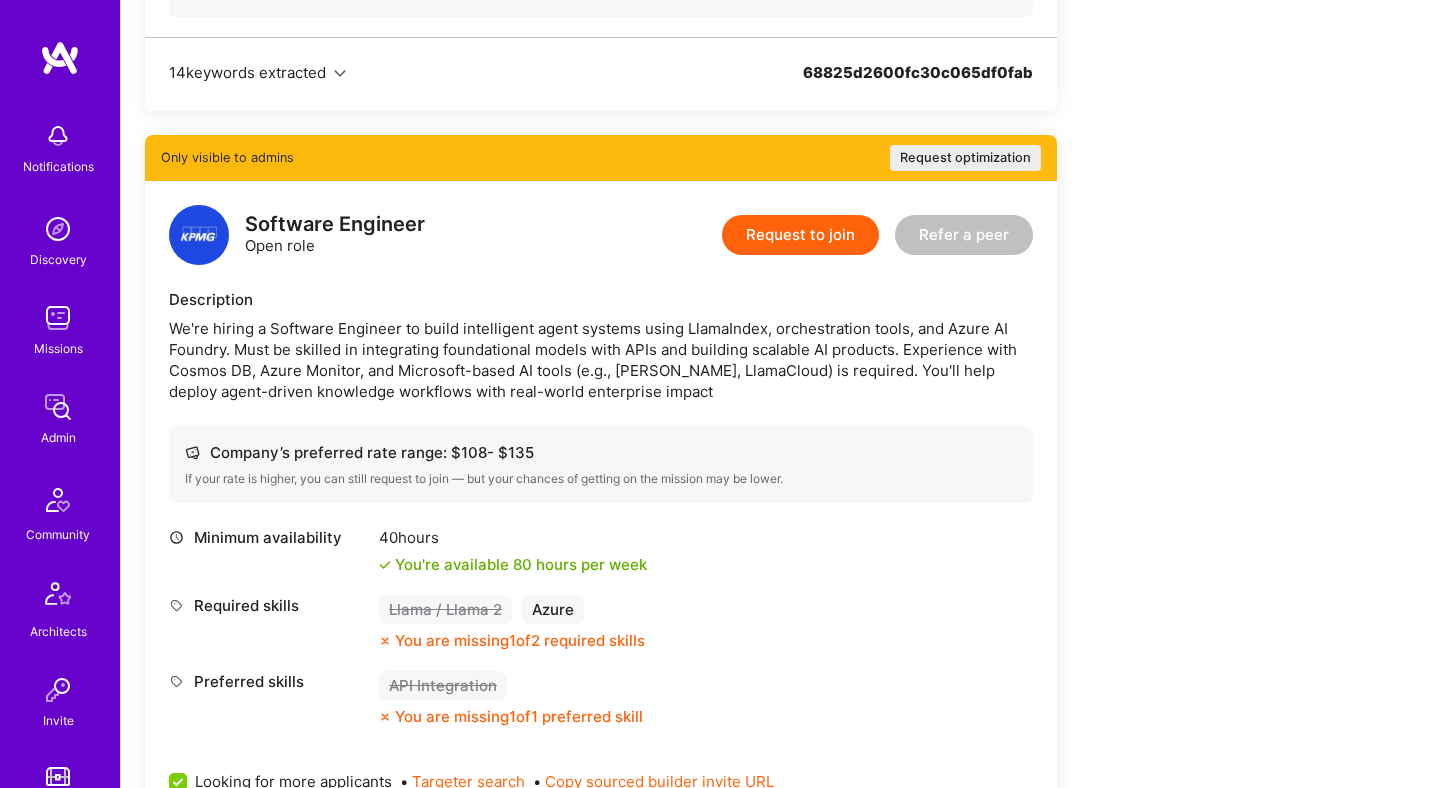 scroll, scrollTop: 2543, scrollLeft: 0, axis: vertical 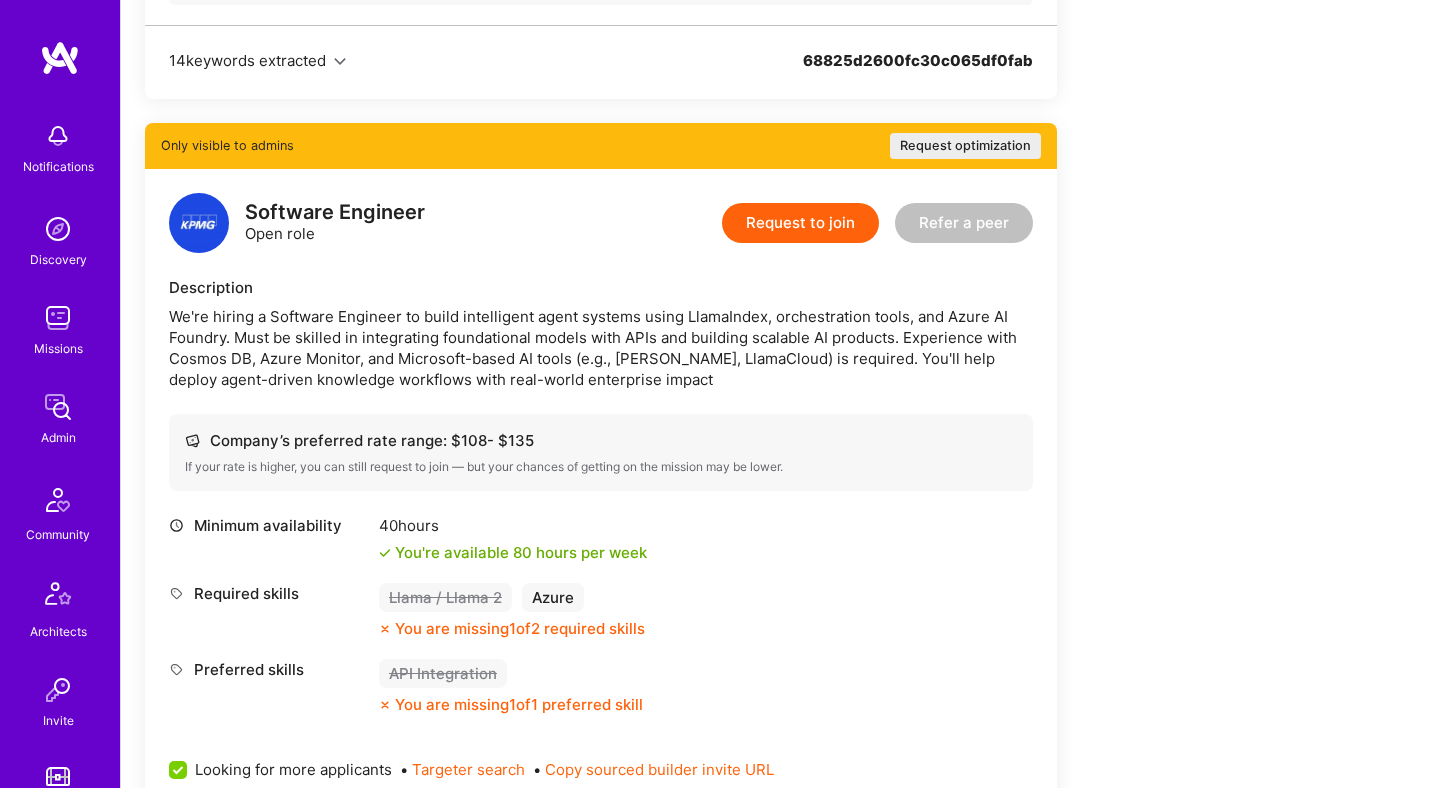 click on "We're hiring a Software Engineer to build intelligent agent systems using LlamaIndex, orchestration tools, and Azure AI Foundry. Must be skilled in integrating foundational models with APIs and building scalable AI products. Experience with Cosmos DB, Azure Monitor, and Microsoft-based AI tools (e.g., Emma, LlamaCloud) is required. You'll help deploy agent-driven knowledge workflows with real-world enterprise impact" at bounding box center [601, 348] 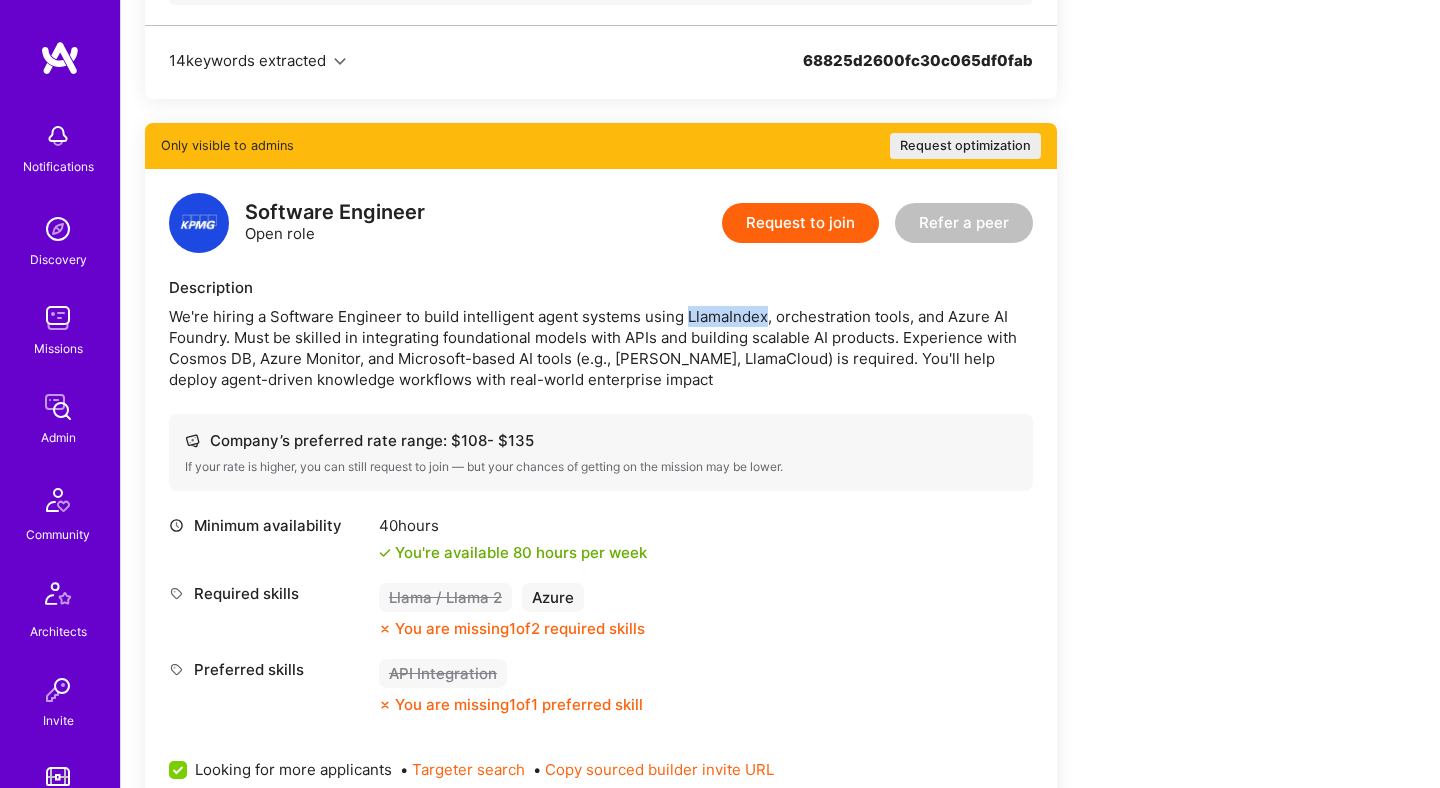 click on "We're hiring a Software Engineer to build intelligent agent systems using LlamaIndex, orchestration tools, and Azure AI Foundry. Must be skilled in integrating foundational models with APIs and building scalable AI products. Experience with Cosmos DB, Azure Monitor, and Microsoft-based AI tools (e.g., Emma, LlamaCloud) is required. You'll help deploy agent-driven knowledge workflows with real-world enterprise impact" at bounding box center [601, 348] 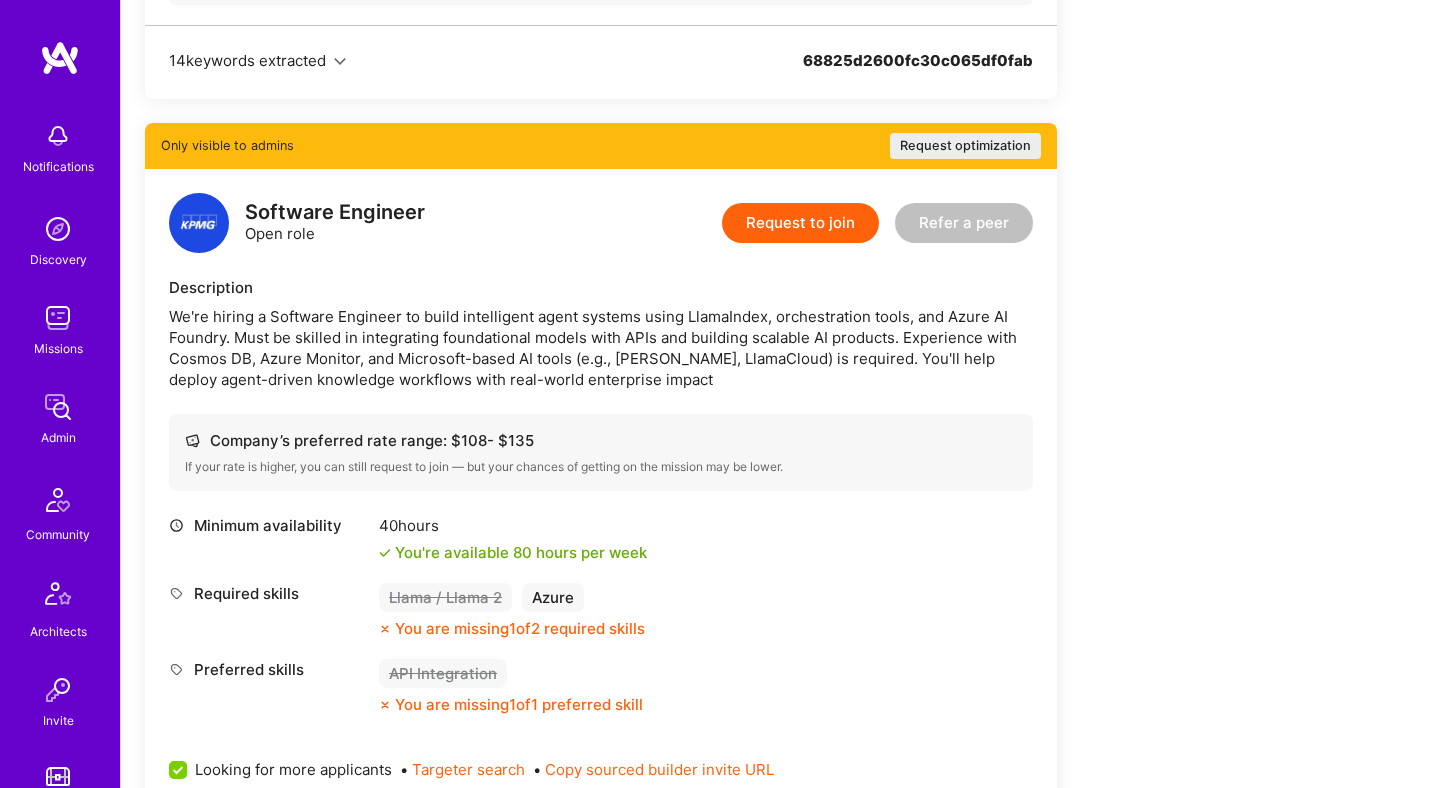 click on "We're hiring a Software Engineer to build intelligent agent systems using LlamaIndex, orchestration tools, and Azure AI Foundry. Must be skilled in integrating foundational models with APIs and building scalable AI products. Experience with Cosmos DB, Azure Monitor, and Microsoft-based AI tools (e.g., Emma, LlamaCloud) is required. You'll help deploy agent-driven knowledge workflows with real-world enterprise impact" at bounding box center [601, 348] 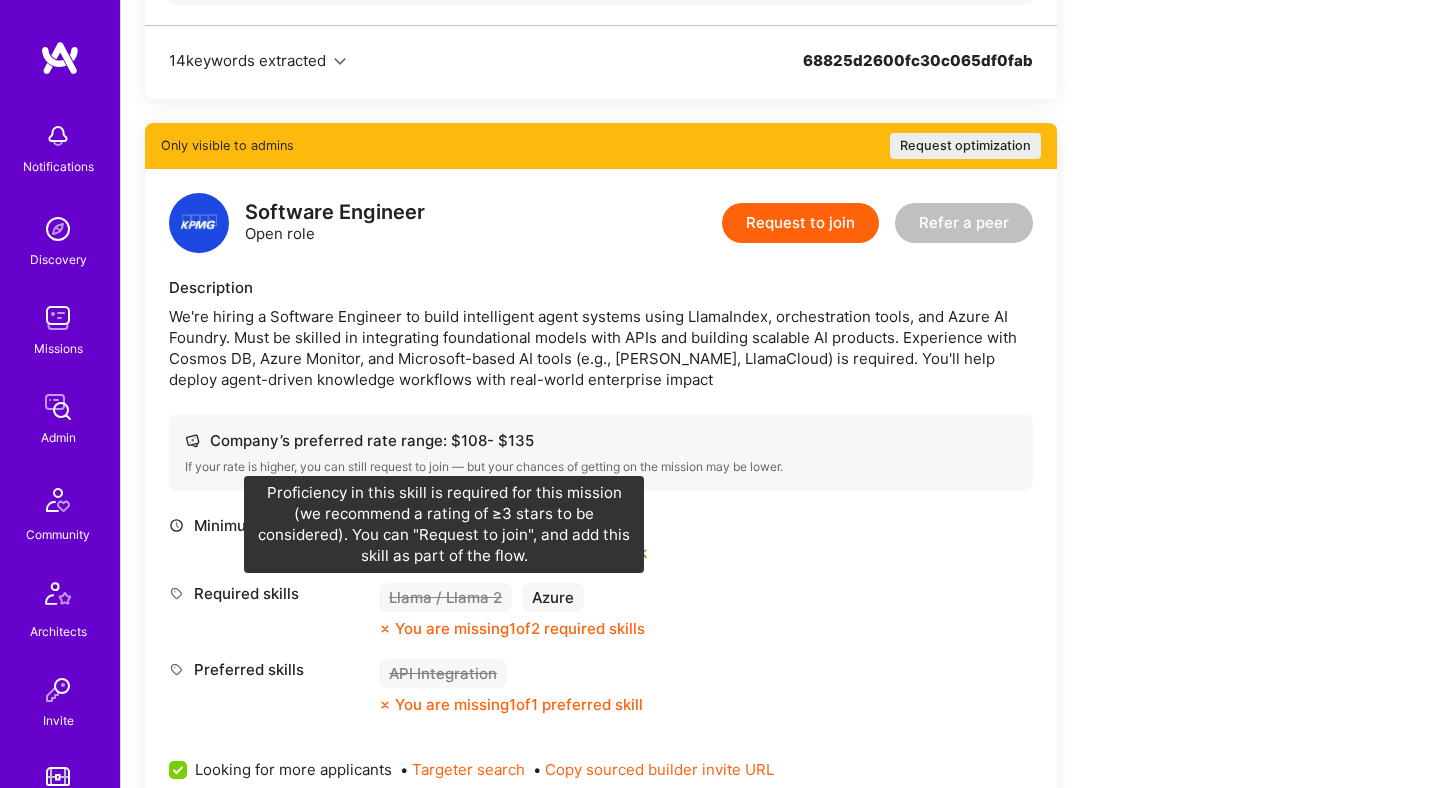 click on "Llama / Llama 2" at bounding box center (445, 597) 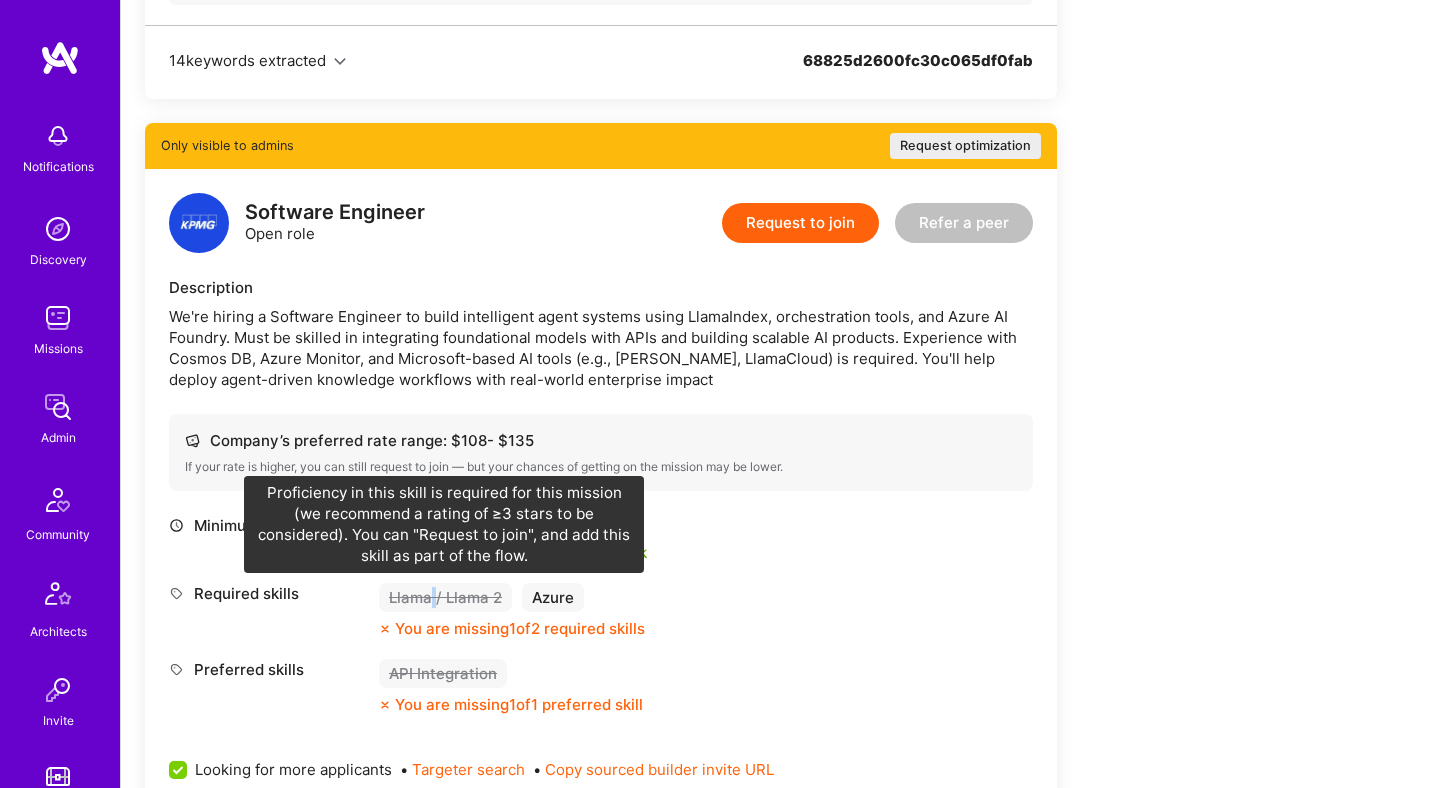 click on "Llama / Llama 2" at bounding box center (445, 597) 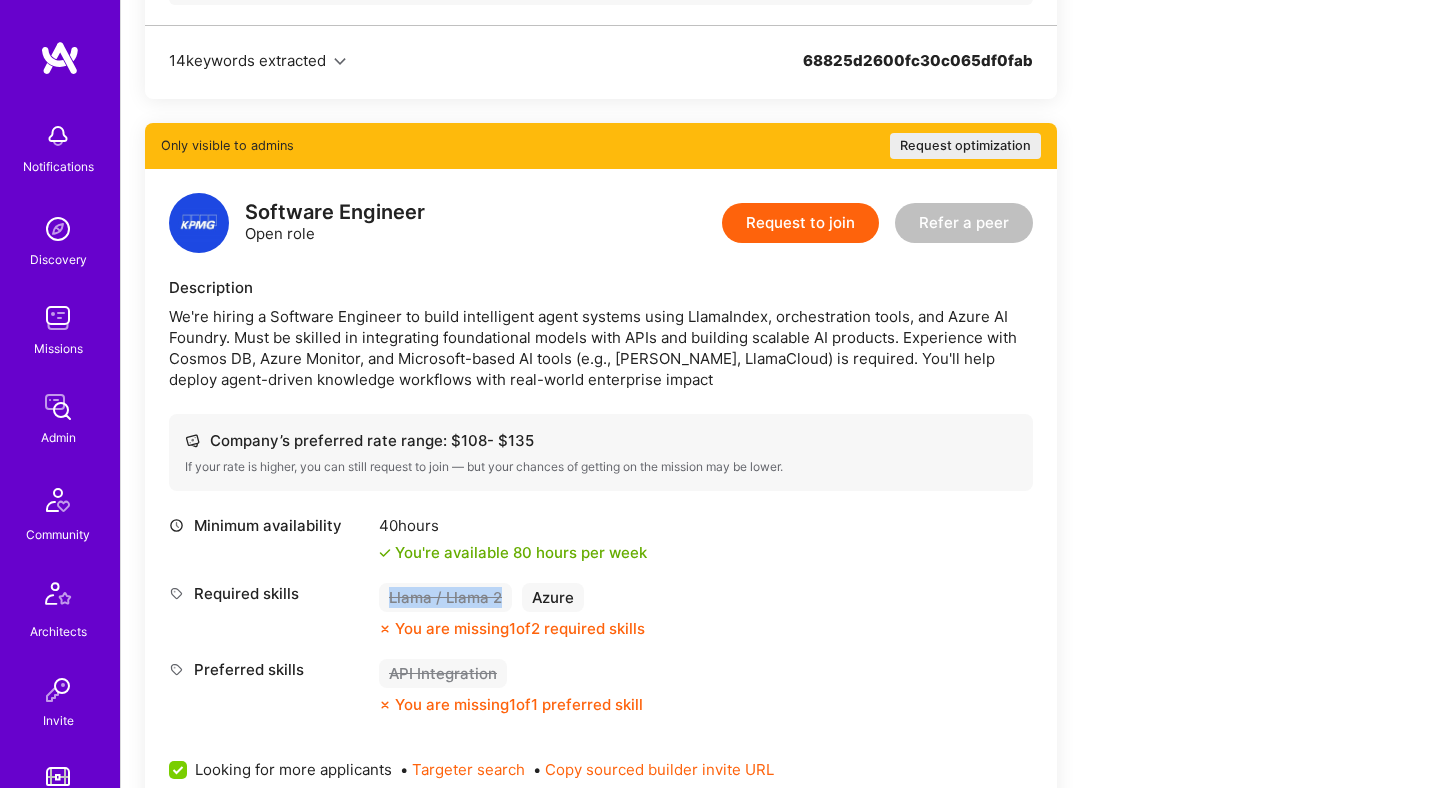 click on "Llama / Llama 2" at bounding box center (445, 597) 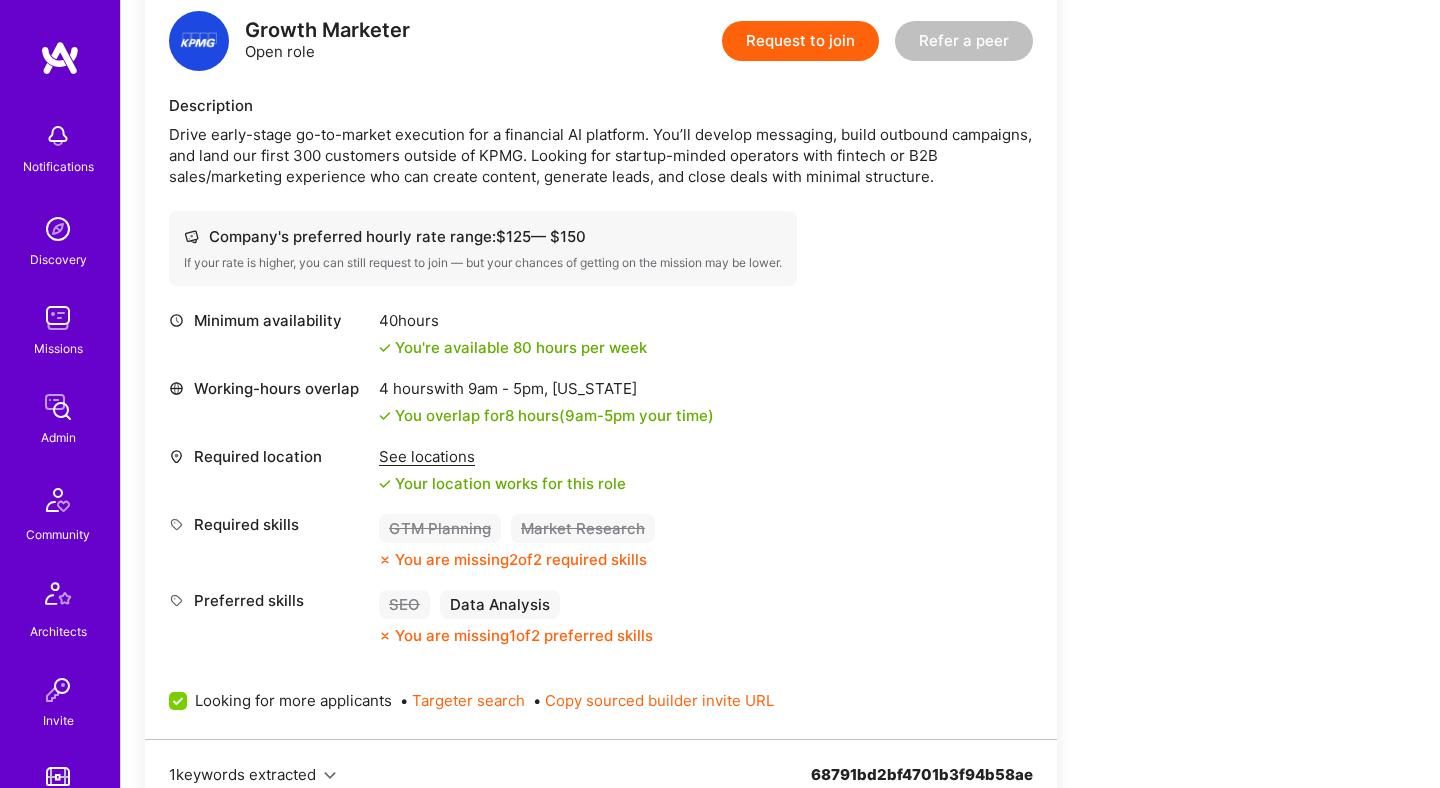 scroll, scrollTop: 0, scrollLeft: 0, axis: both 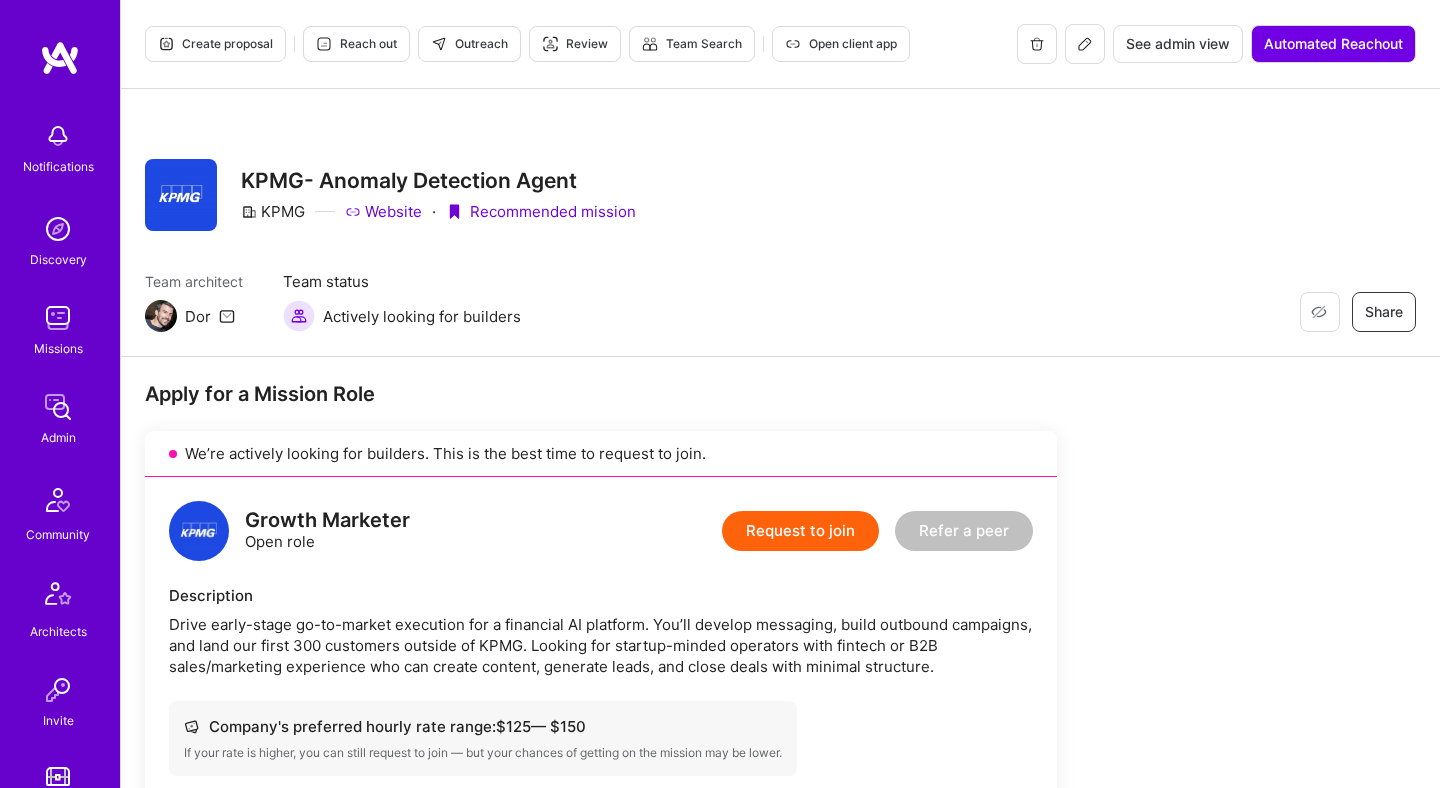 click at bounding box center [1085, 44] 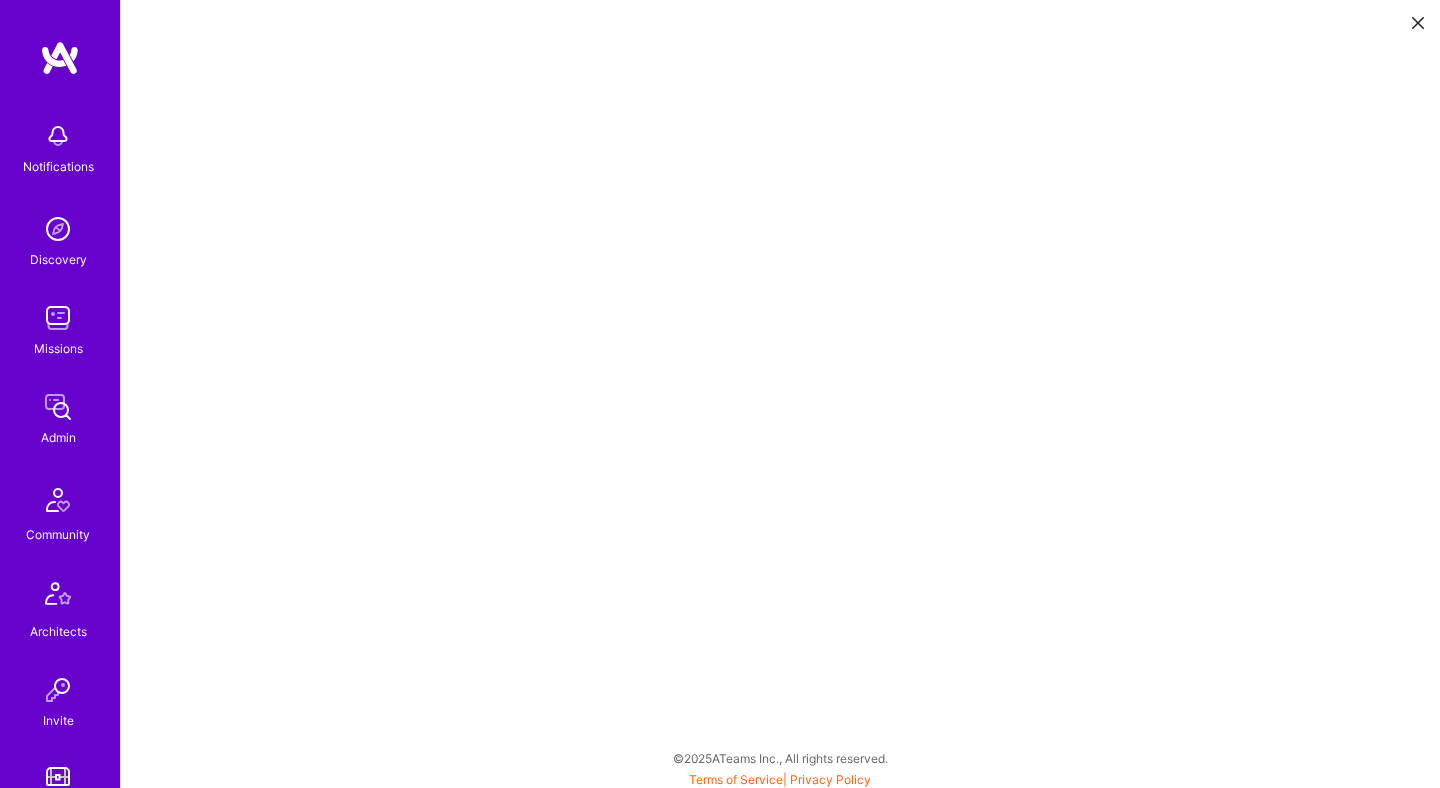 click at bounding box center [1418, 23] 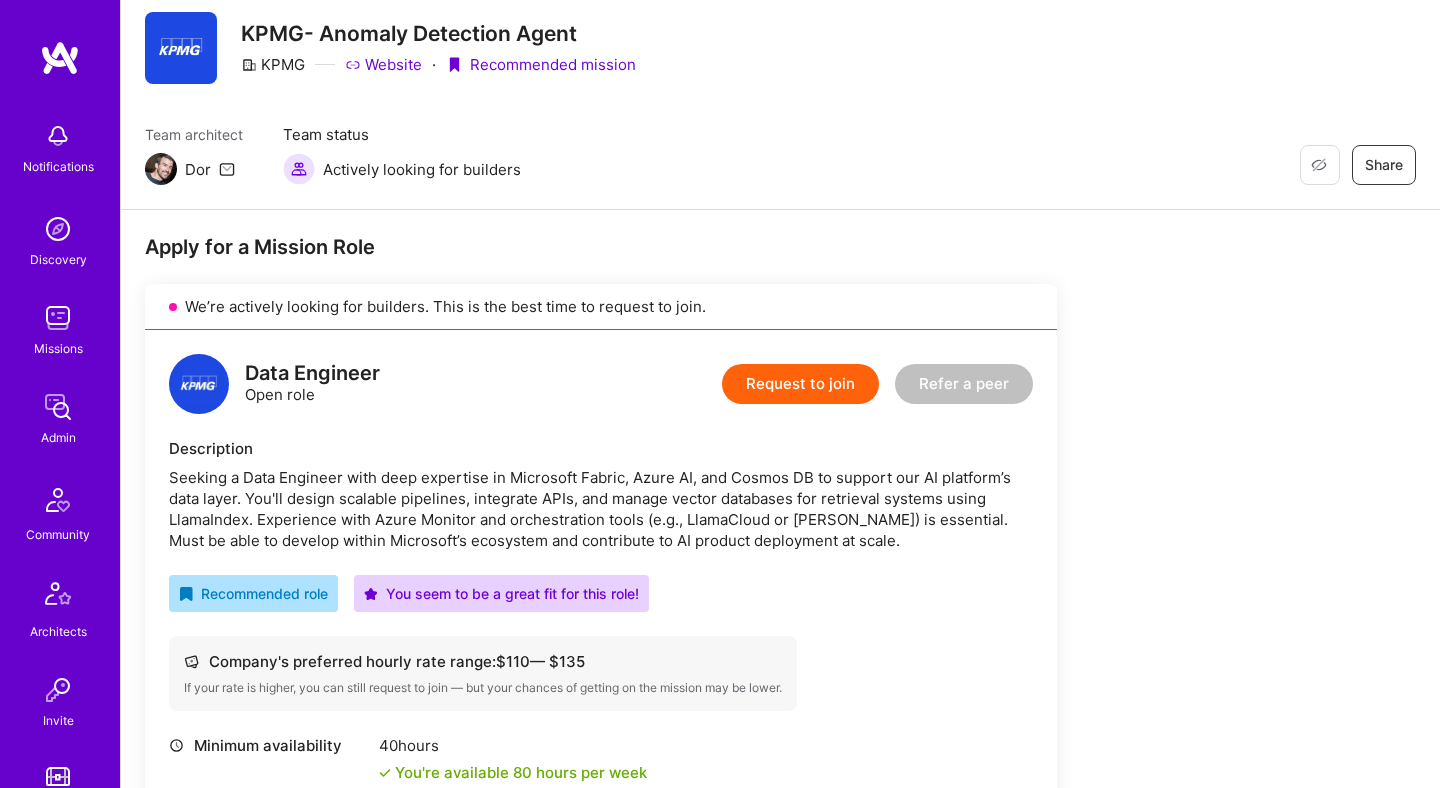 scroll, scrollTop: 0, scrollLeft: 0, axis: both 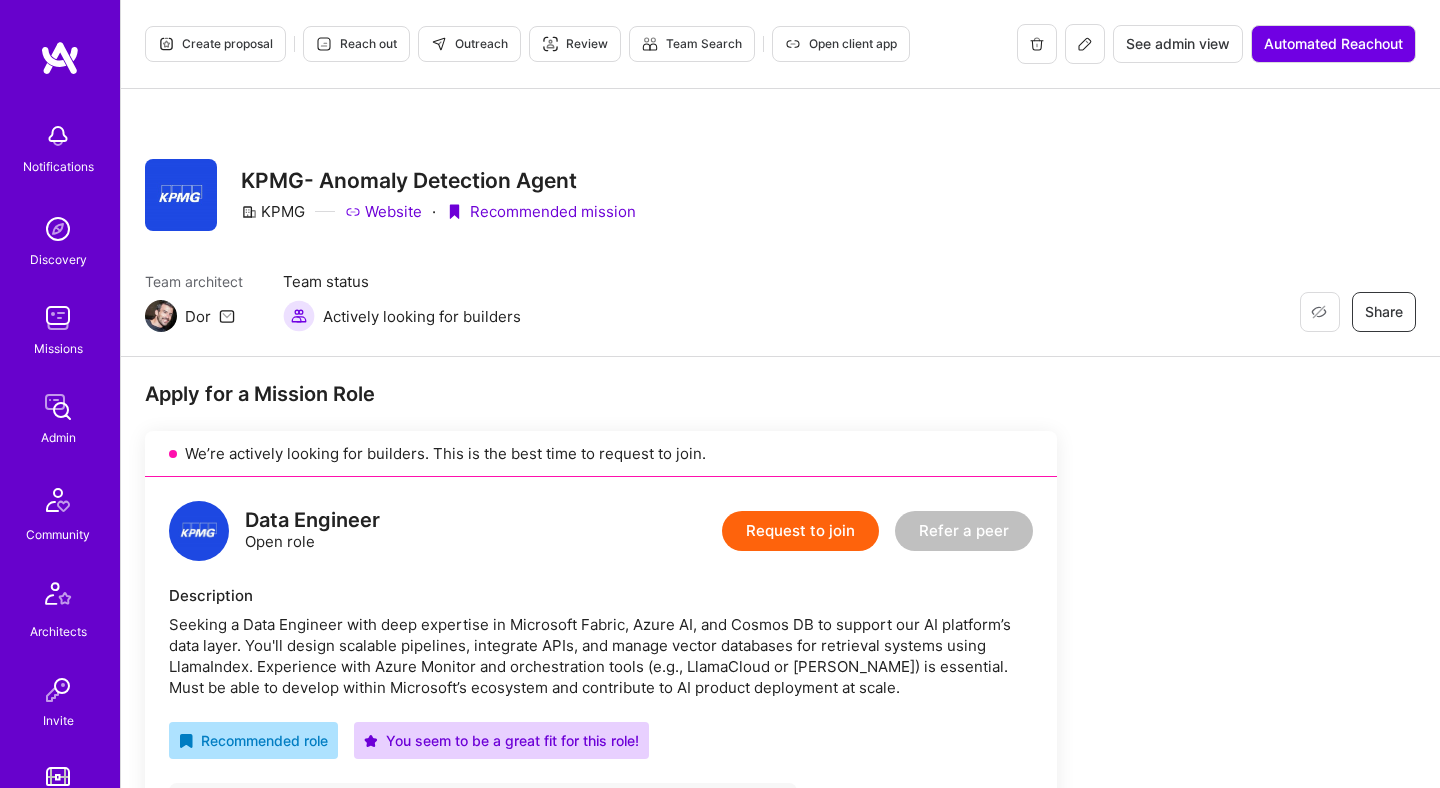 click at bounding box center [1085, 44] 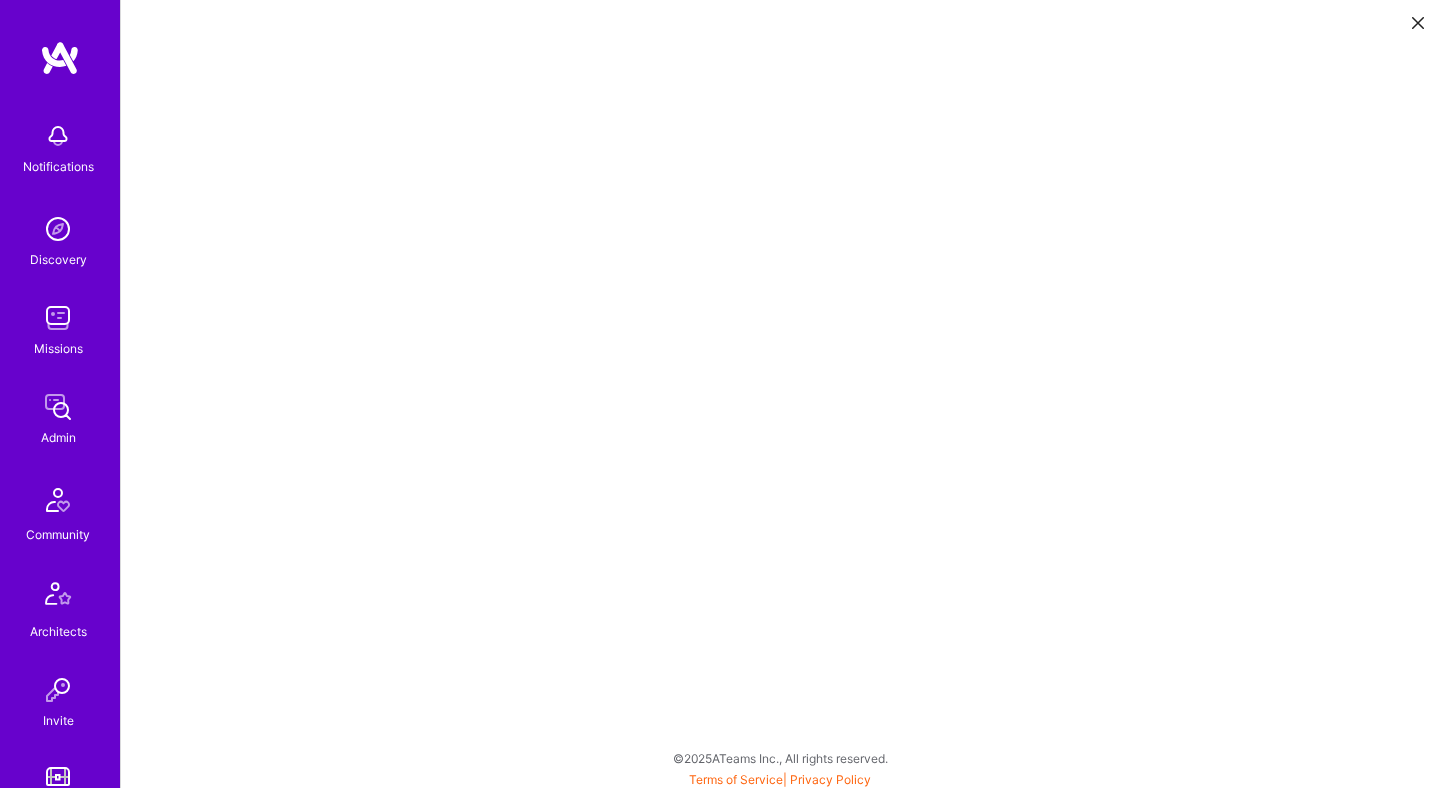 click at bounding box center [1418, 21] 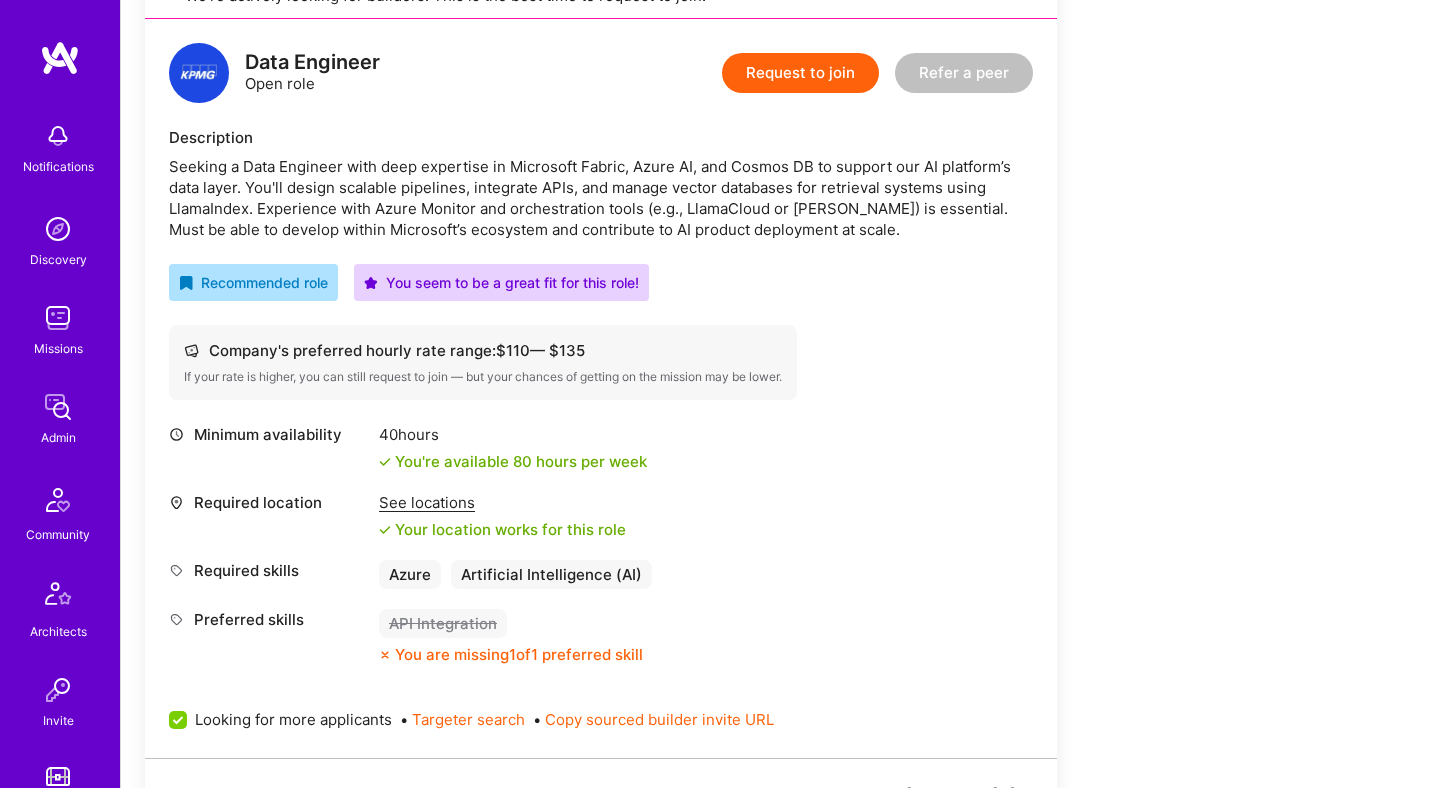 scroll, scrollTop: 0, scrollLeft: 0, axis: both 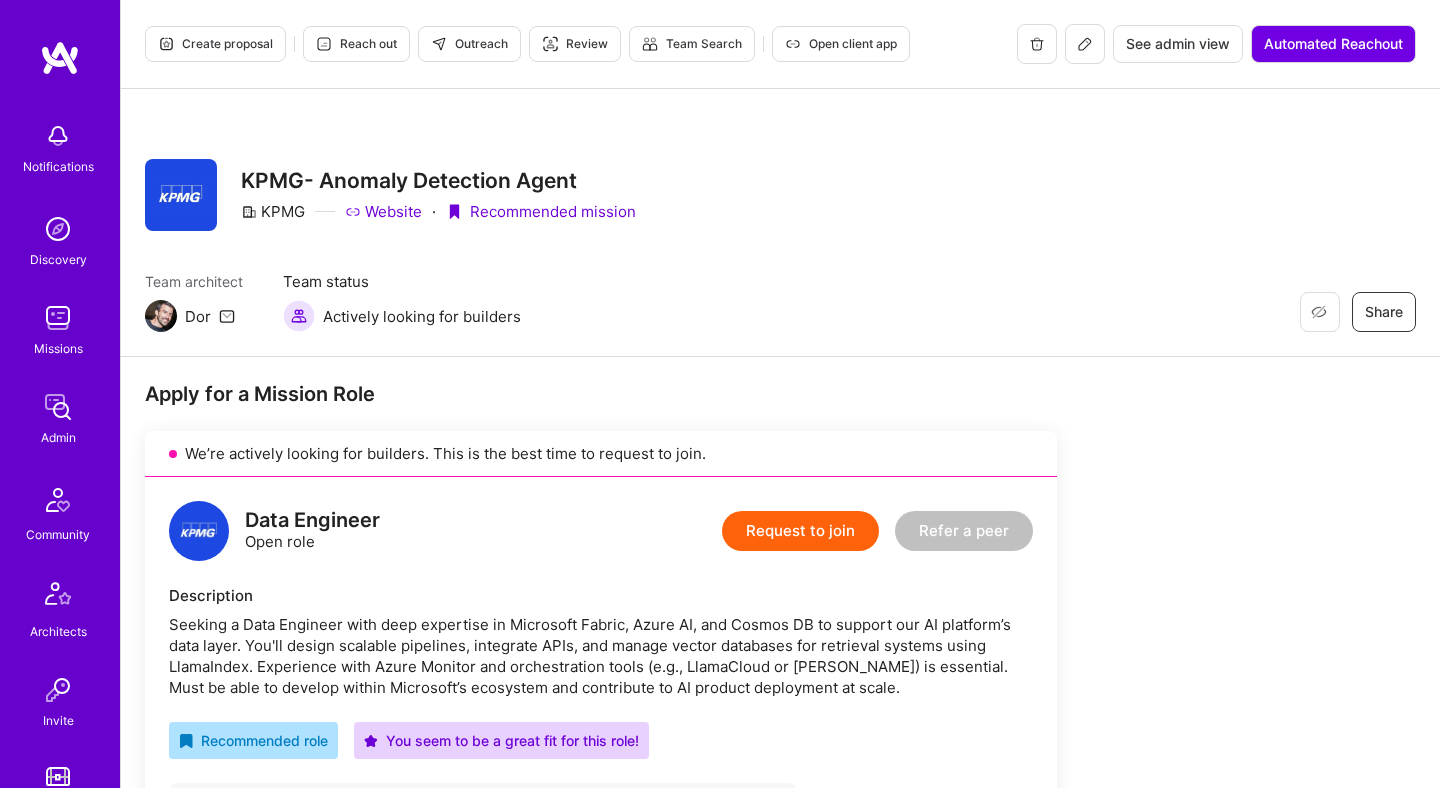 click on "Outreach" at bounding box center [469, 44] 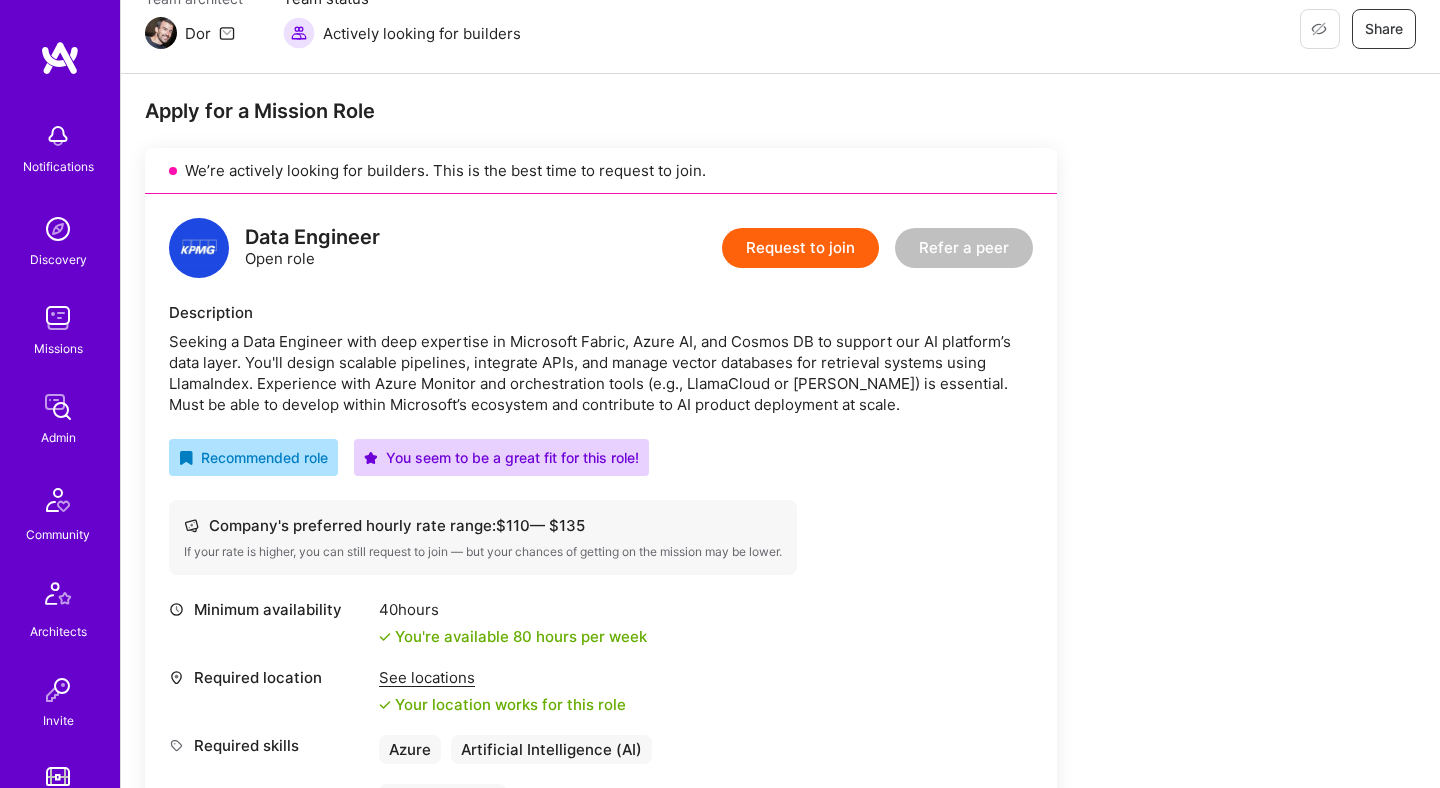 scroll, scrollTop: 503, scrollLeft: 0, axis: vertical 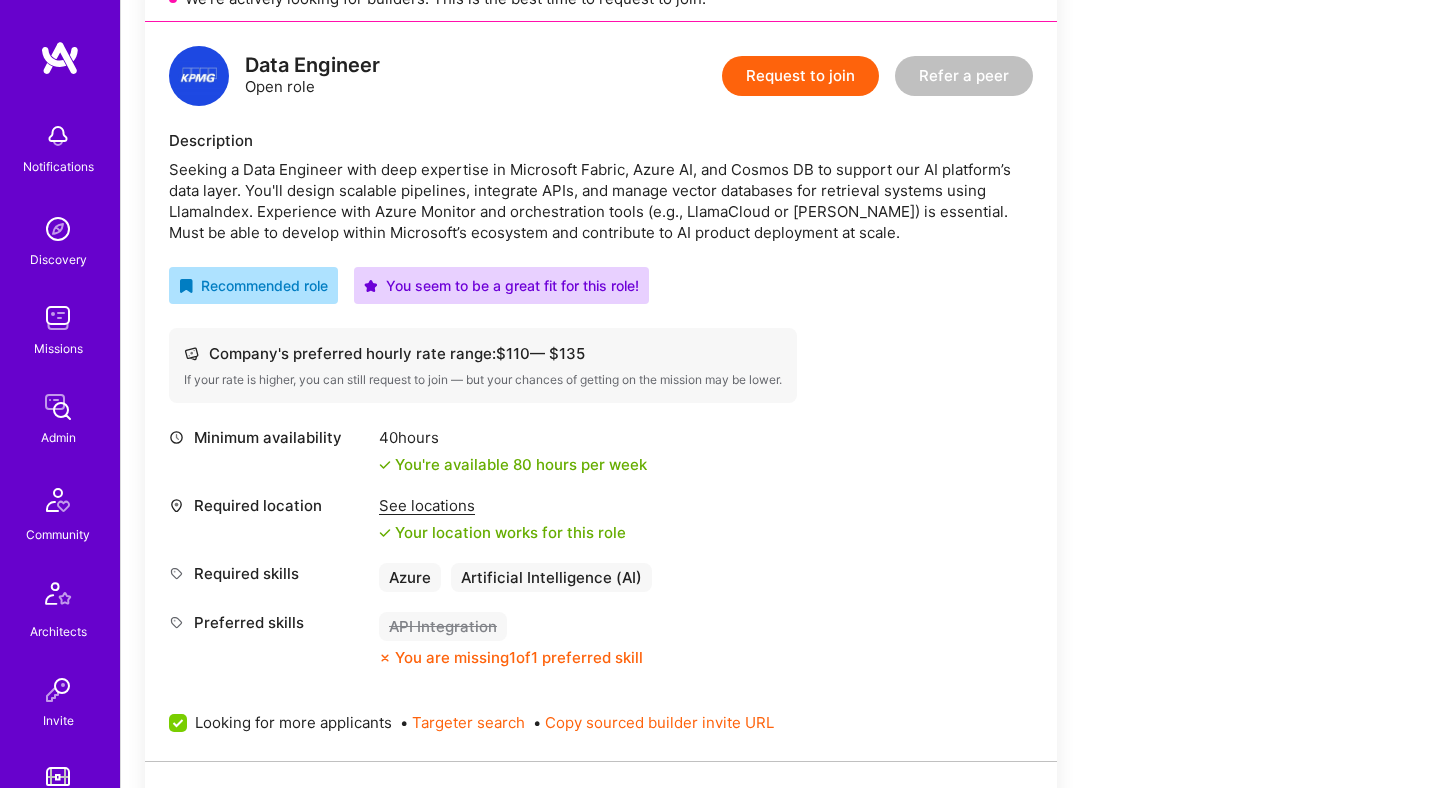 click on "Seeking a Data Engineer with deep expertise in Microsoft Fabric, Azure AI, and Cosmos DB to support our AI platform’s data layer. You'll design scalable pipelines, integrate APIs, and manage vector databases for retrieval systems using LlamaIndex. Experience with Azure Monitor and orchestration tools (e.g., LlamaCloud or [PERSON_NAME]) is essential. Must be able to develop within Microsoft’s ecosystem and contribute to AI product deployment at scale." at bounding box center [601, 201] 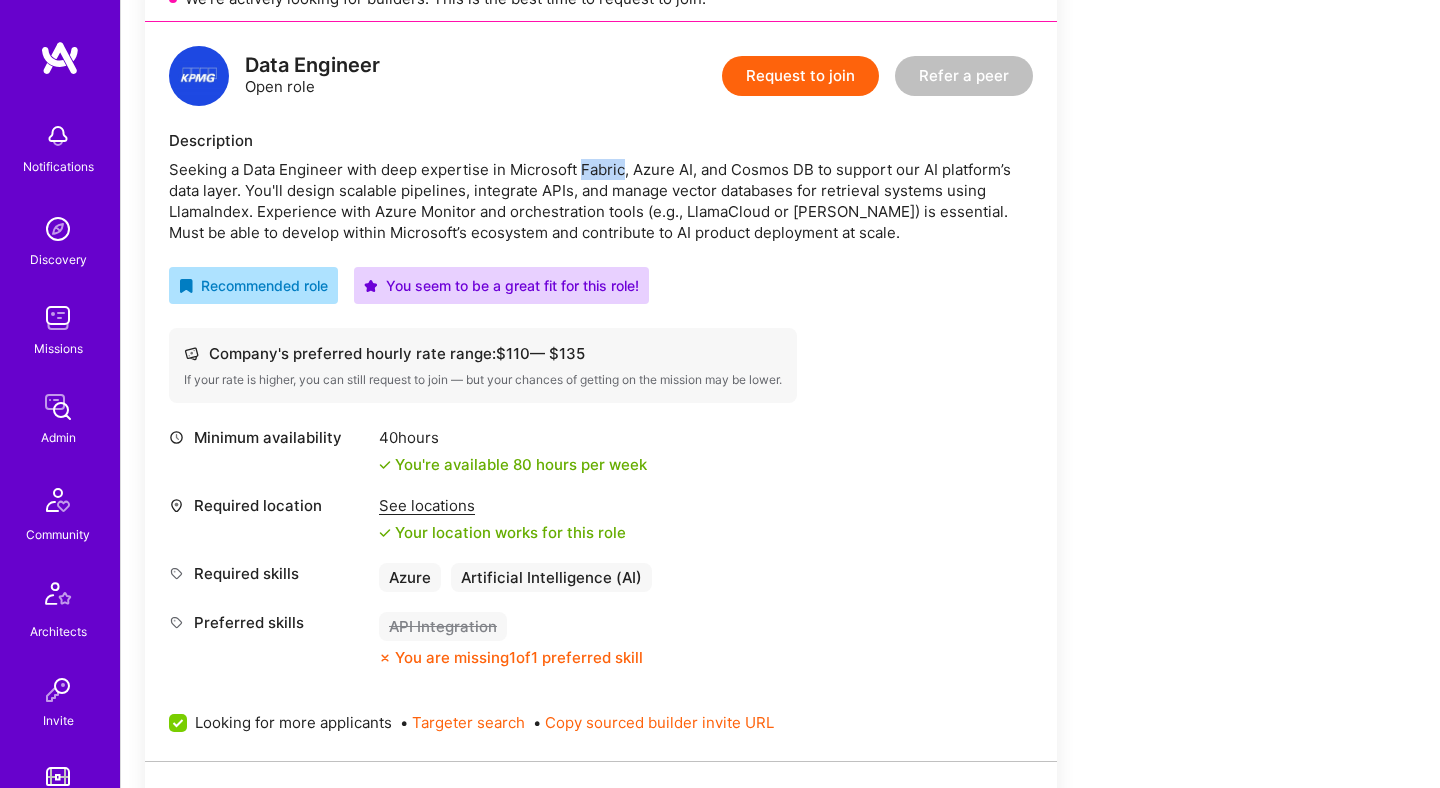 click on "Seeking a Data Engineer with deep expertise in Microsoft Fabric, Azure AI, and Cosmos DB to support our AI platform’s data layer. You'll design scalable pipelines, integrate APIs, and manage vector databases for retrieval systems using LlamaIndex. Experience with Azure Monitor and orchestration tools (e.g., LlamaCloud or [PERSON_NAME]) is essential. Must be able to develop within Microsoft’s ecosystem and contribute to AI product deployment at scale." at bounding box center (601, 201) 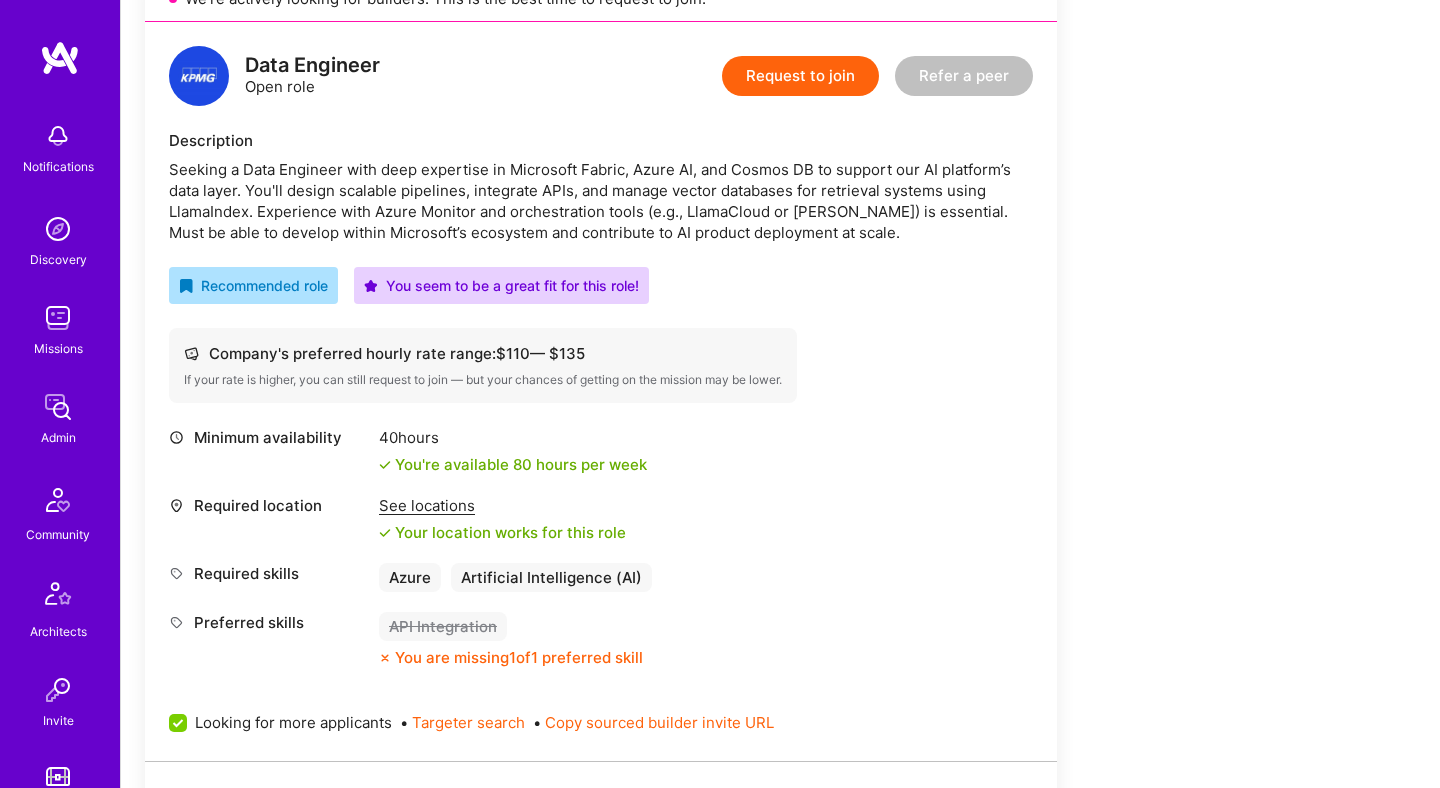 click on "Seeking a Data Engineer with deep expertise in Microsoft Fabric, Azure AI, and Cosmos DB to support our AI platform’s data layer. You'll design scalable pipelines, integrate APIs, and manage vector databases for retrieval systems using LlamaIndex. Experience with Azure Monitor and orchestration tools (e.g., LlamaCloud or [PERSON_NAME]) is essential. Must be able to develop within Microsoft’s ecosystem and contribute to AI product deployment at scale." at bounding box center [601, 201] 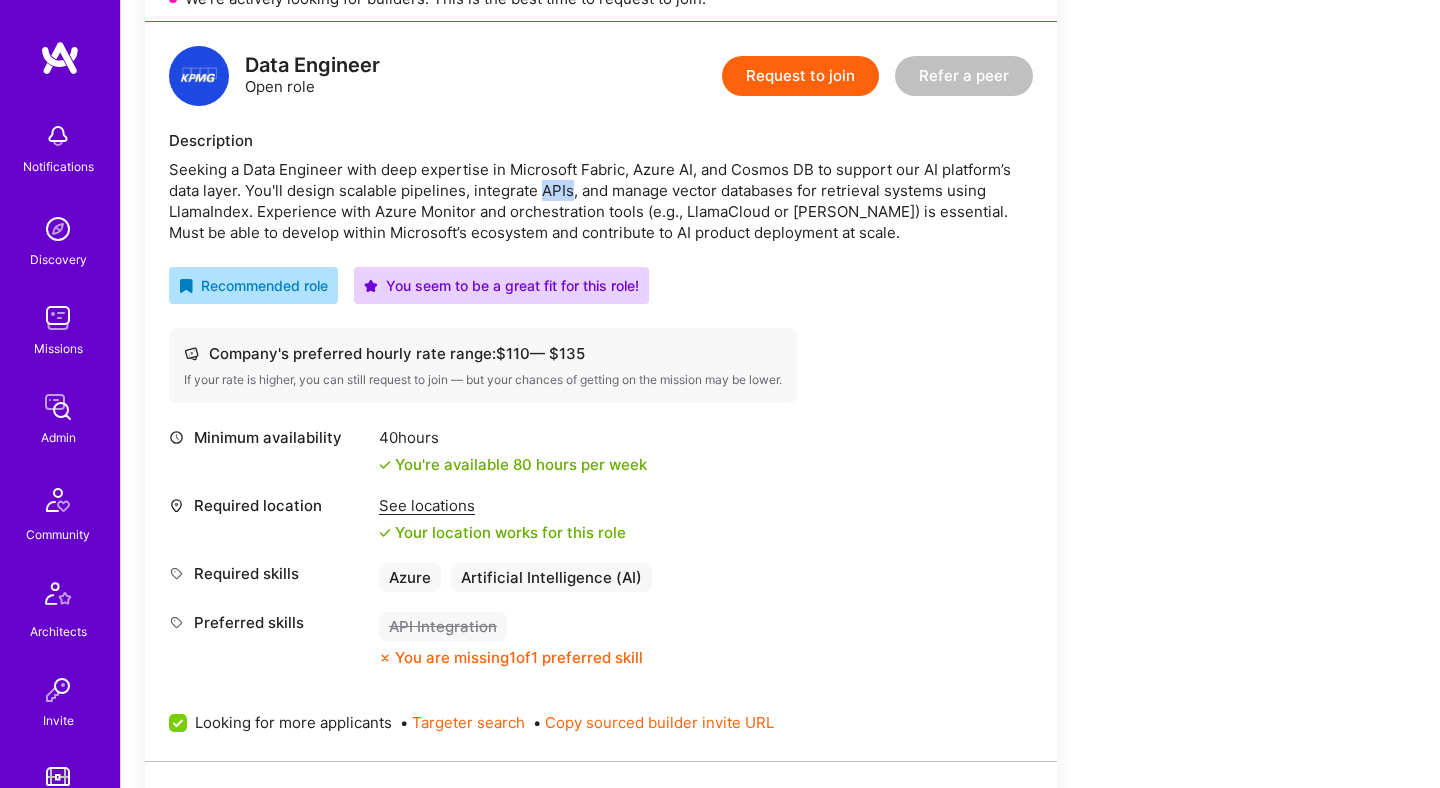 click on "Seeking a Data Engineer with deep expertise in Microsoft Fabric, Azure AI, and Cosmos DB to support our AI platform’s data layer. You'll design scalable pipelines, integrate APIs, and manage vector databases for retrieval systems using LlamaIndex. Experience with Azure Monitor and orchestration tools (e.g., LlamaCloud or [PERSON_NAME]) is essential. Must be able to develop within Microsoft’s ecosystem and contribute to AI product deployment at scale." at bounding box center [601, 201] 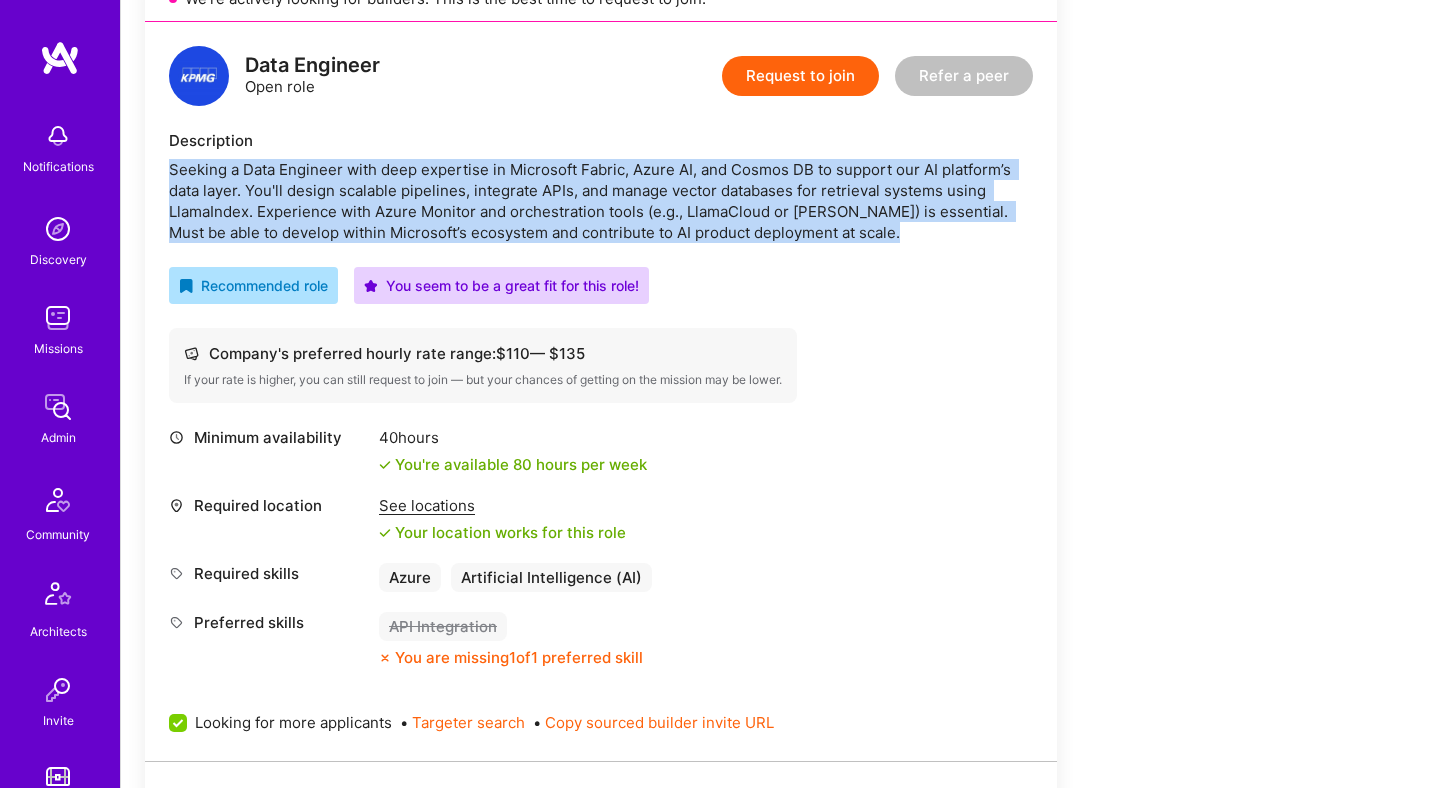 click on "Seeking a Data Engineer with deep expertise in Microsoft Fabric, Azure AI, and Cosmos DB to support our AI platform’s data layer. You'll design scalable pipelines, integrate APIs, and manage vector databases for retrieval systems using LlamaIndex. Experience with Azure Monitor and orchestration tools (e.g., LlamaCloud or [PERSON_NAME]) is essential. Must be able to develop within Microsoft’s ecosystem and contribute to AI product deployment at scale." at bounding box center (601, 201) 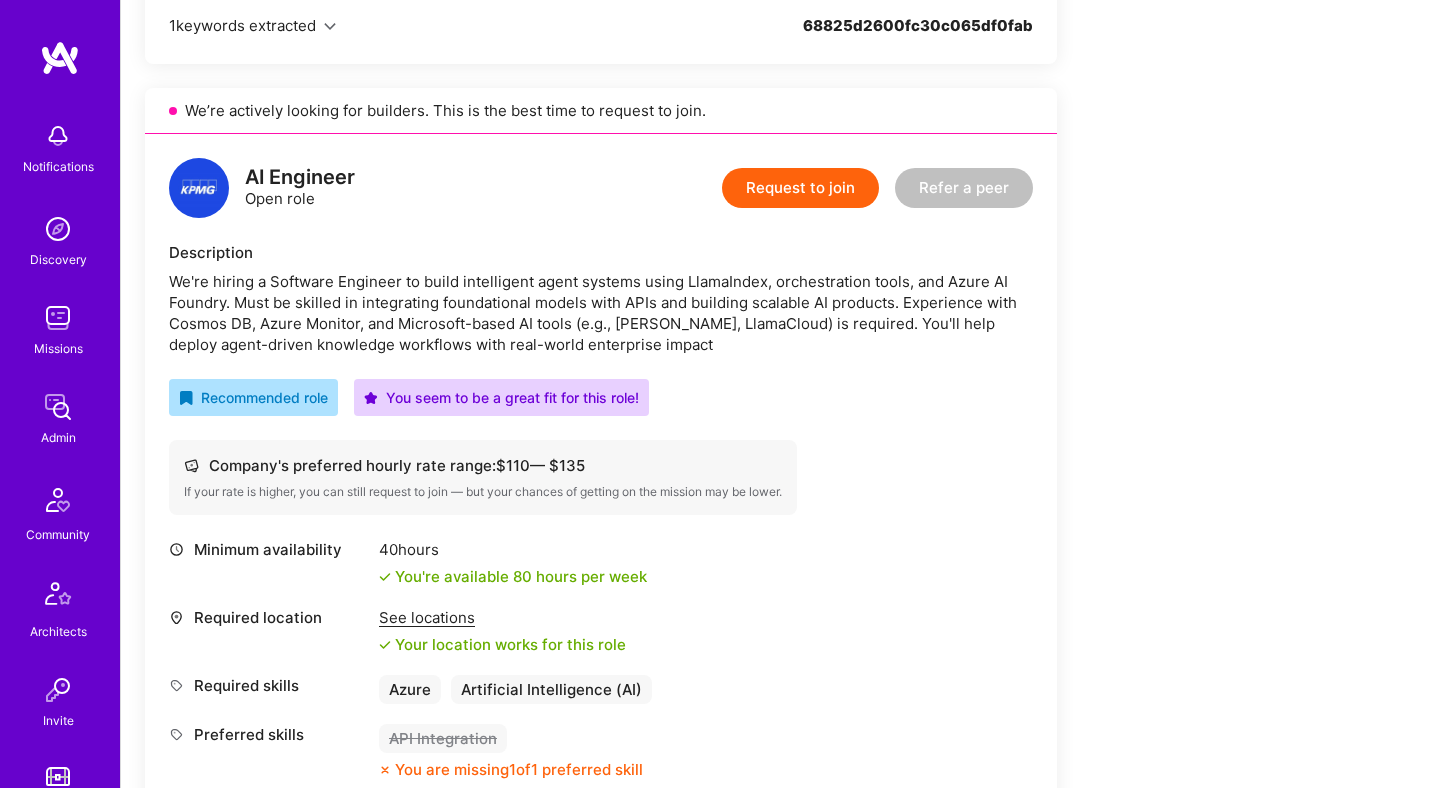 scroll, scrollTop: 1304, scrollLeft: 0, axis: vertical 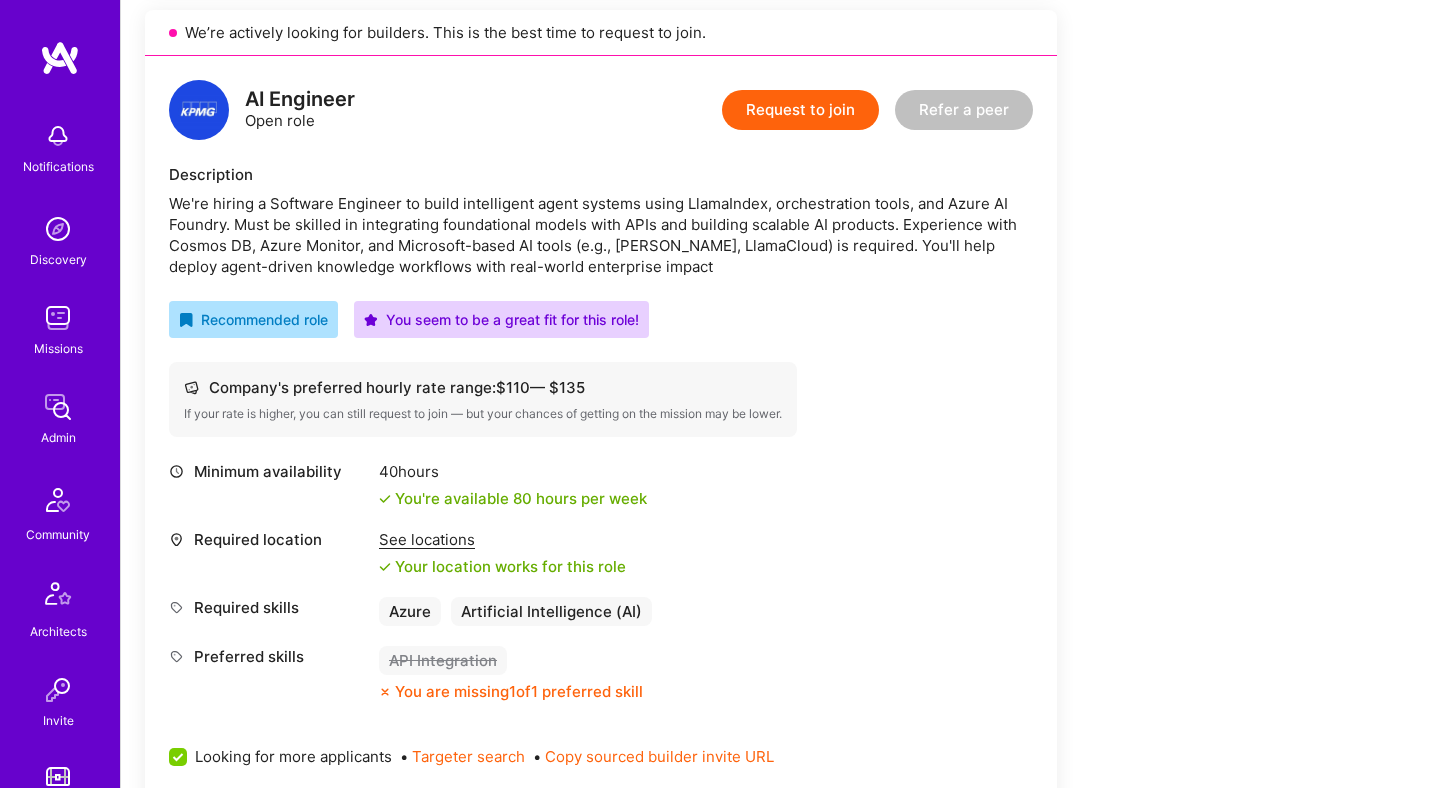 click on "We're hiring a Software Engineer to build intelligent agent systems using LlamaIndex, orchestration tools, and Azure AI Foundry. Must be skilled in integrating foundational models with APIs and building scalable AI products. Experience with Cosmos DB, Azure Monitor, and Microsoft-based AI tools (e.g., [PERSON_NAME], LlamaCloud) is required. You'll help deploy agent-driven knowledge workflows with real-world enterprise impact" at bounding box center [601, 235] 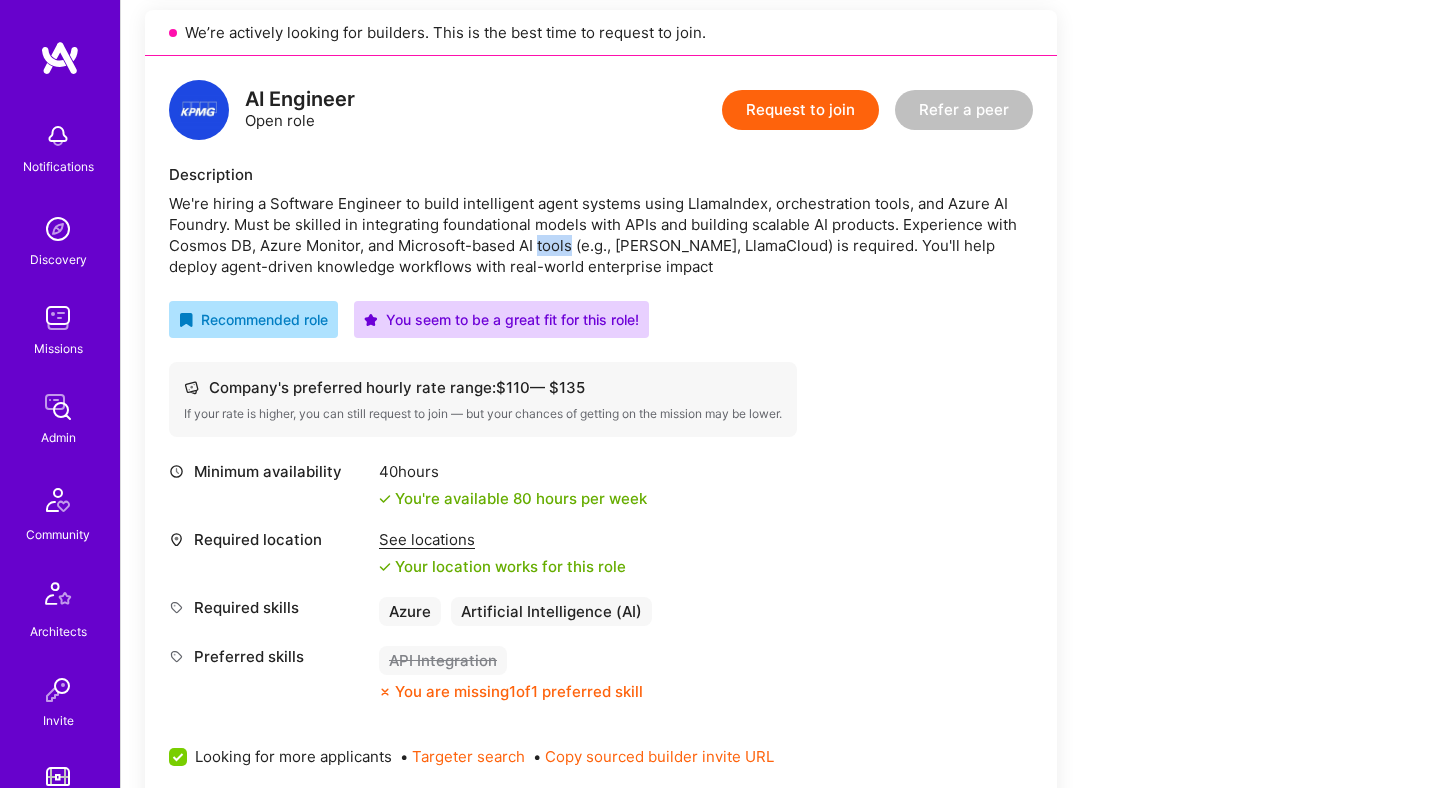 click on "We're hiring a Software Engineer to build intelligent agent systems using LlamaIndex, orchestration tools, and Azure AI Foundry. Must be skilled in integrating foundational models with APIs and building scalable AI products. Experience with Cosmos DB, Azure Monitor, and Microsoft-based AI tools (e.g., [PERSON_NAME], LlamaCloud) is required. You'll help deploy agent-driven knowledge workflows with real-world enterprise impact" at bounding box center [601, 235] 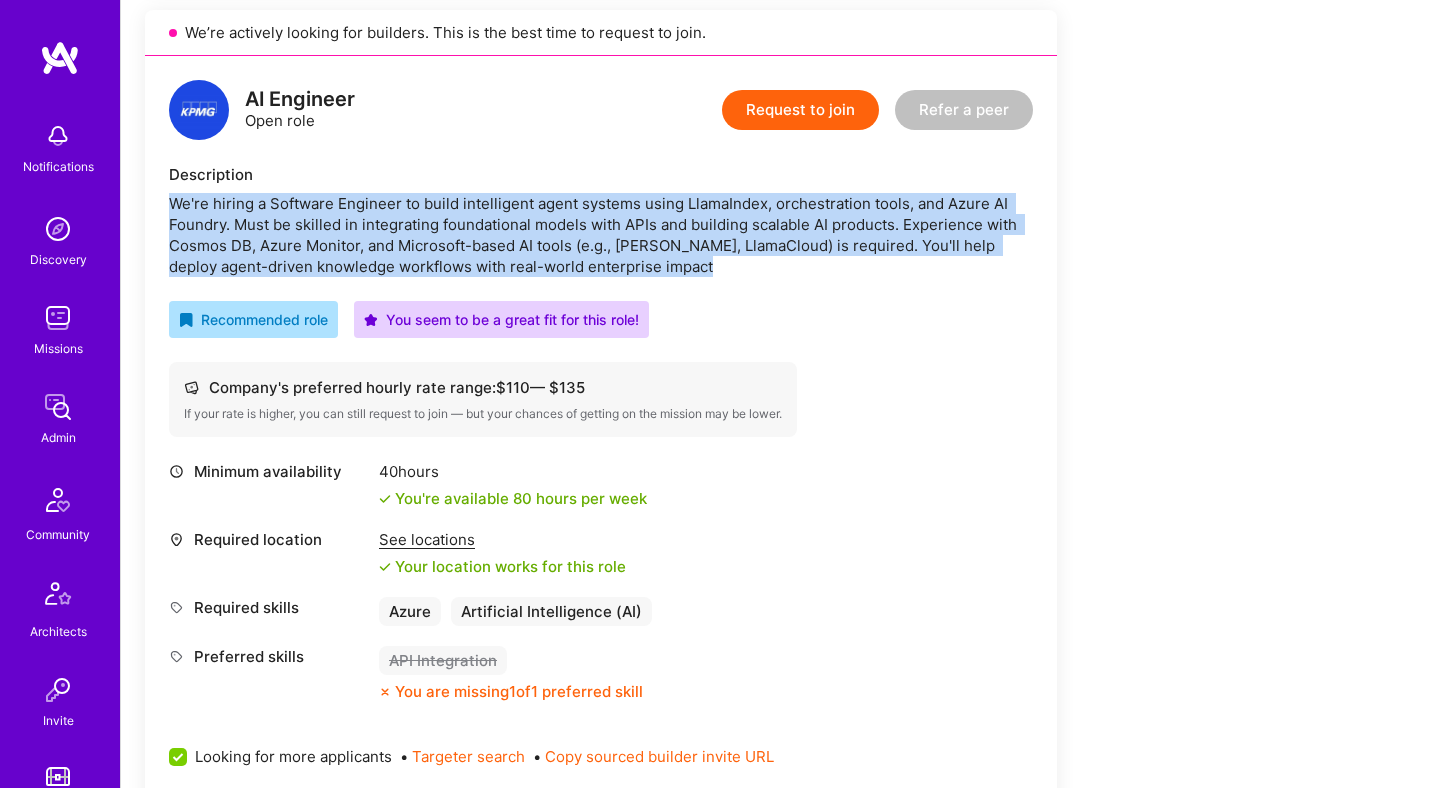 click on "We're hiring a Software Engineer to build intelligent agent systems using LlamaIndex, orchestration tools, and Azure AI Foundry. Must be skilled in integrating foundational models with APIs and building scalable AI products. Experience with Cosmos DB, Azure Monitor, and Microsoft-based AI tools (e.g., Emma, LlamaCloud) is required. You'll help deploy agent-driven knowledge workflows with real-world enterprise impact" at bounding box center (601, 235) 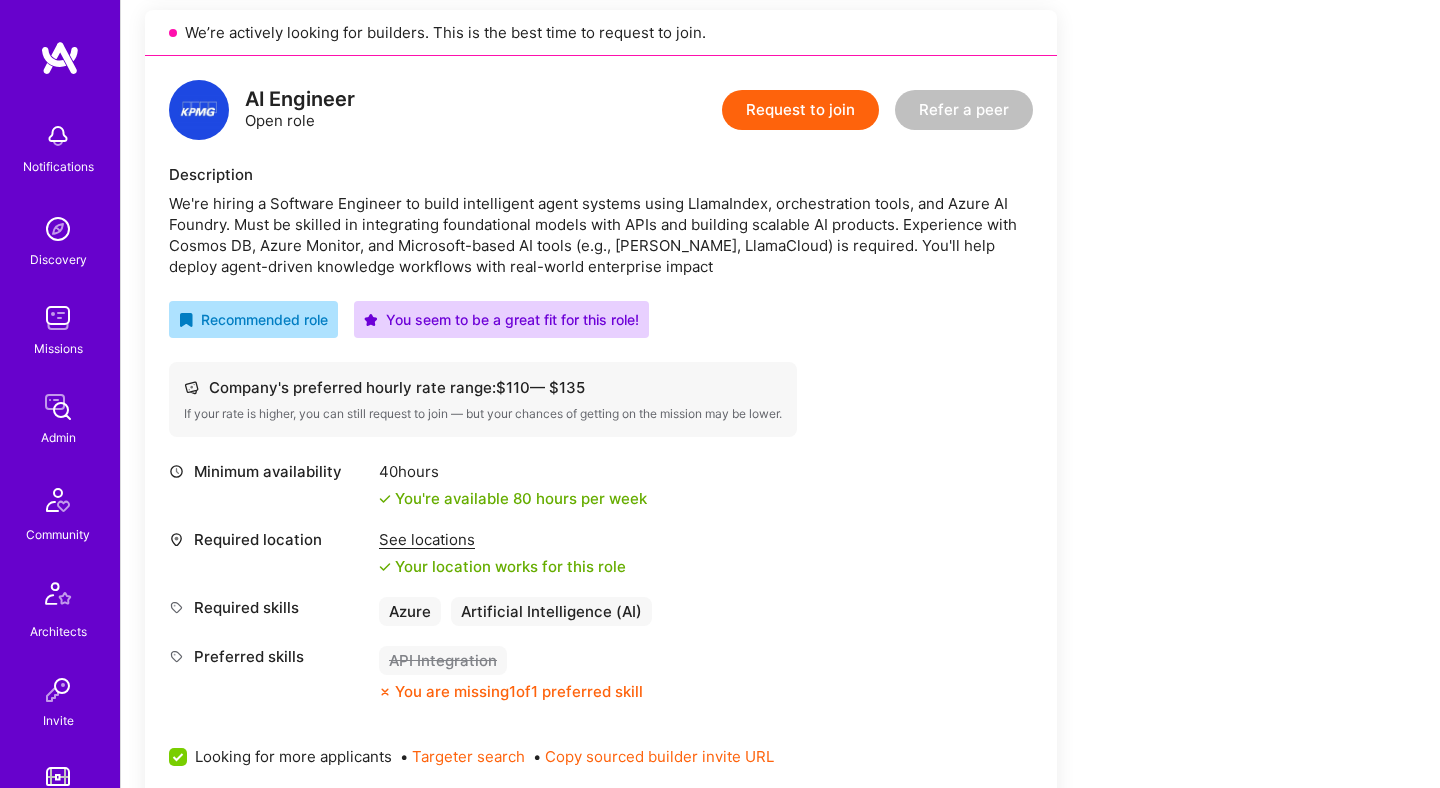click on "AI Engineer Open role Request to join Refer a peer Description We're hiring a Software Engineer to build intelligent agent systems using LlamaIndex, orchestration tools, and Azure AI Foundry. Must be skilled in integrating foundational models with APIs and building scalable AI products. Experience with Cosmos DB, Azure Monitor, and Microsoft-based AI tools (e.g., Emma, LlamaCloud) is required. You'll help deploy agent-driven knowledge workflows with real-world enterprise impact Recommended role You seem to be a great fit for this role! Company's preferred hourly rate range:  $ 110  — $ 135 If your rate is higher, you can still request to join — but your chances of getting on the mission may be lower. Minimum availability 40  hours You're available 80 hours per week Required location See locations Your location works for this role Required skills Azure Artificial Intelligence (AI) Preferred skills API Integration You are missing  1  of  1   preferred   skill Looking for more applicants •   •" at bounding box center [601, 425] 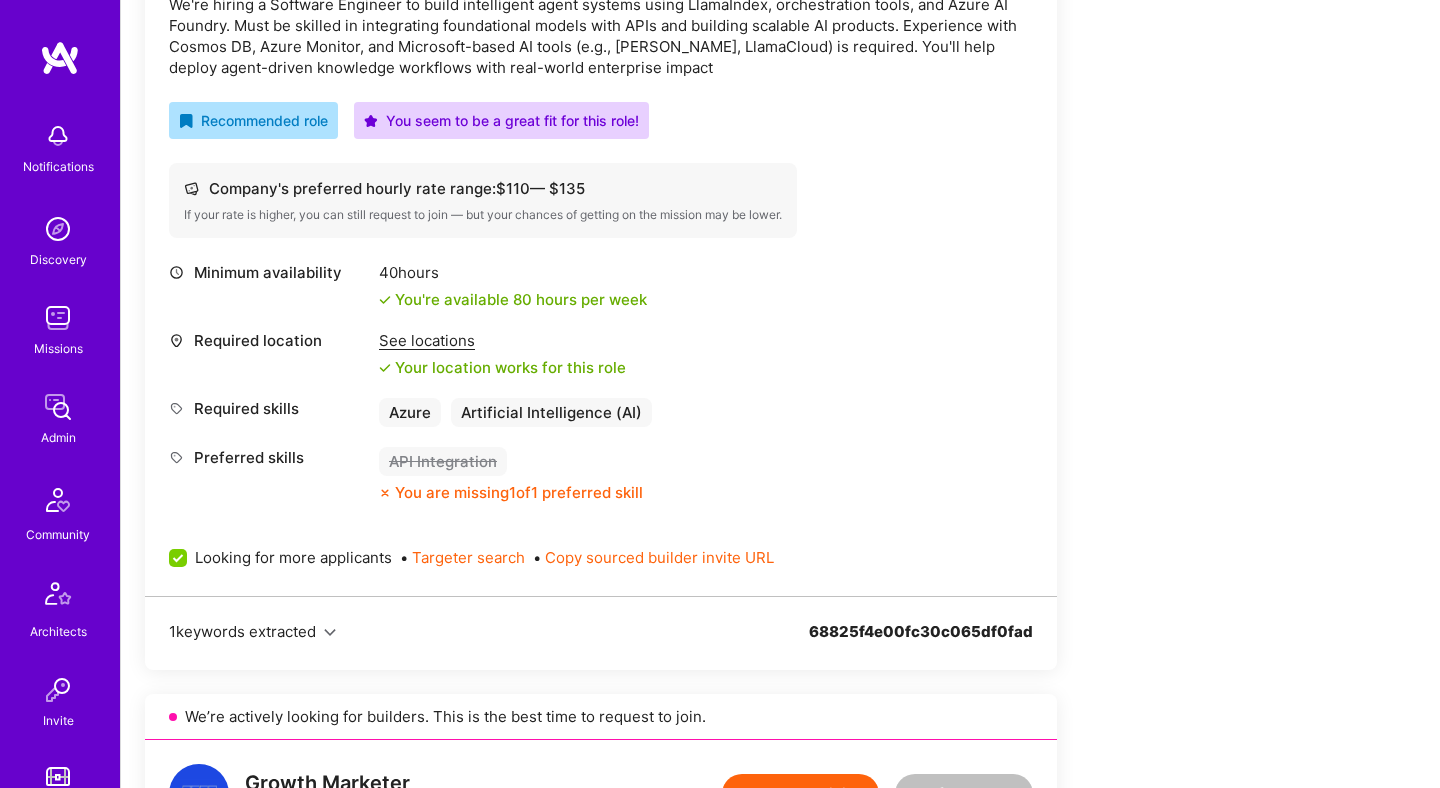 scroll, scrollTop: 1507, scrollLeft: 0, axis: vertical 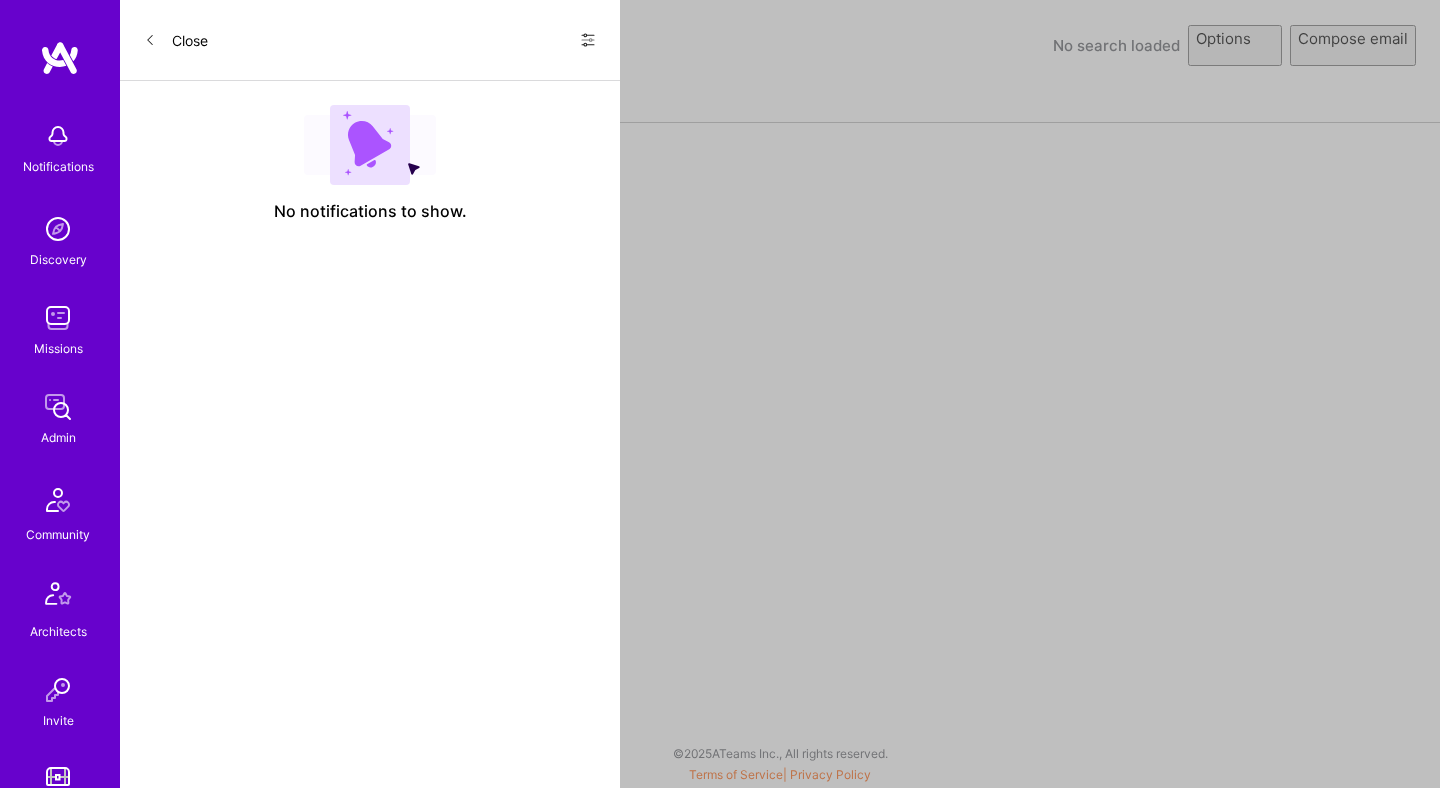 select on "rich-reachout" 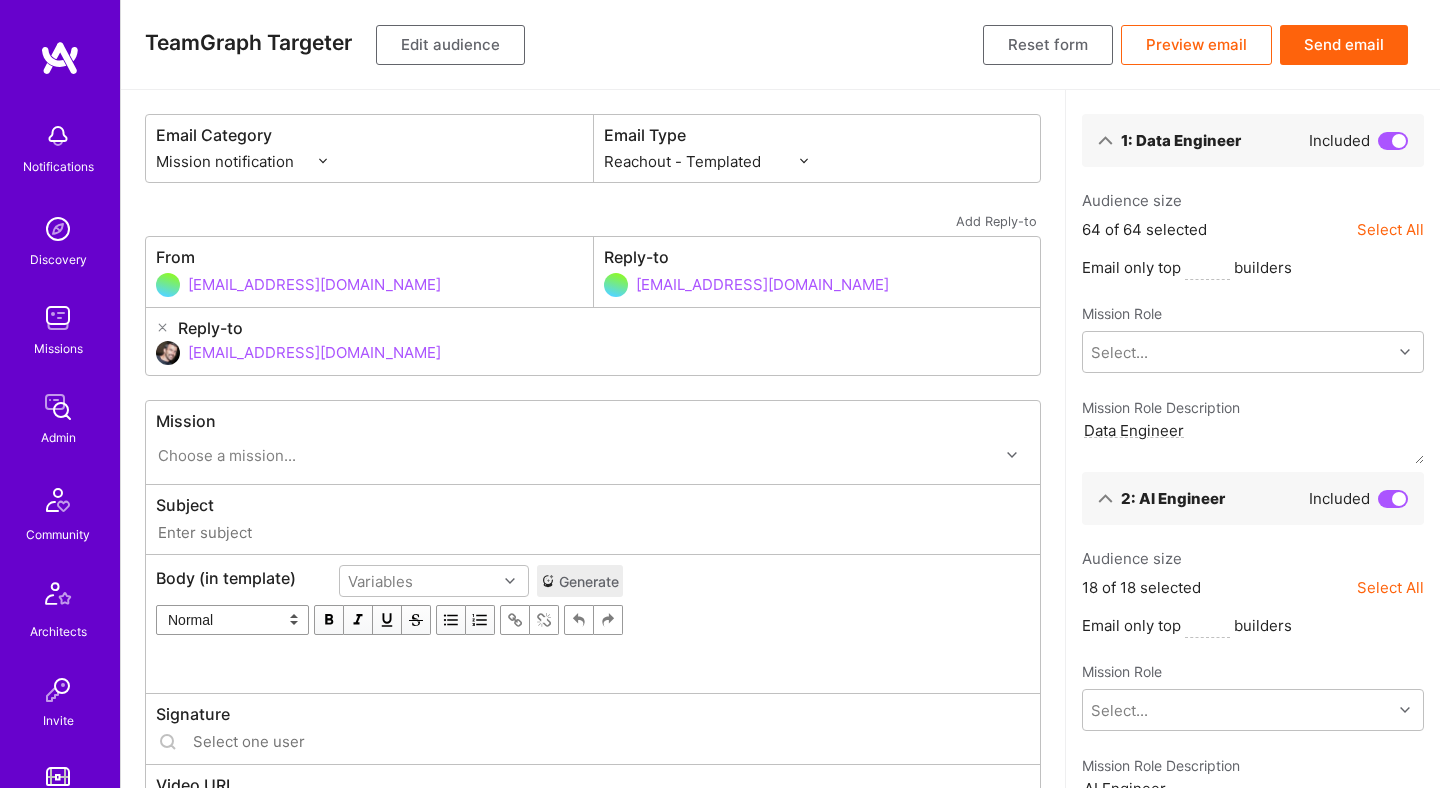 click on "Edit audience" at bounding box center (450, 45) 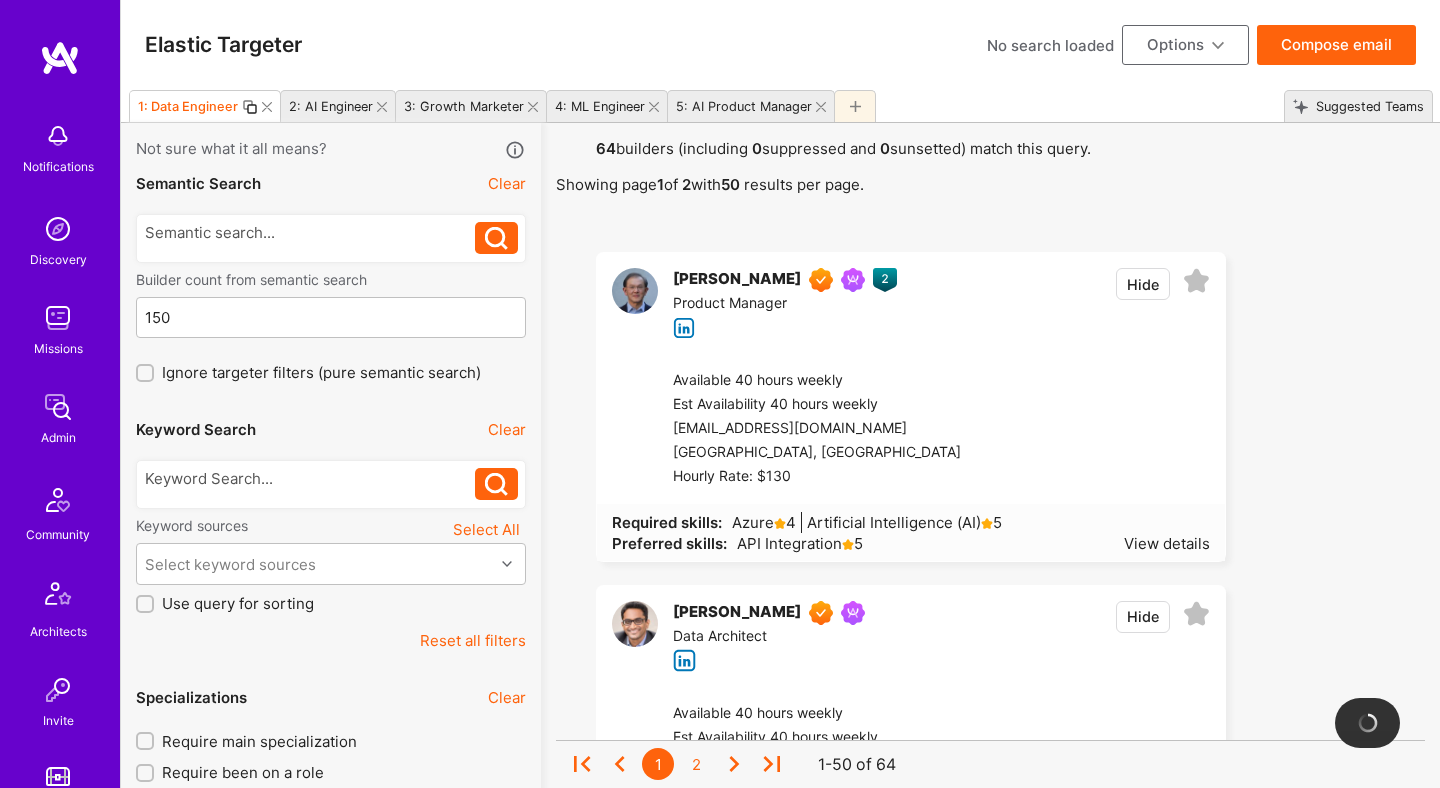click at bounding box center [533, 107] 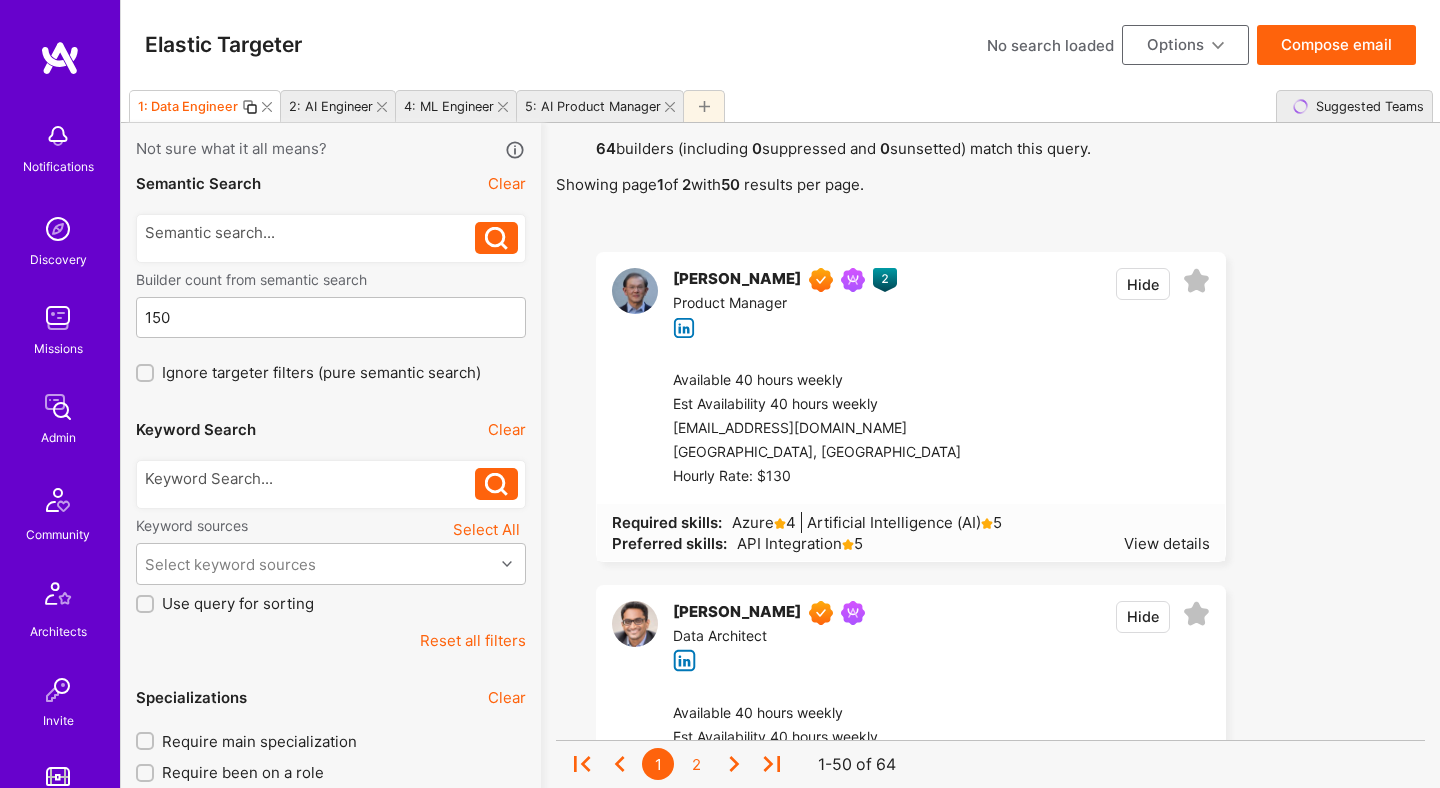 click at bounding box center (503, 107) 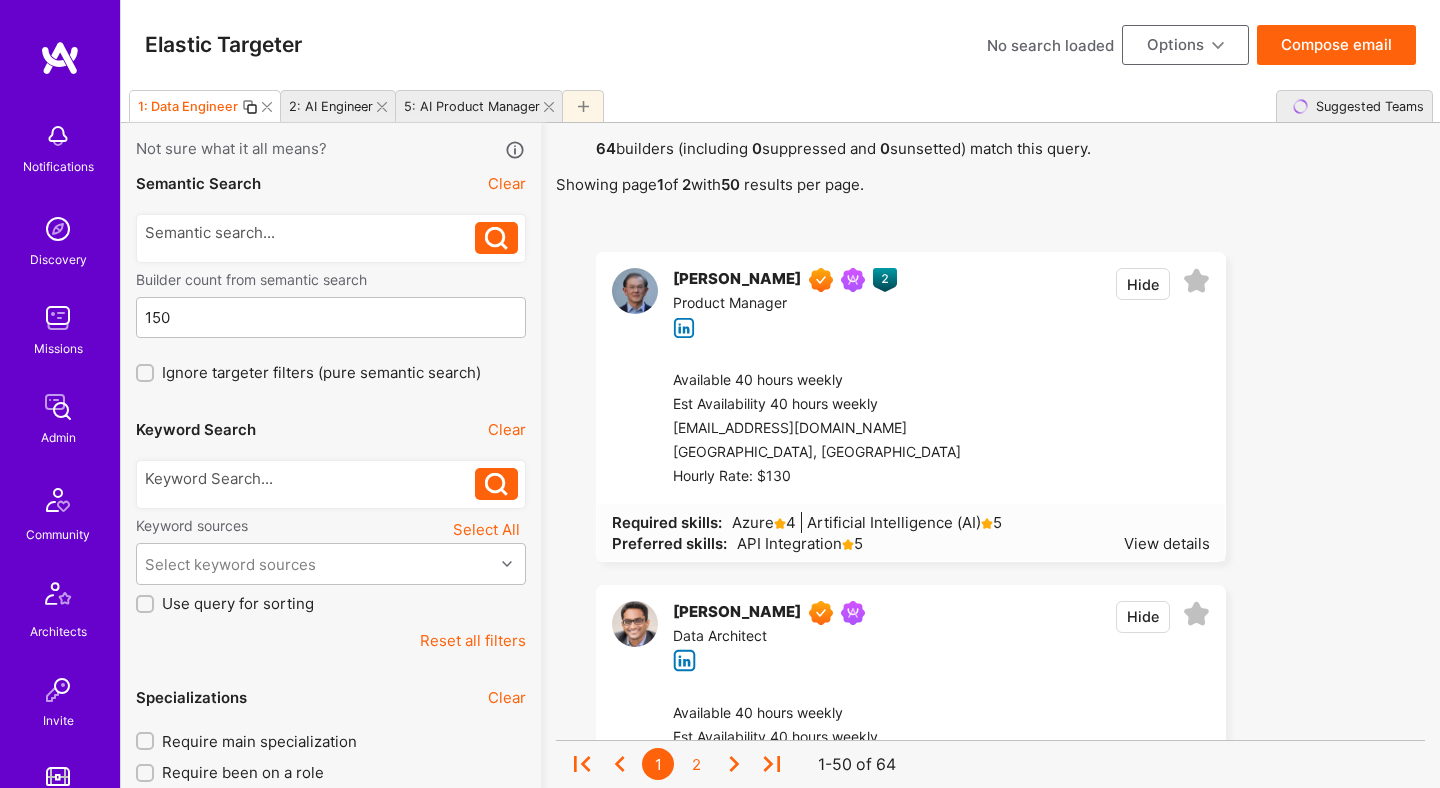 click at bounding box center [549, 107] 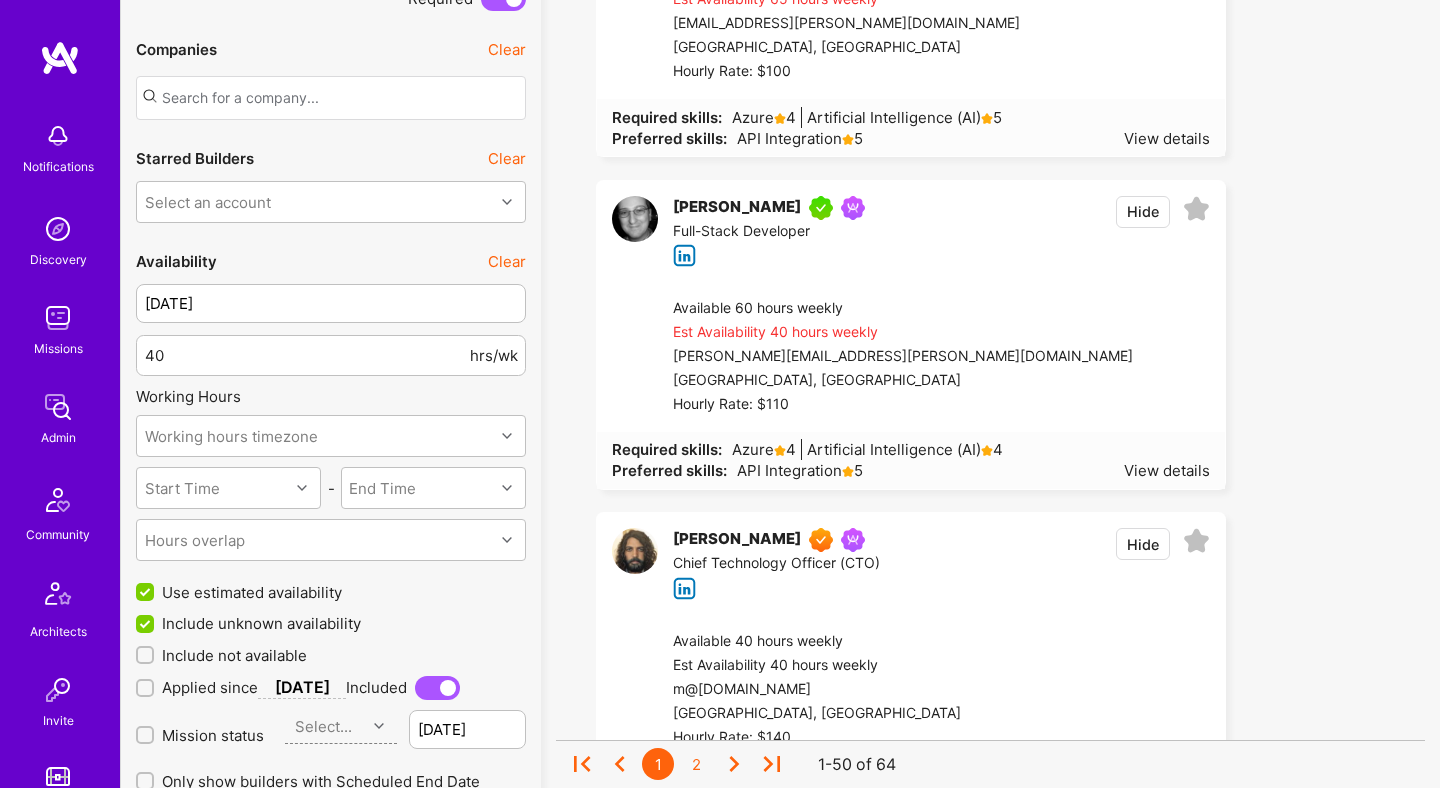 scroll, scrollTop: 2022, scrollLeft: 0, axis: vertical 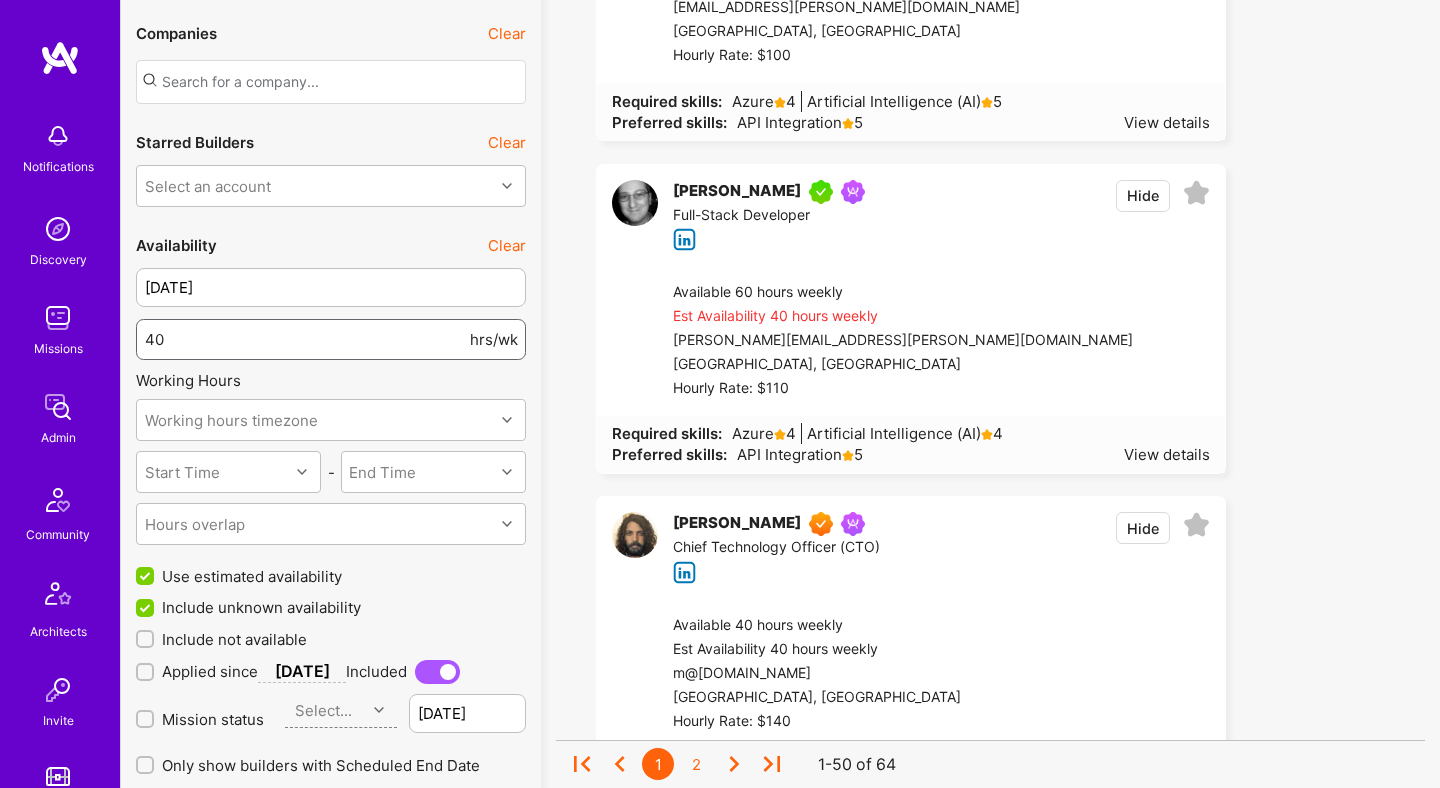 click on "40" at bounding box center (305, 339) 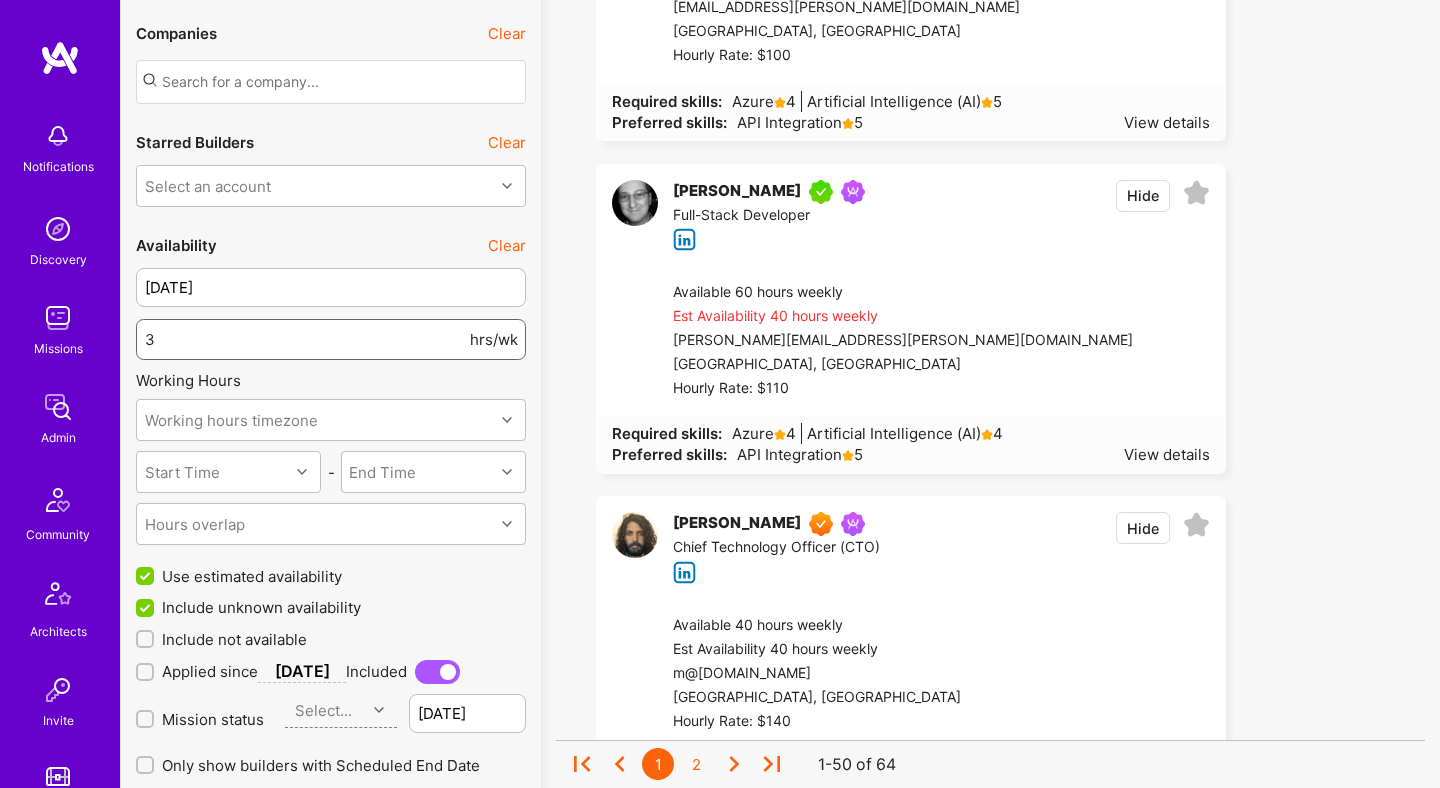 type on "30" 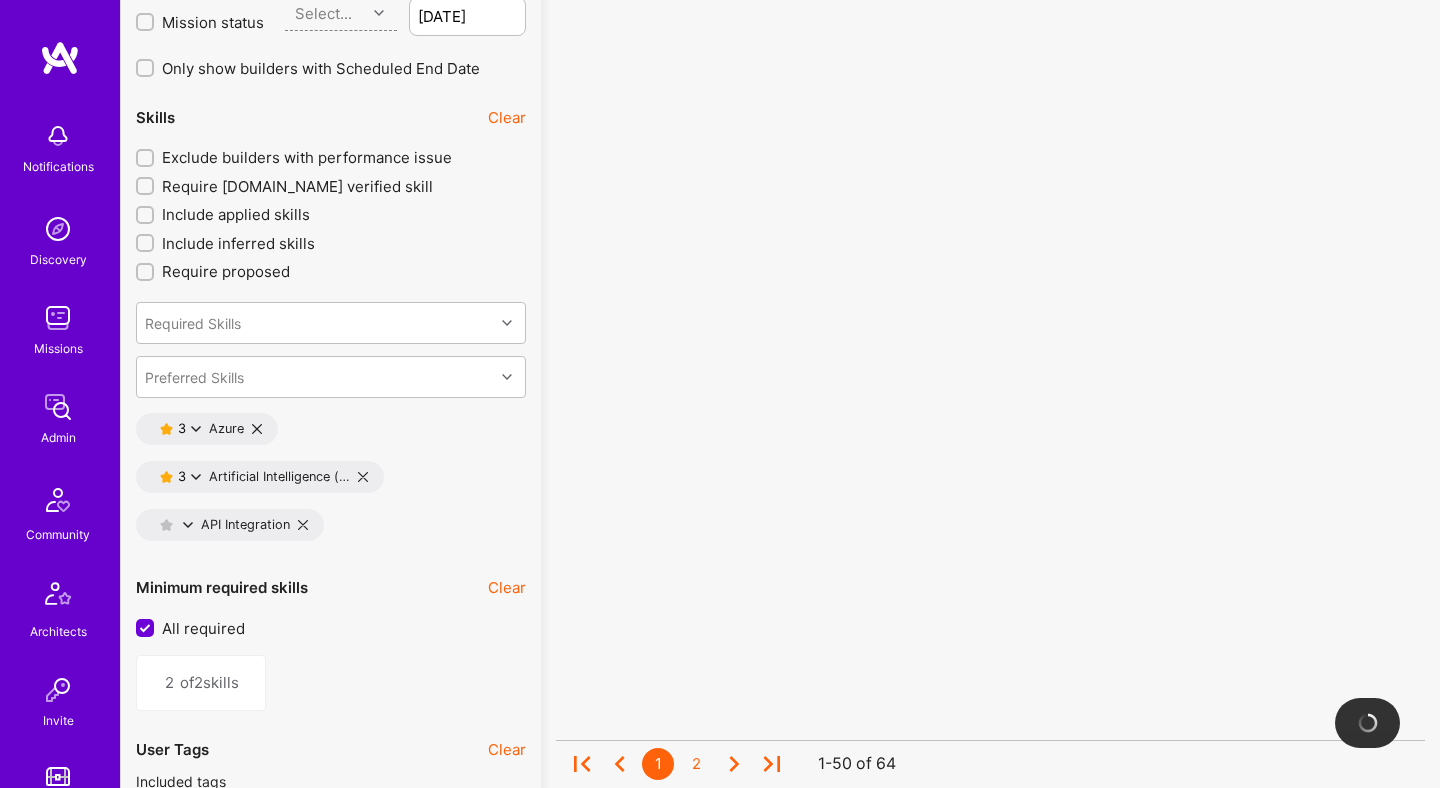 scroll, scrollTop: 2775, scrollLeft: 0, axis: vertical 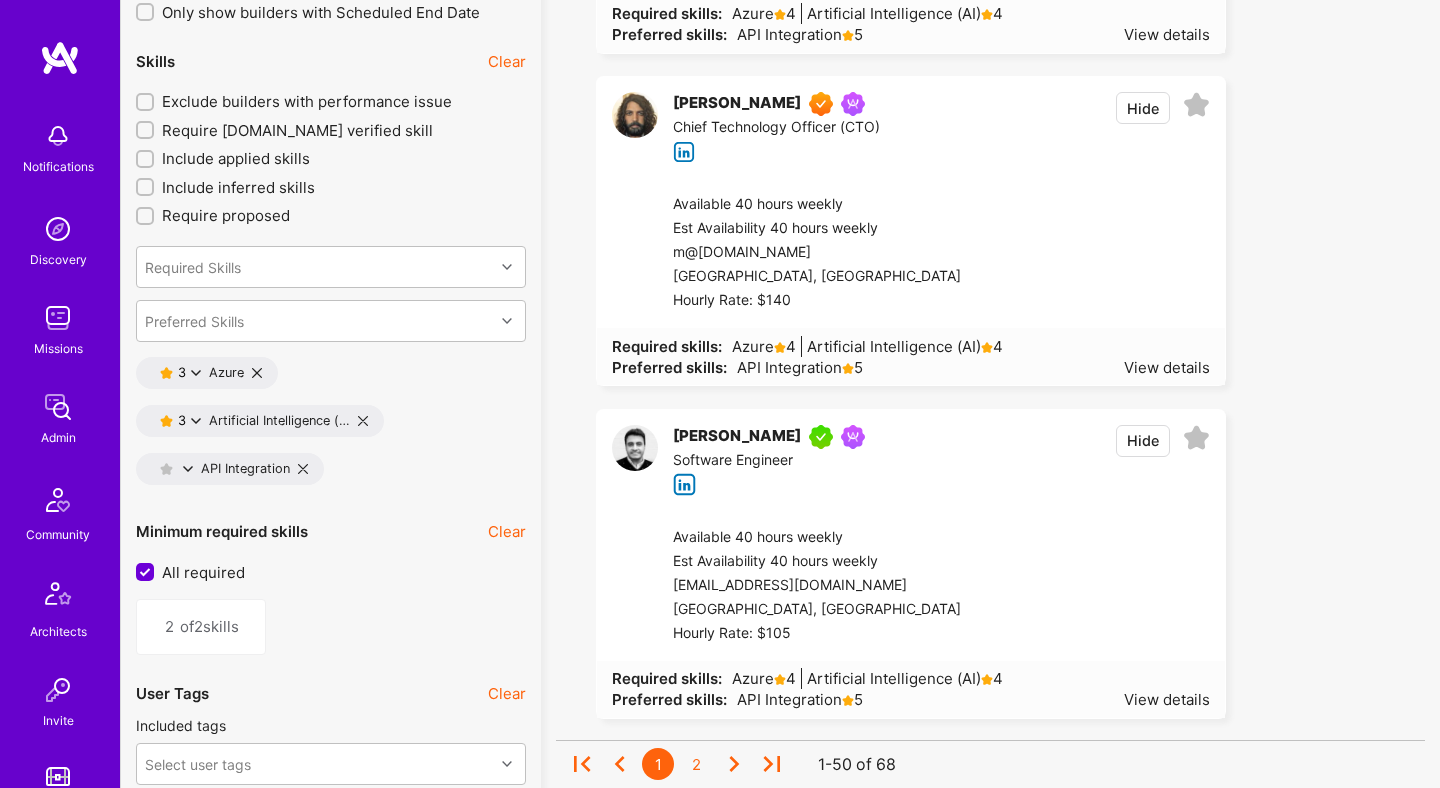 click at bounding box center (363, 421) 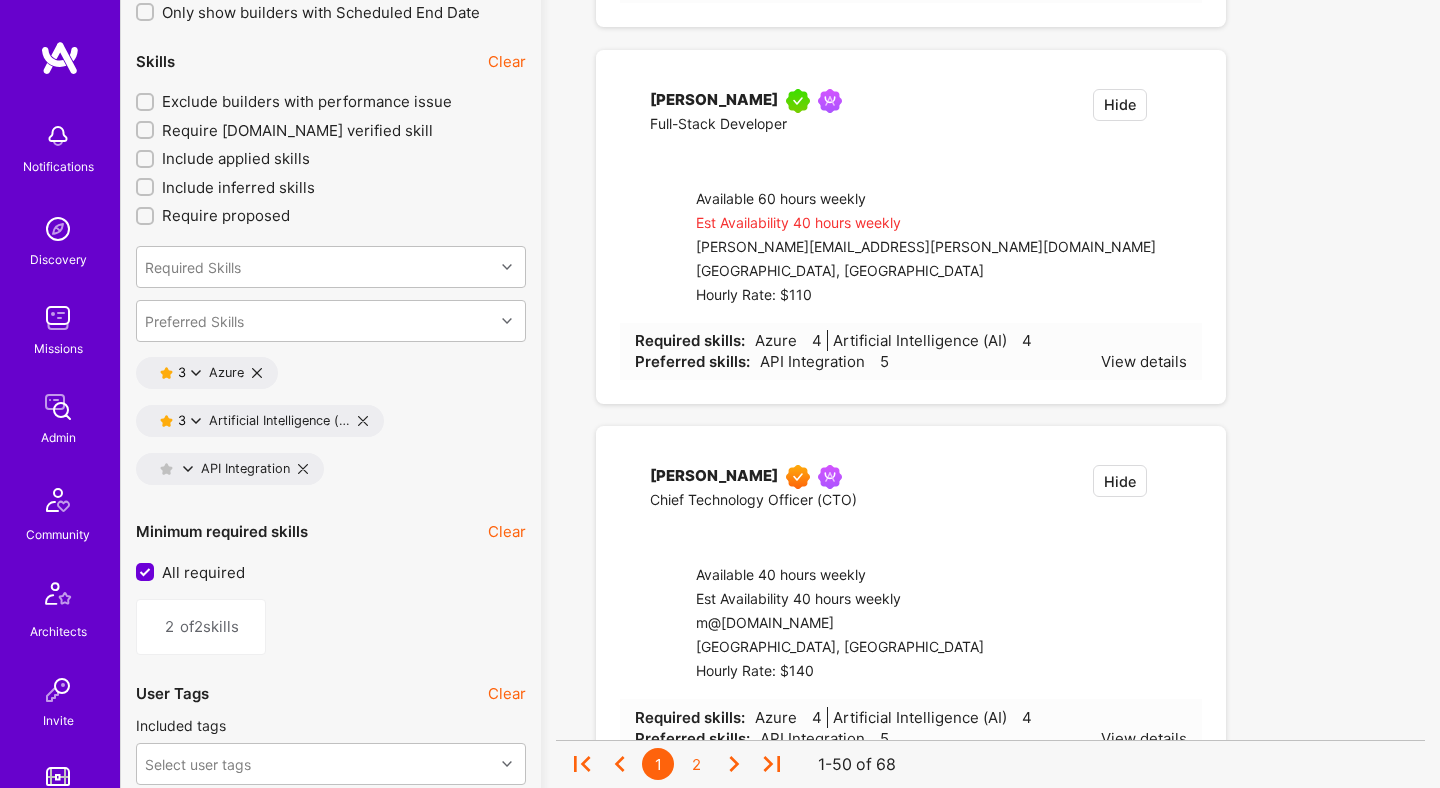 type on "1" 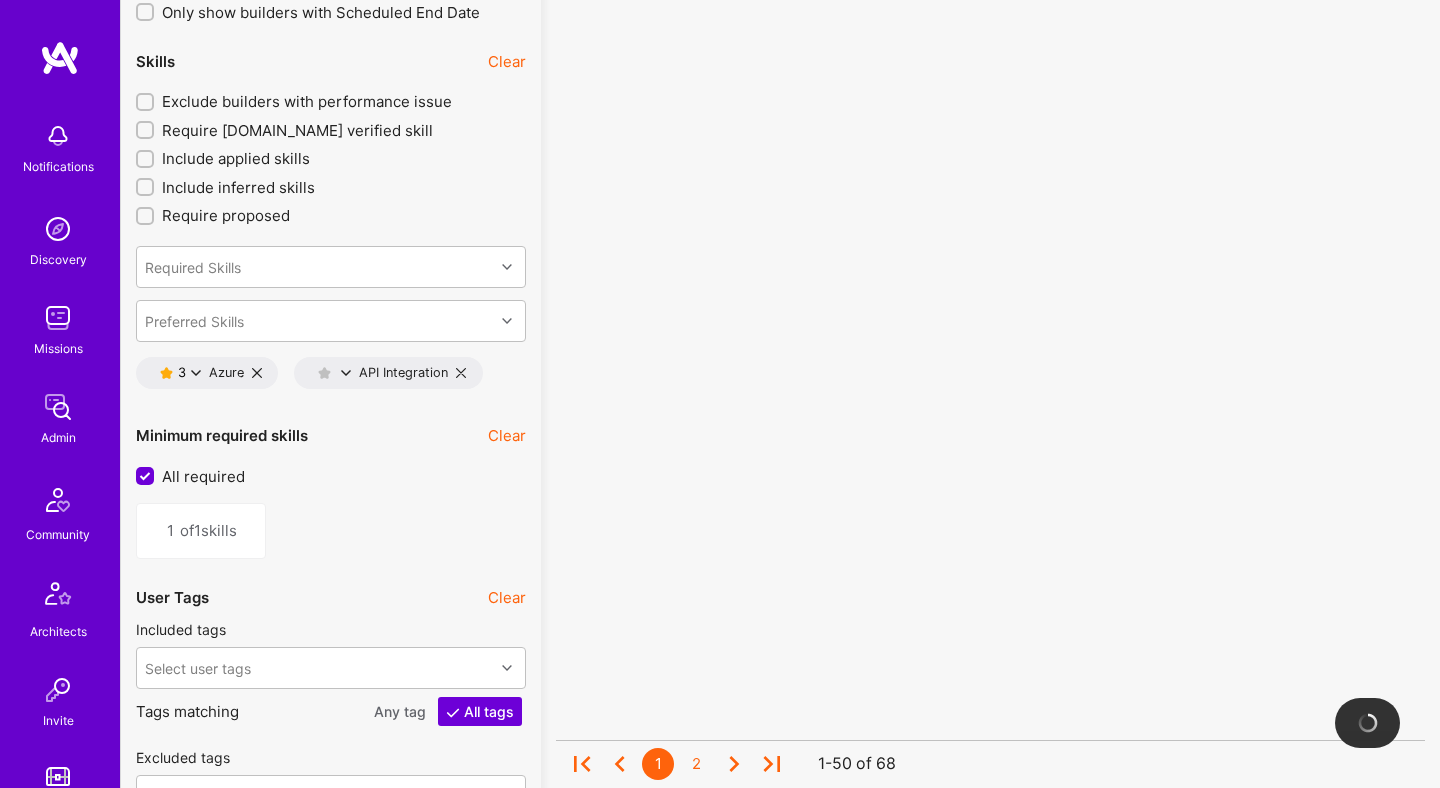 click at bounding box center (461, 373) 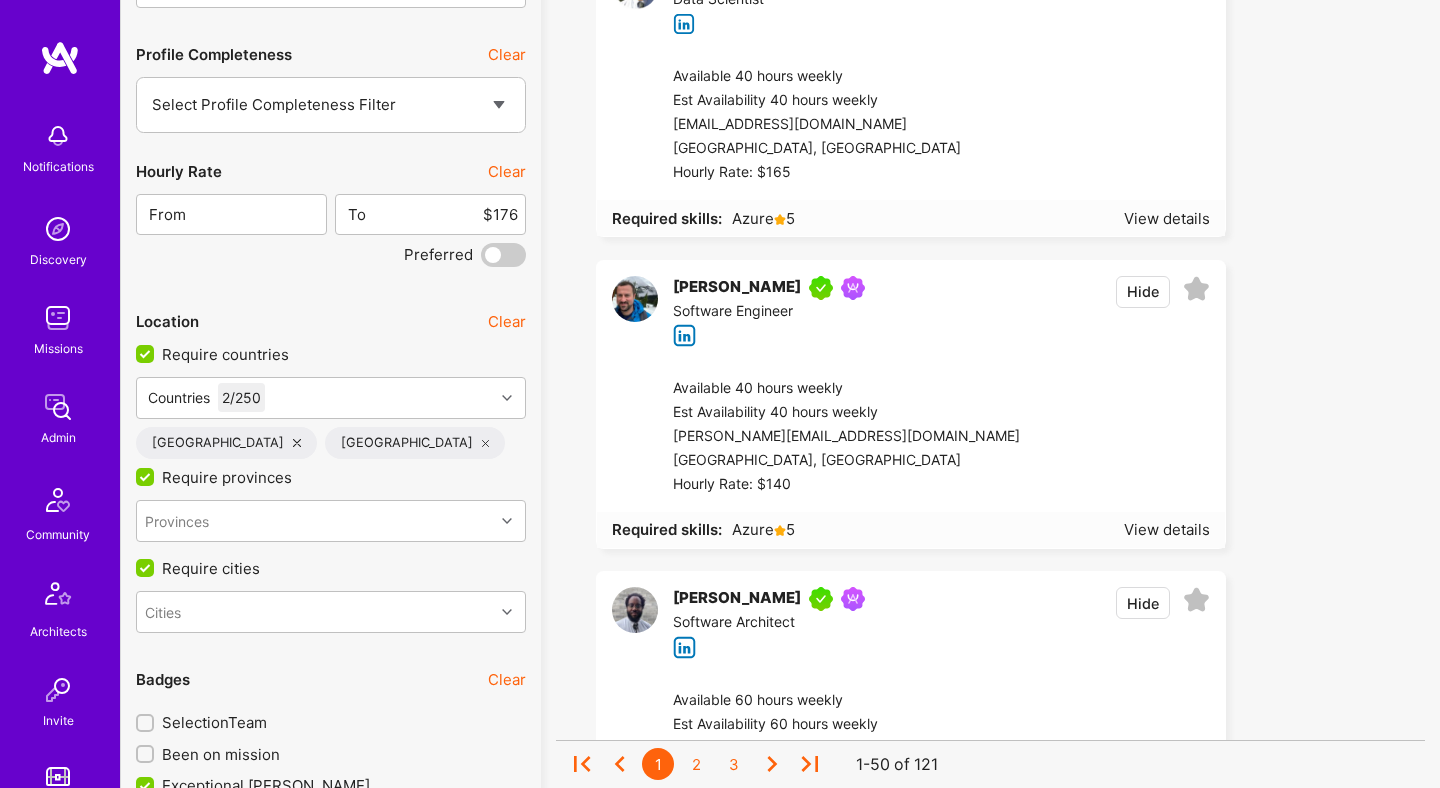 scroll, scrollTop: 3732, scrollLeft: 0, axis: vertical 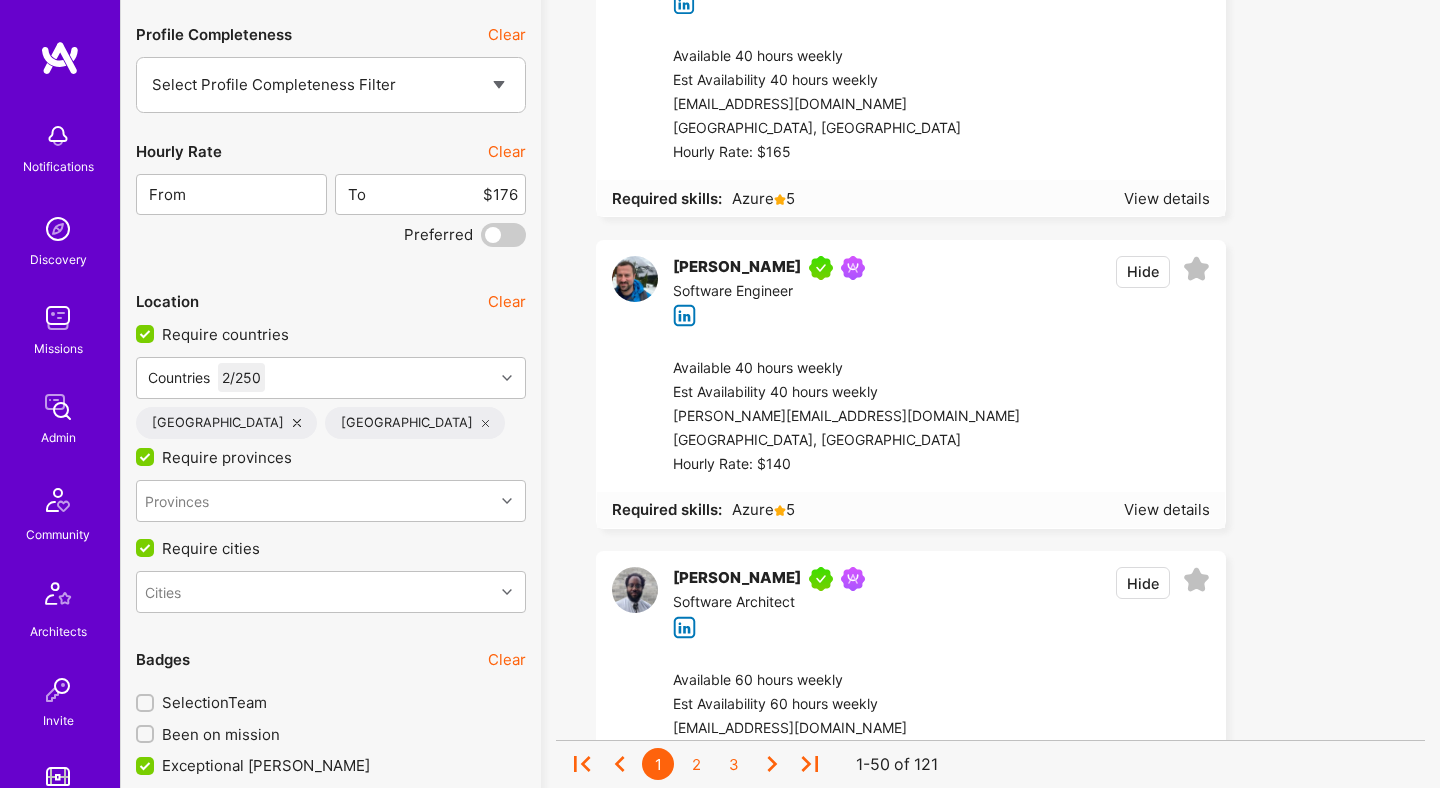 click on "Clear" at bounding box center (507, 151) 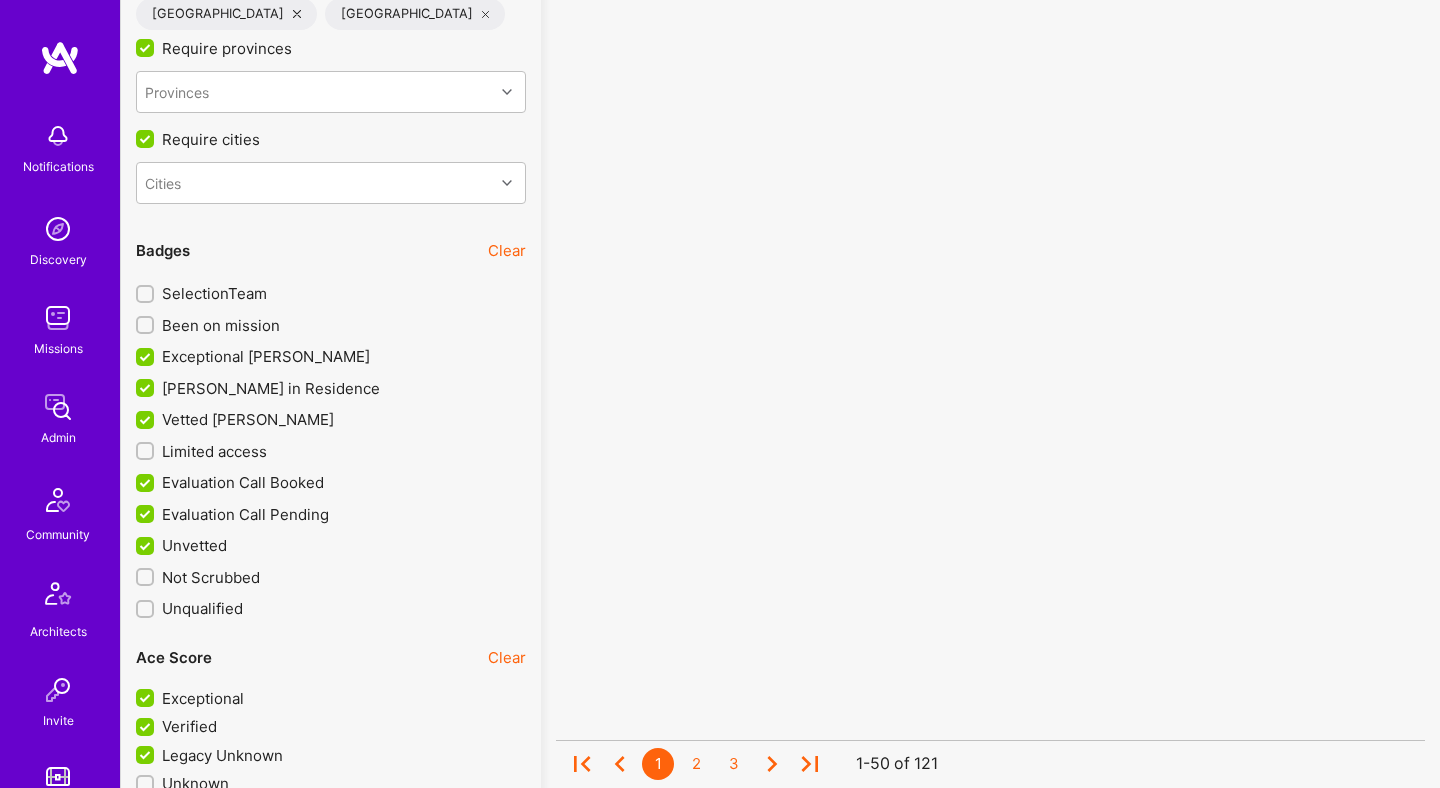 scroll, scrollTop: 4166, scrollLeft: 0, axis: vertical 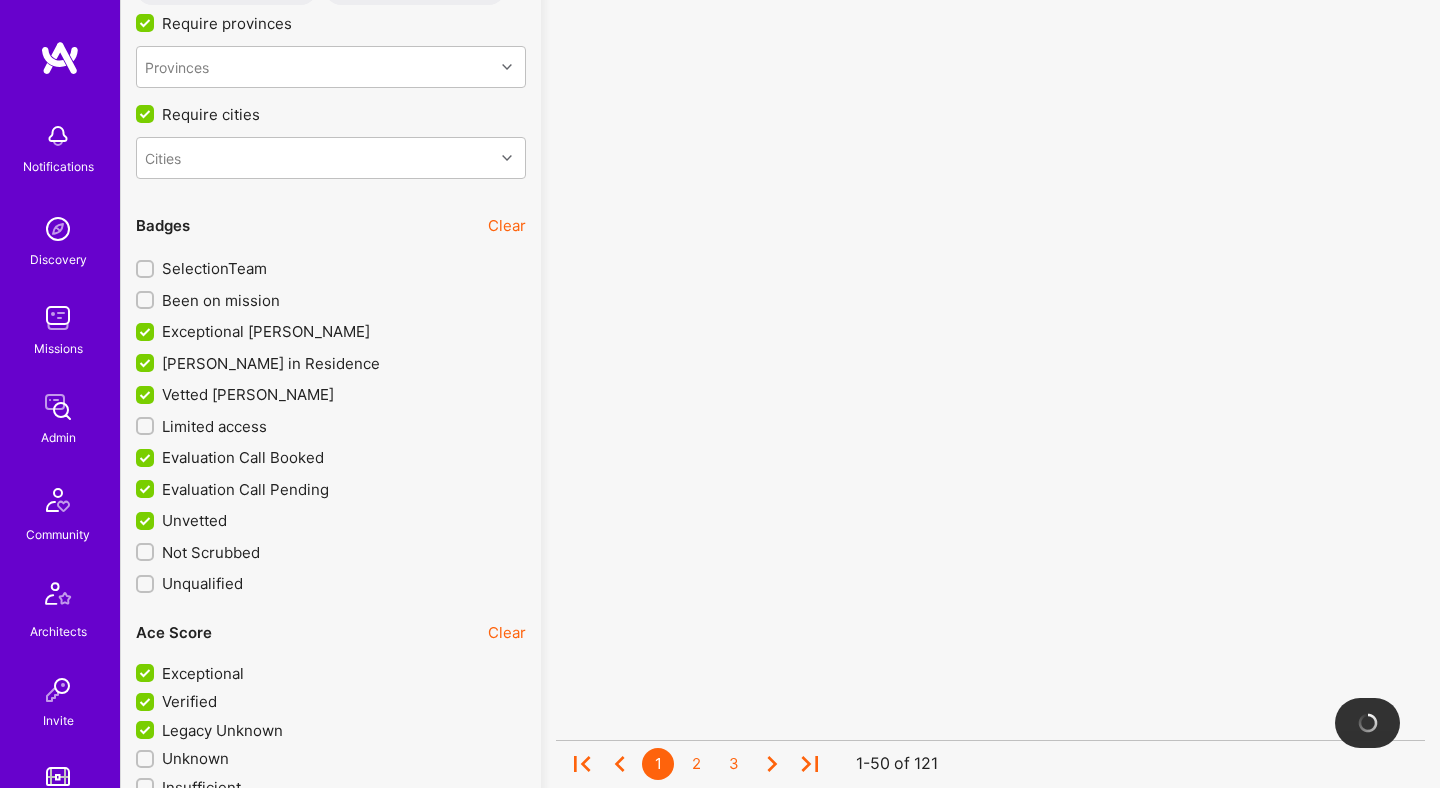 click on "Been on mission" at bounding box center [221, 300] 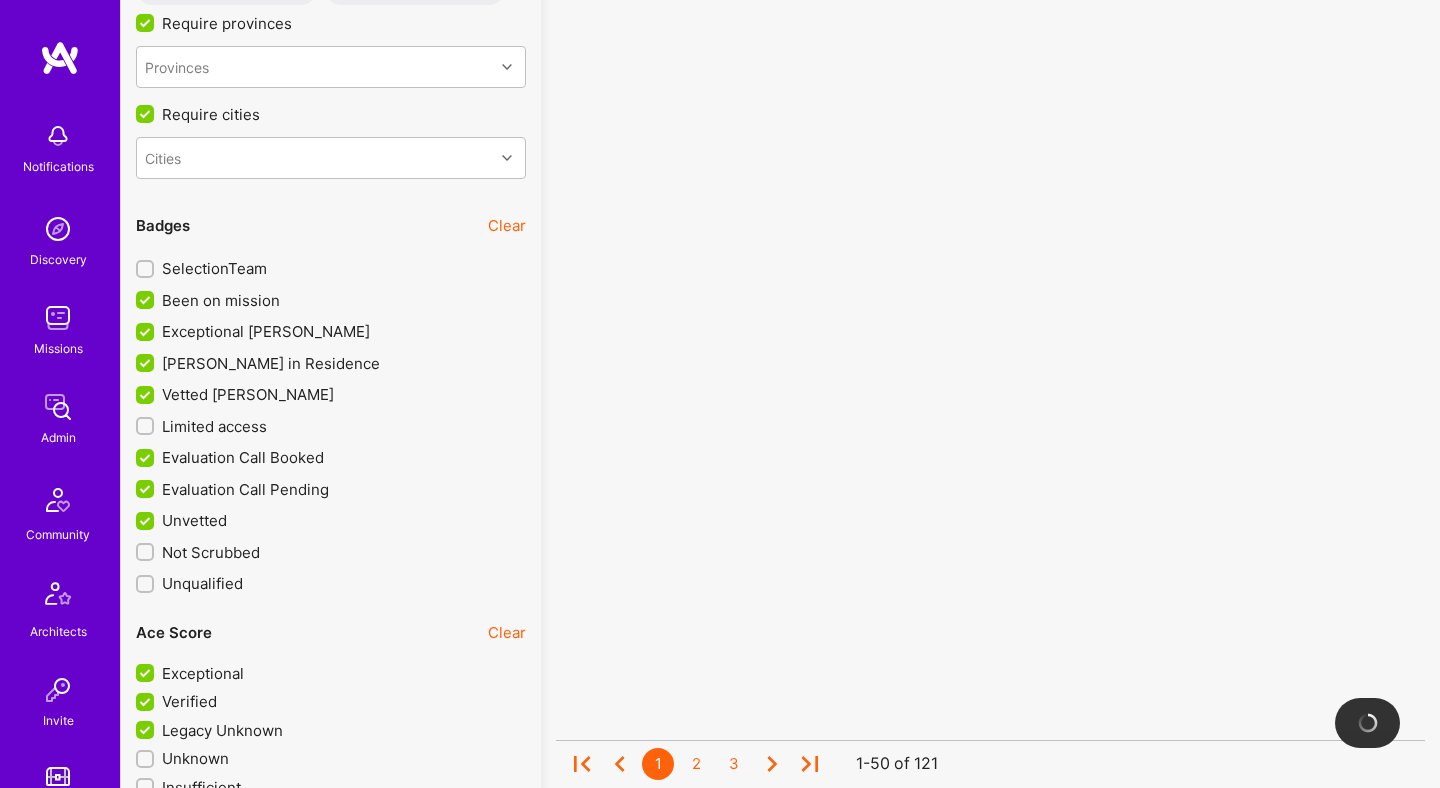 scroll, scrollTop: 0, scrollLeft: 0, axis: both 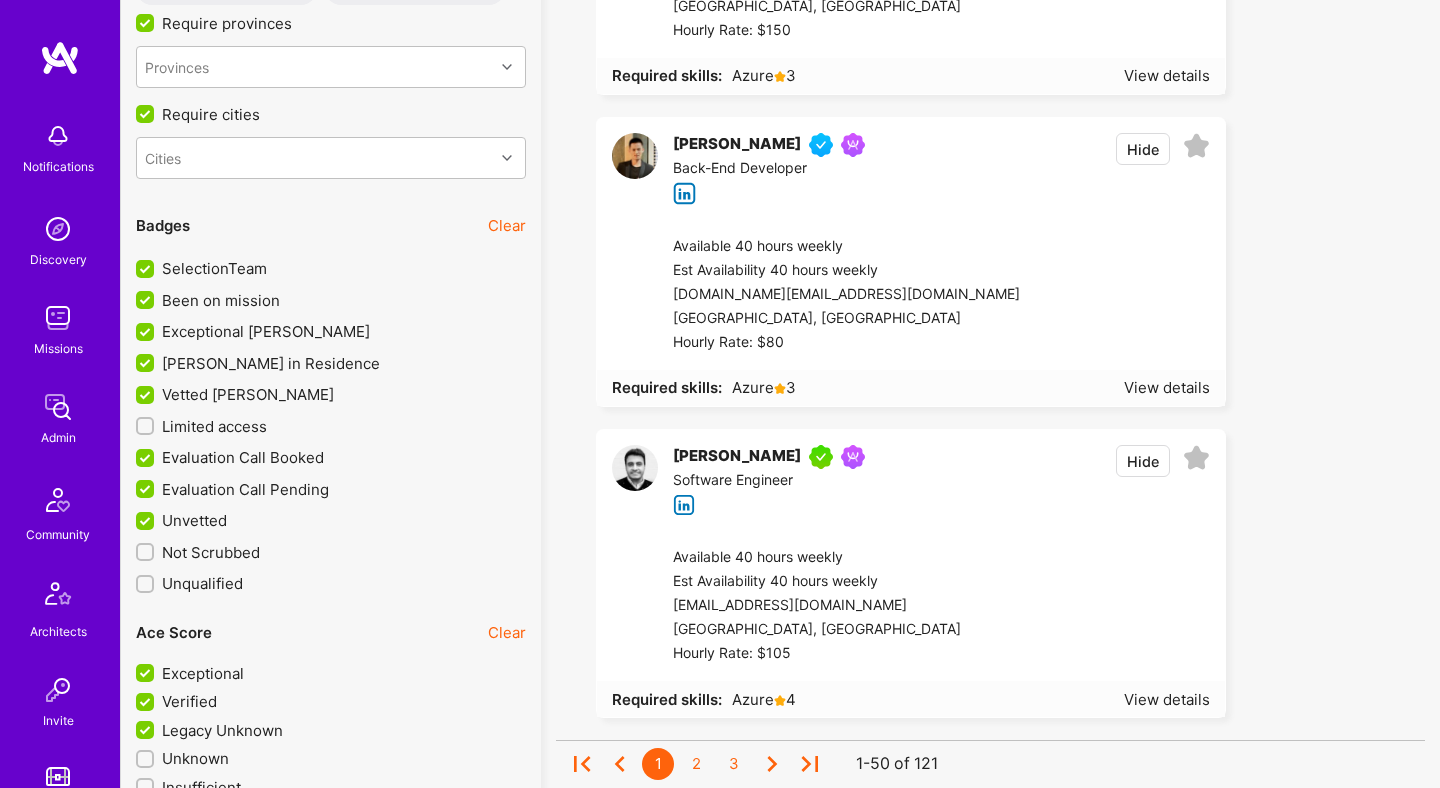 click on "Limited access" at bounding box center [214, 426] 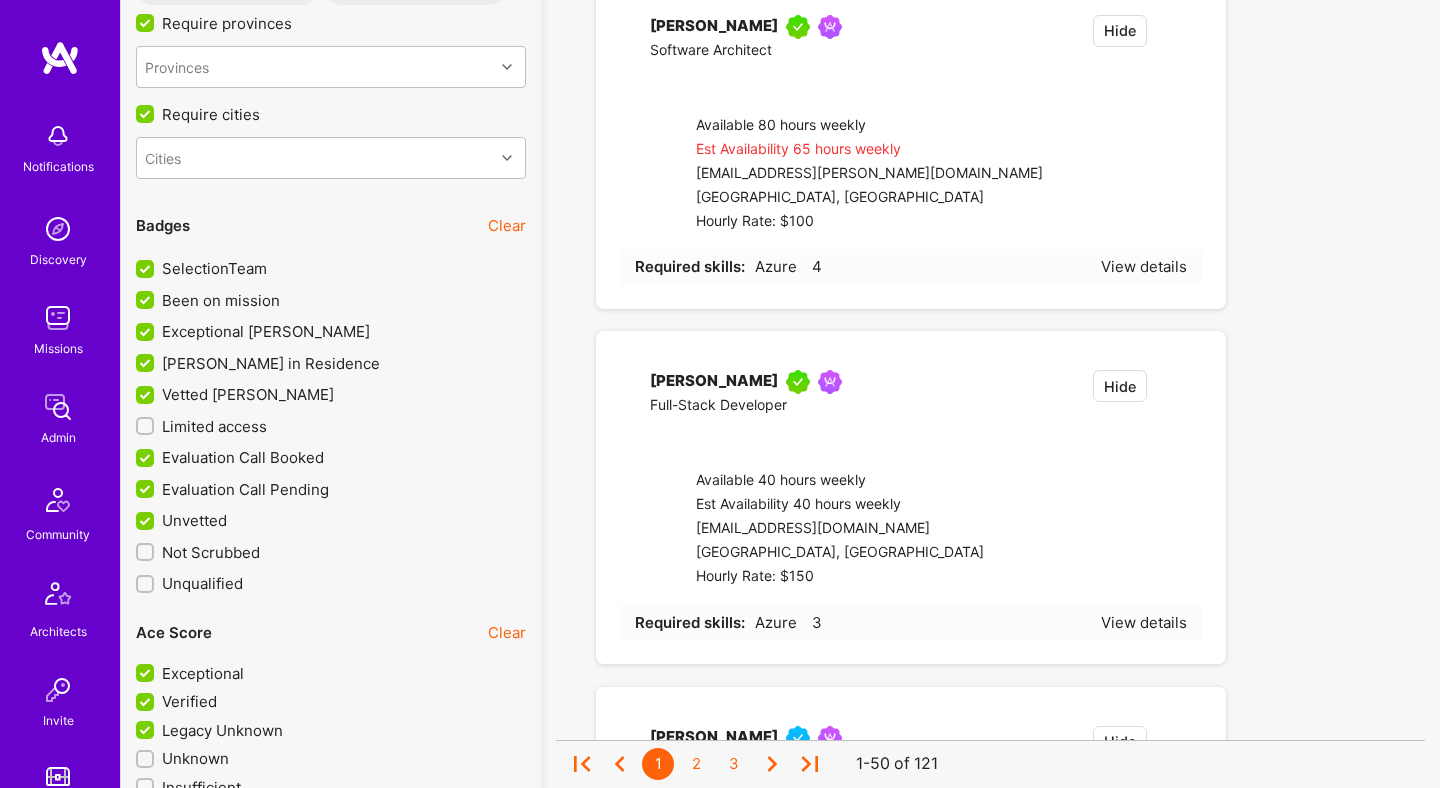 checkbox on "true" 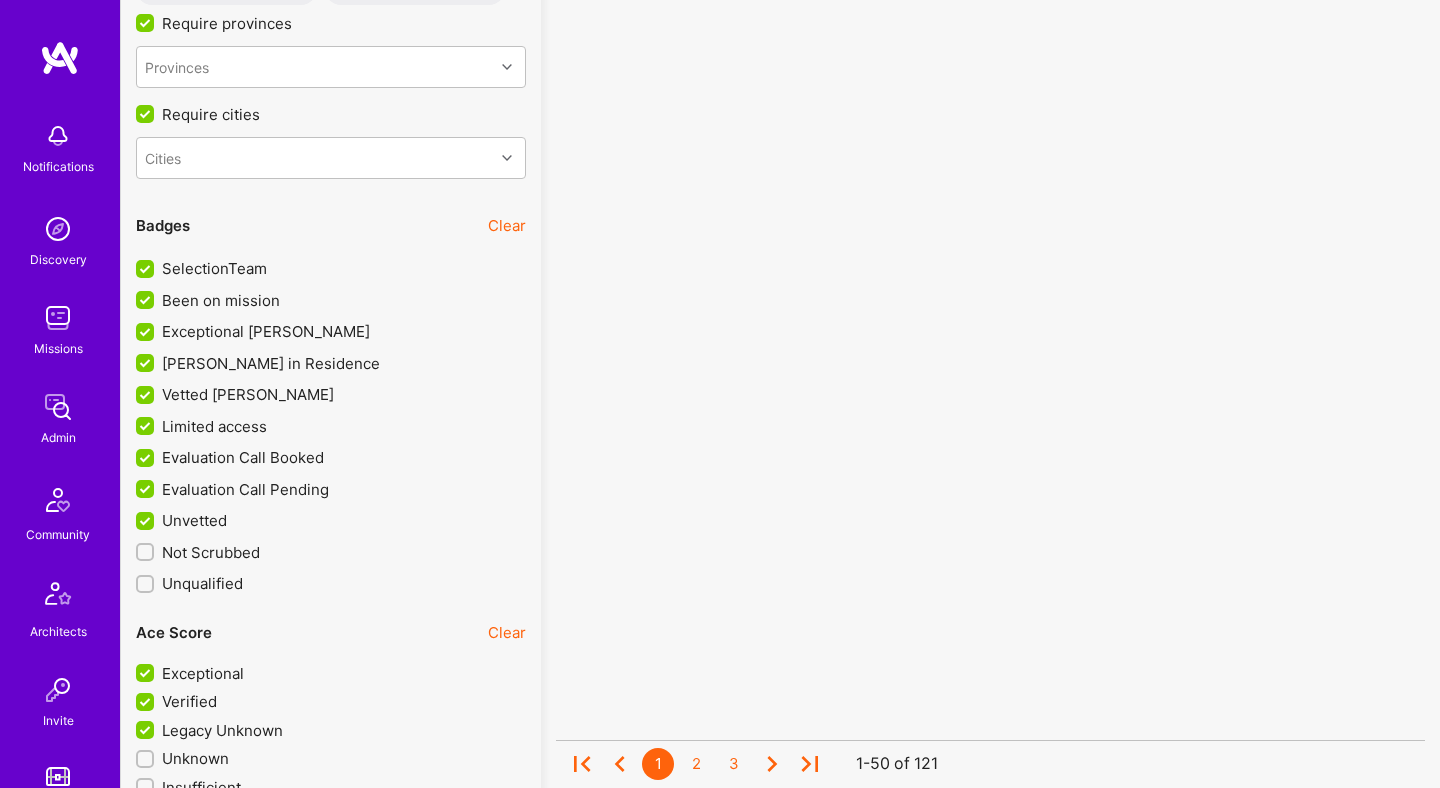 scroll, scrollTop: 0, scrollLeft: 0, axis: both 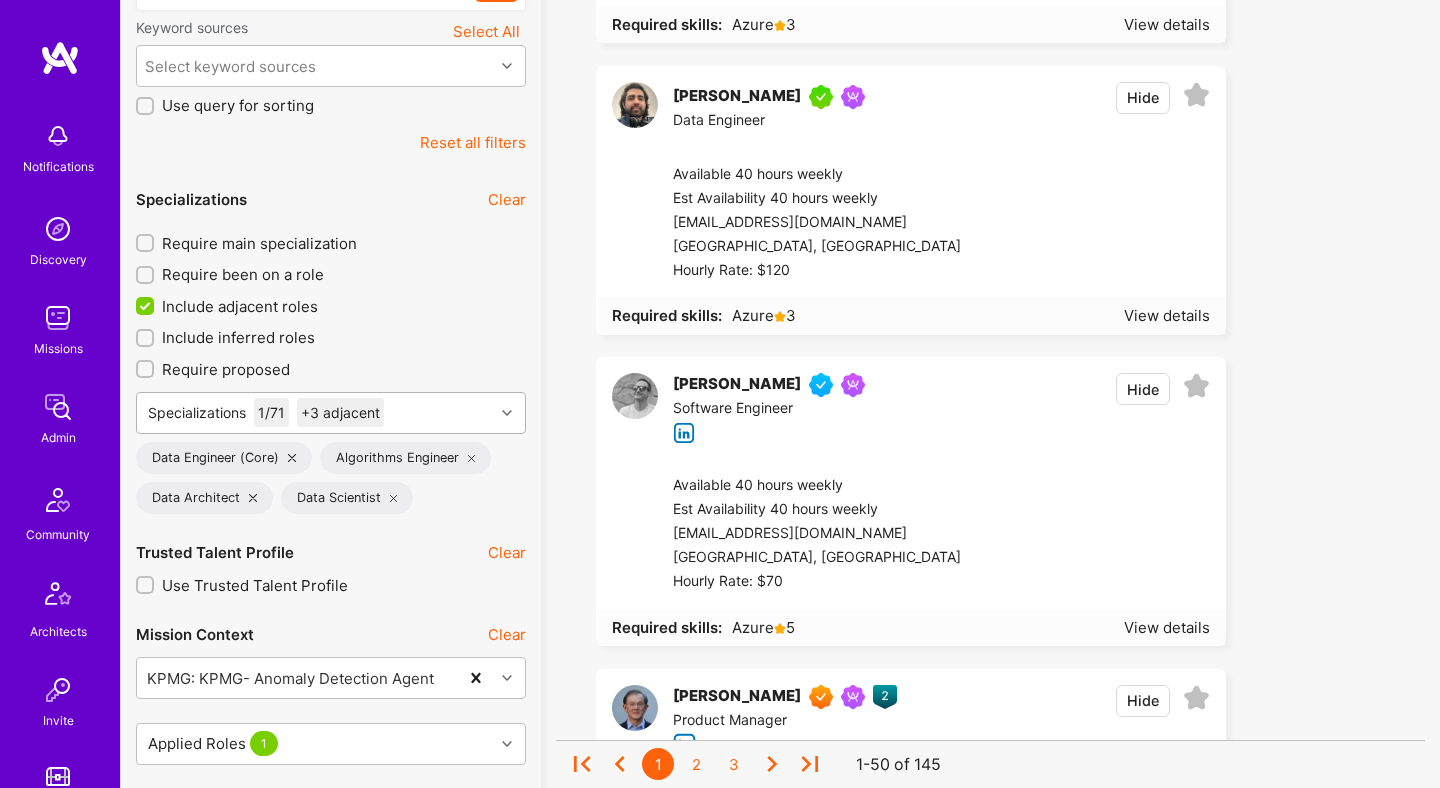 click on "Specializations 1  /  71 +3 adjacent" at bounding box center [315, 413] 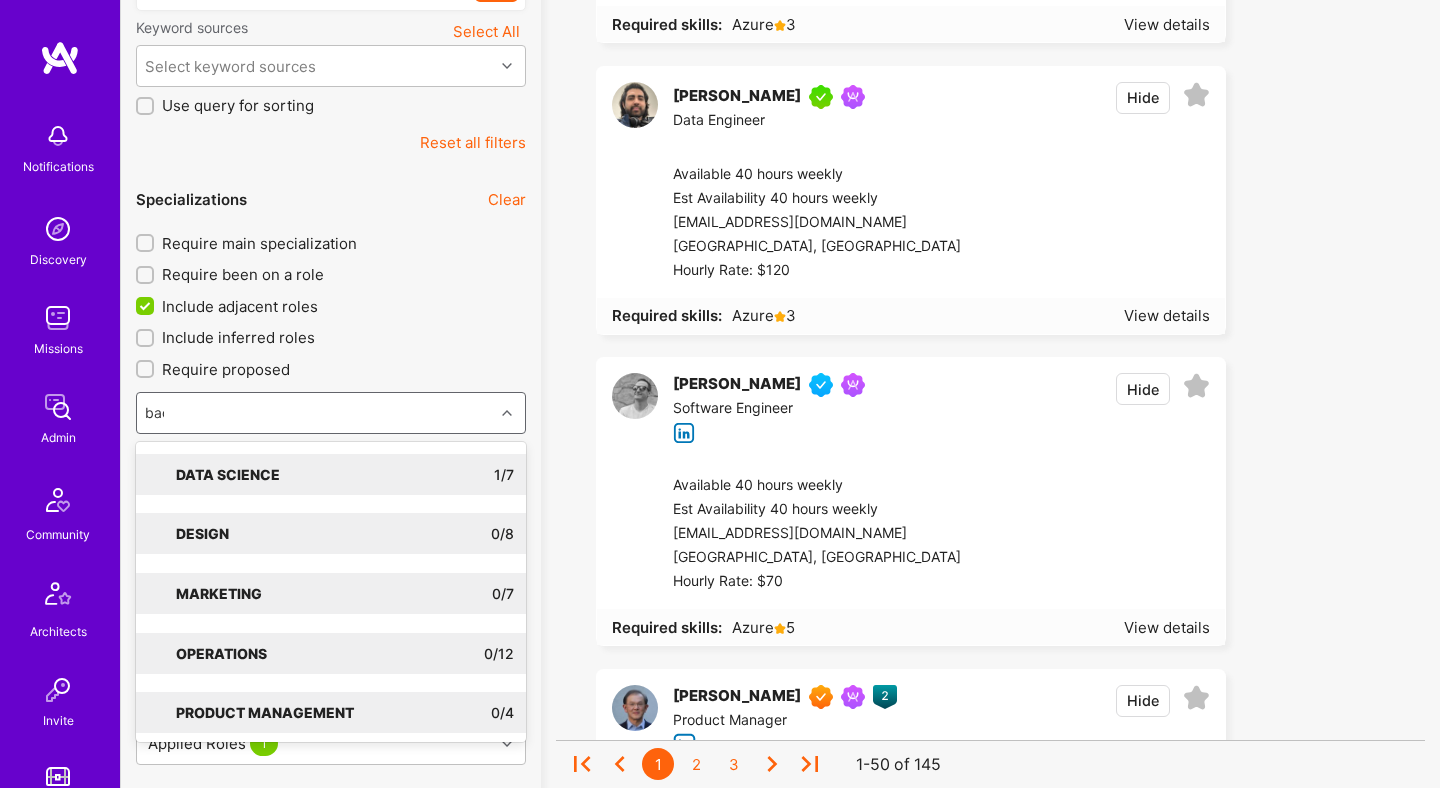 type on "back" 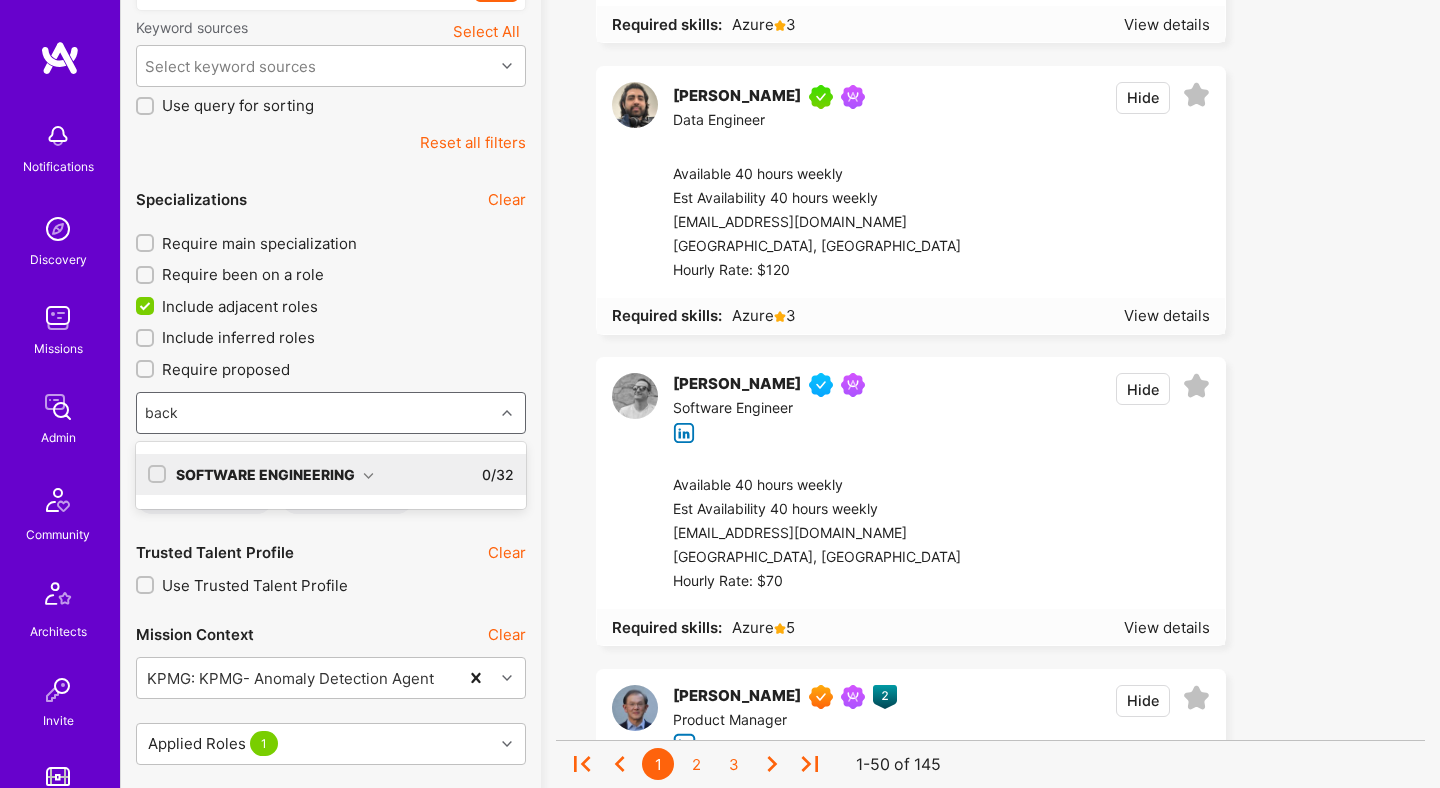 click on "Software Engineering" at bounding box center (275, 474) 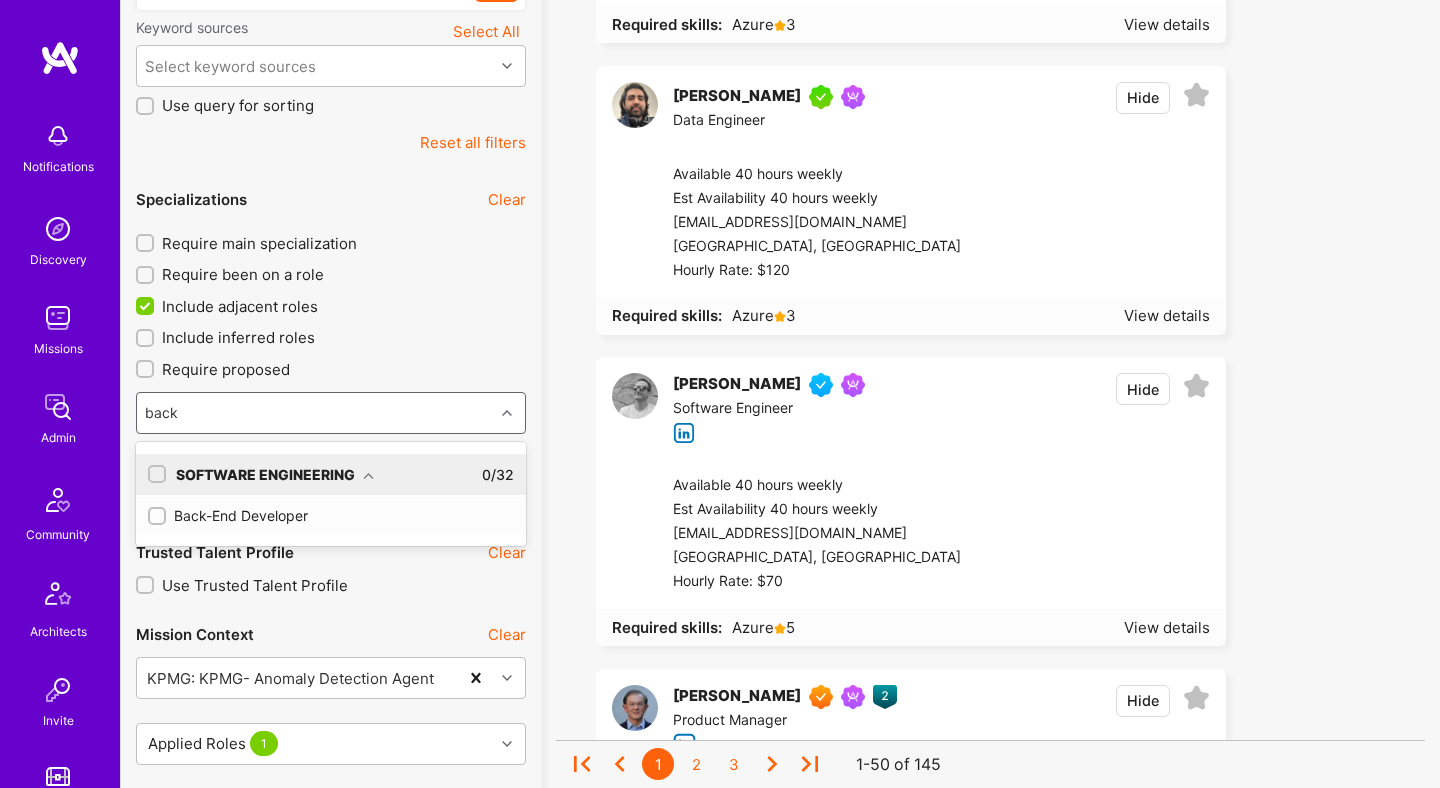 click on "Back-End Developer" at bounding box center (331, 515) 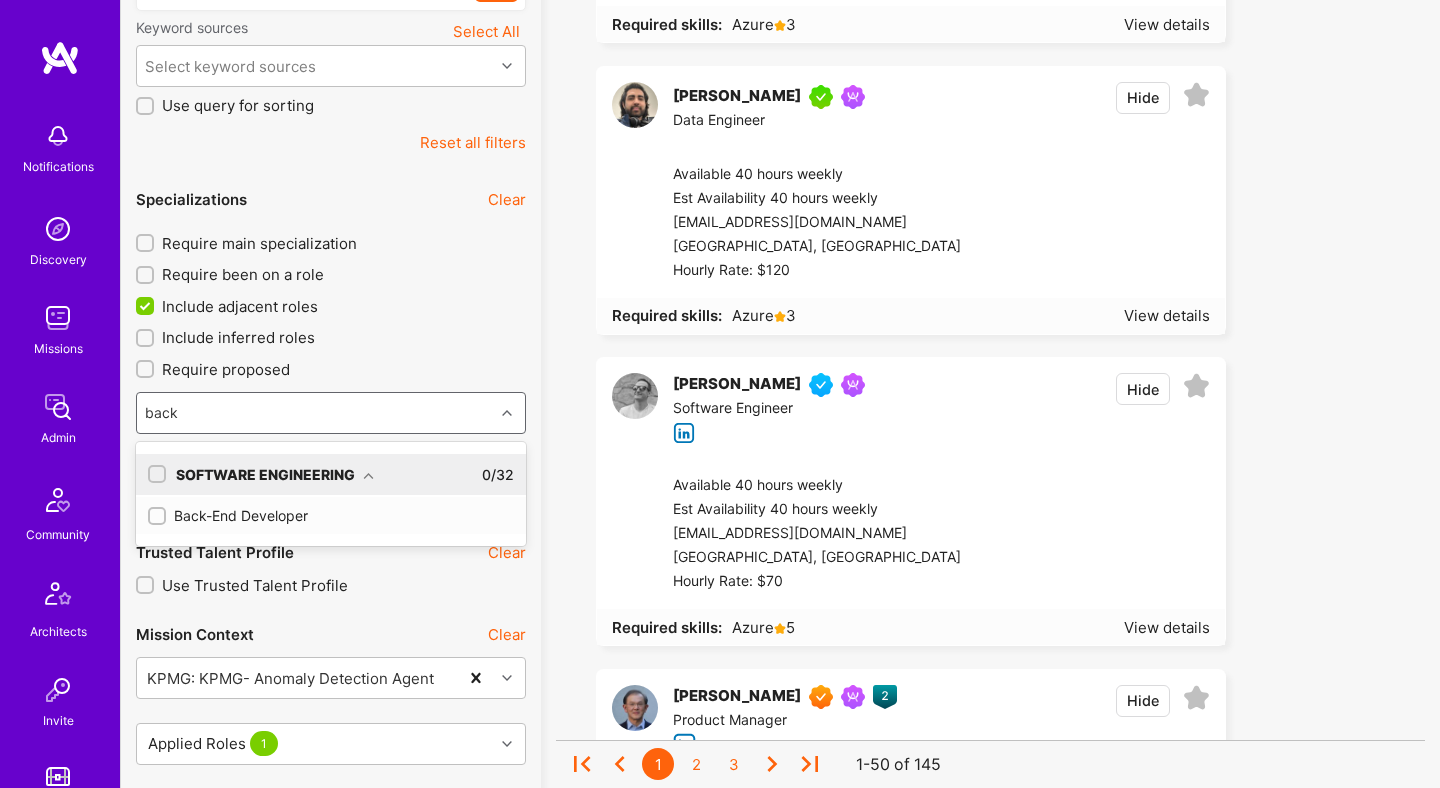 type 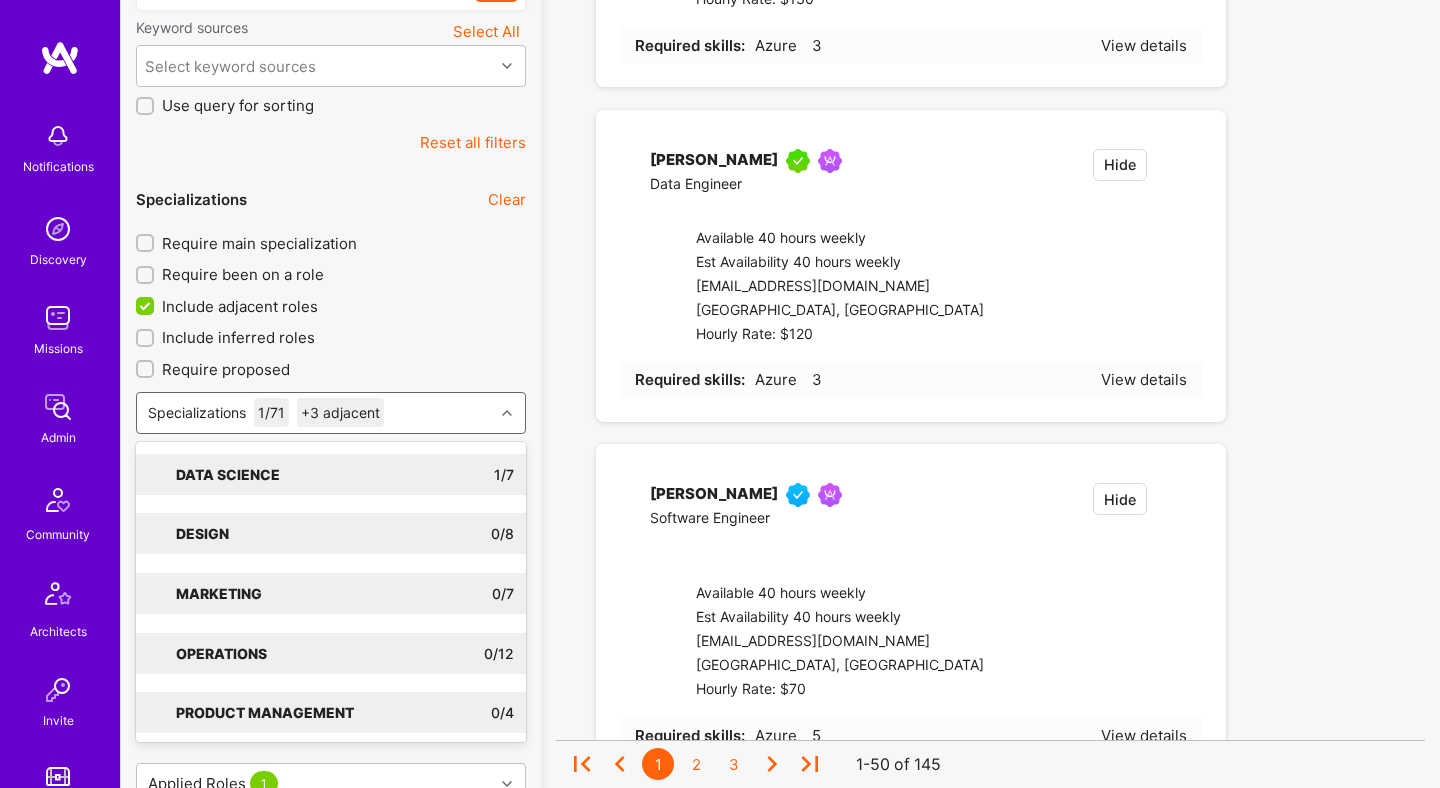 checkbox on "true" 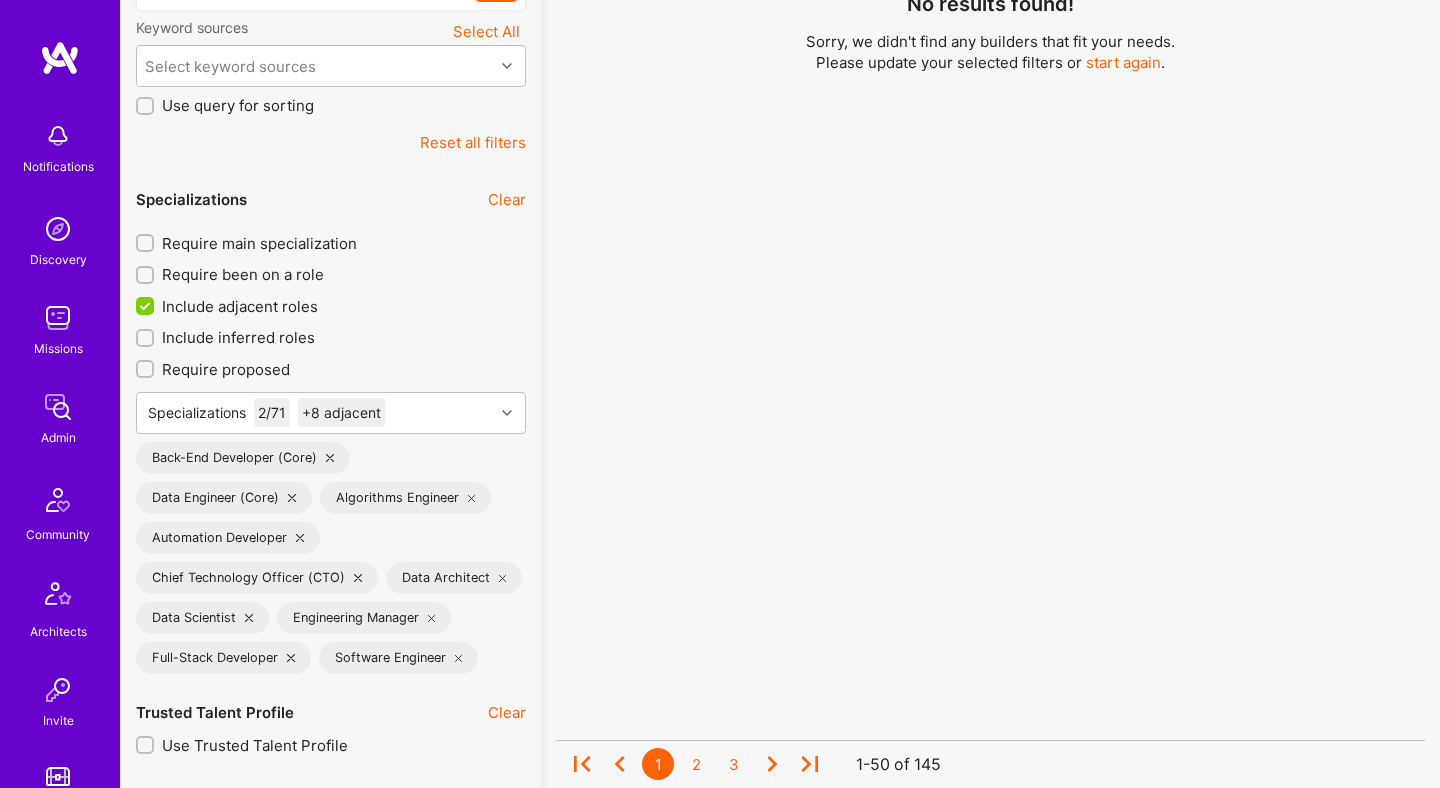 click on "No results found! Sorry, we didn't find any builders that fit your needs. Please update your selected filters or   start again . 1 2 3 1-50 of 145" at bounding box center [990, 3151] 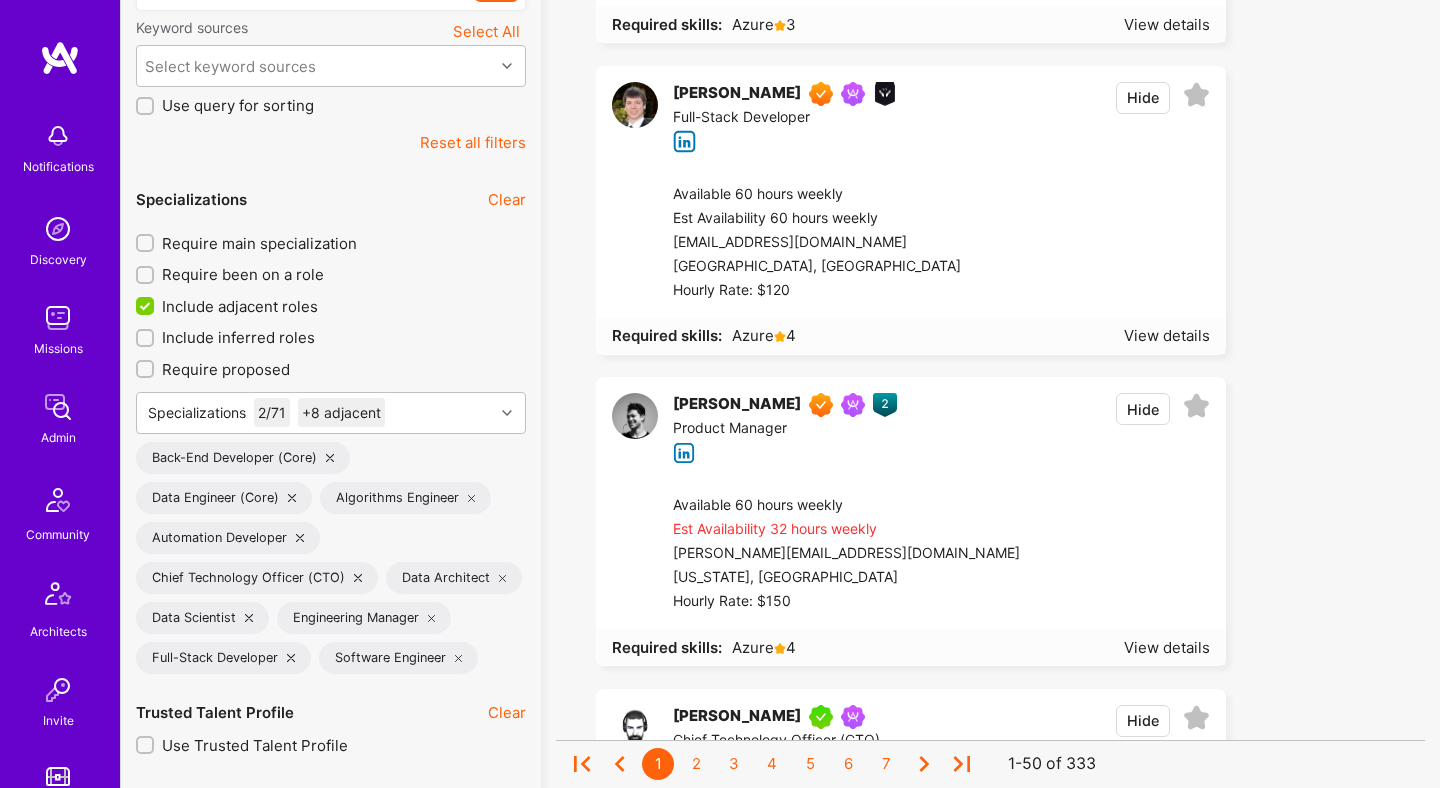 scroll, scrollTop: 0, scrollLeft: 0, axis: both 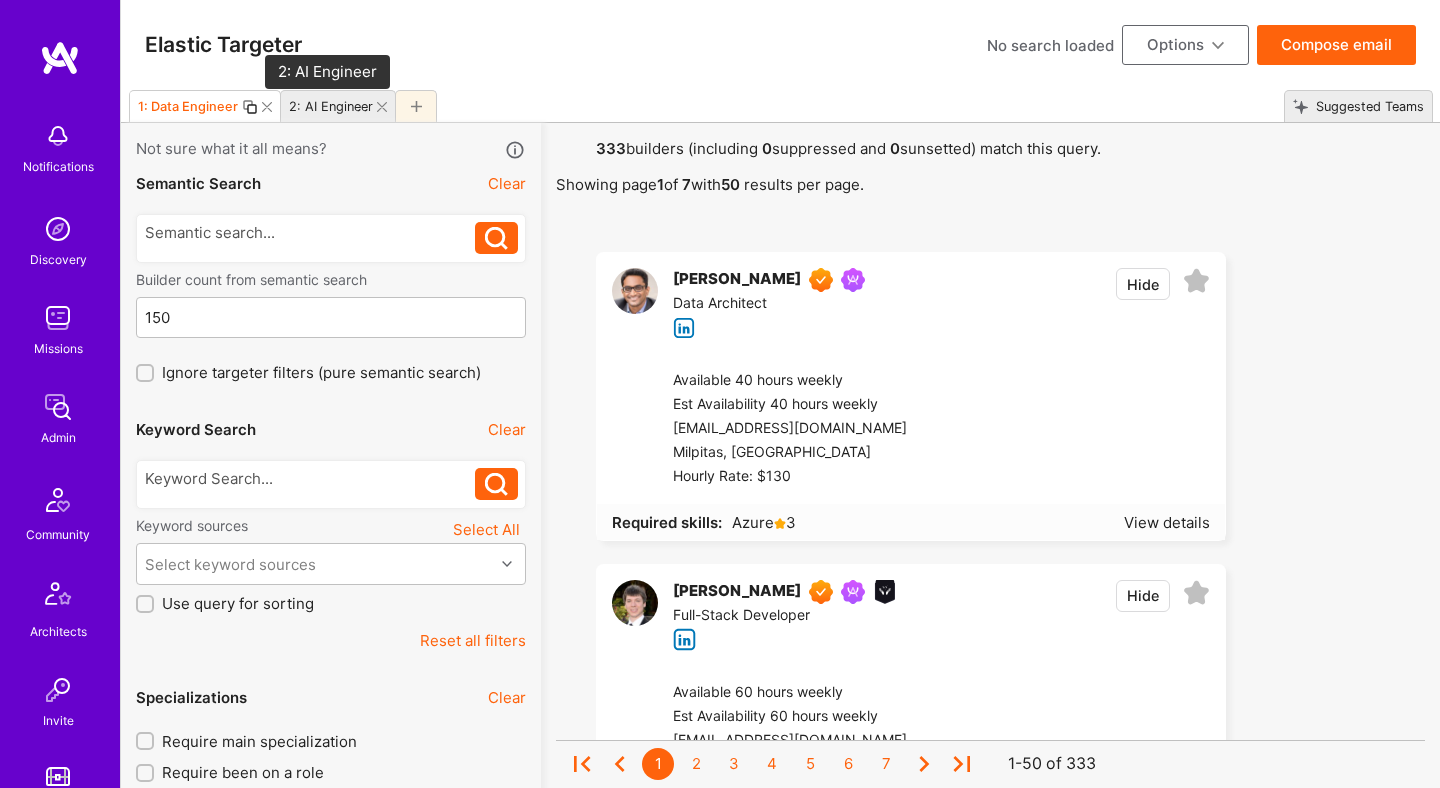 click on "2: AI Engineer" at bounding box center [331, 106] 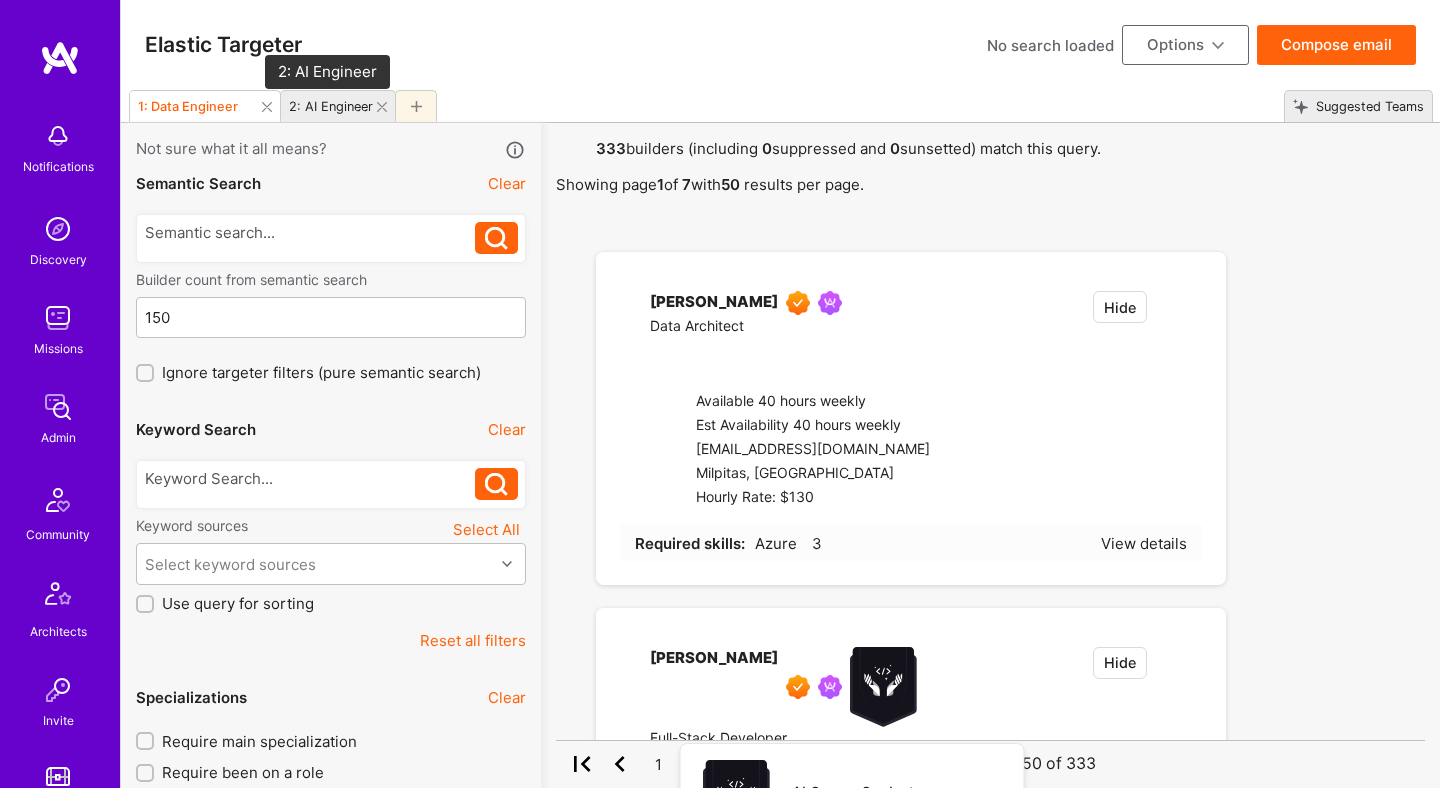 type on "2" 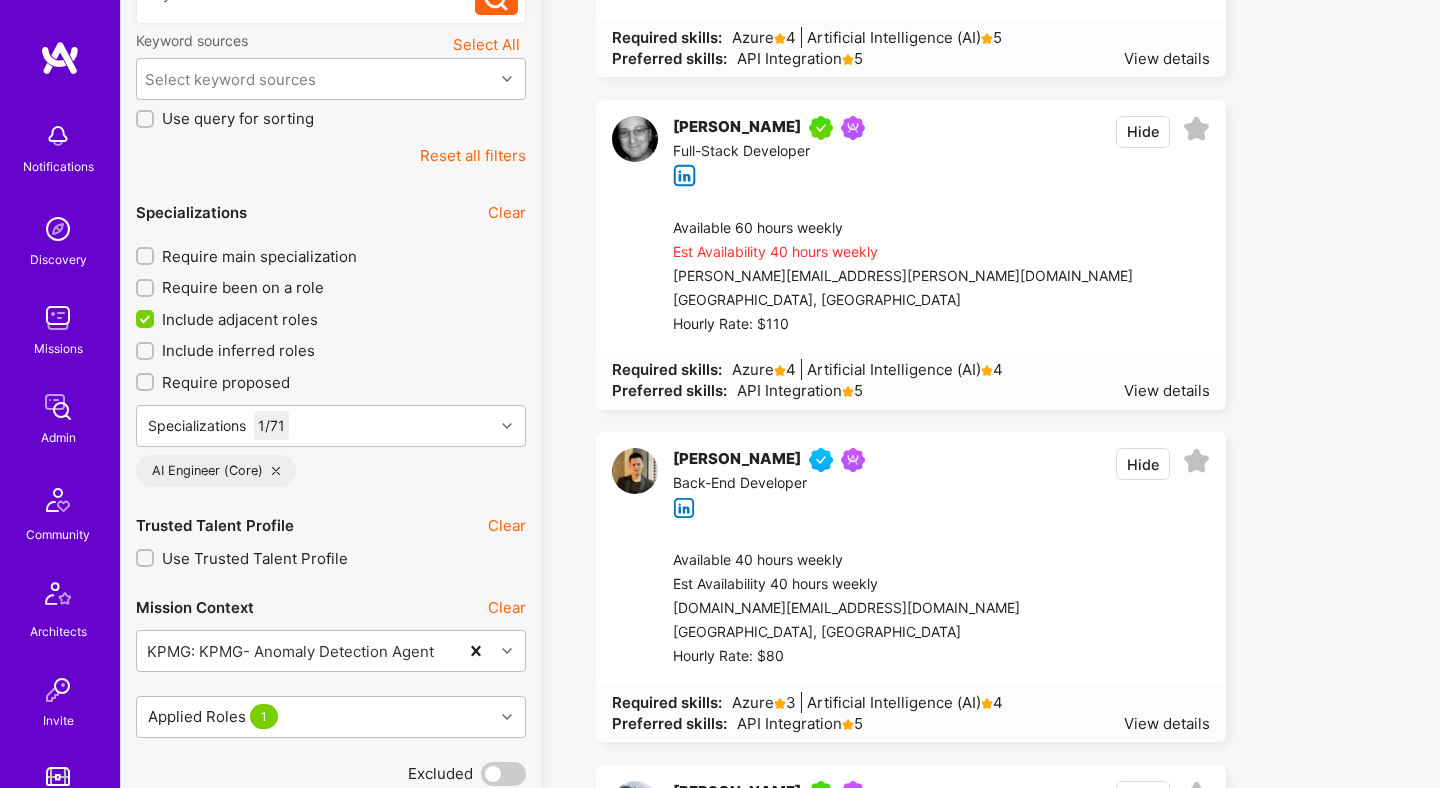 scroll, scrollTop: 494, scrollLeft: 0, axis: vertical 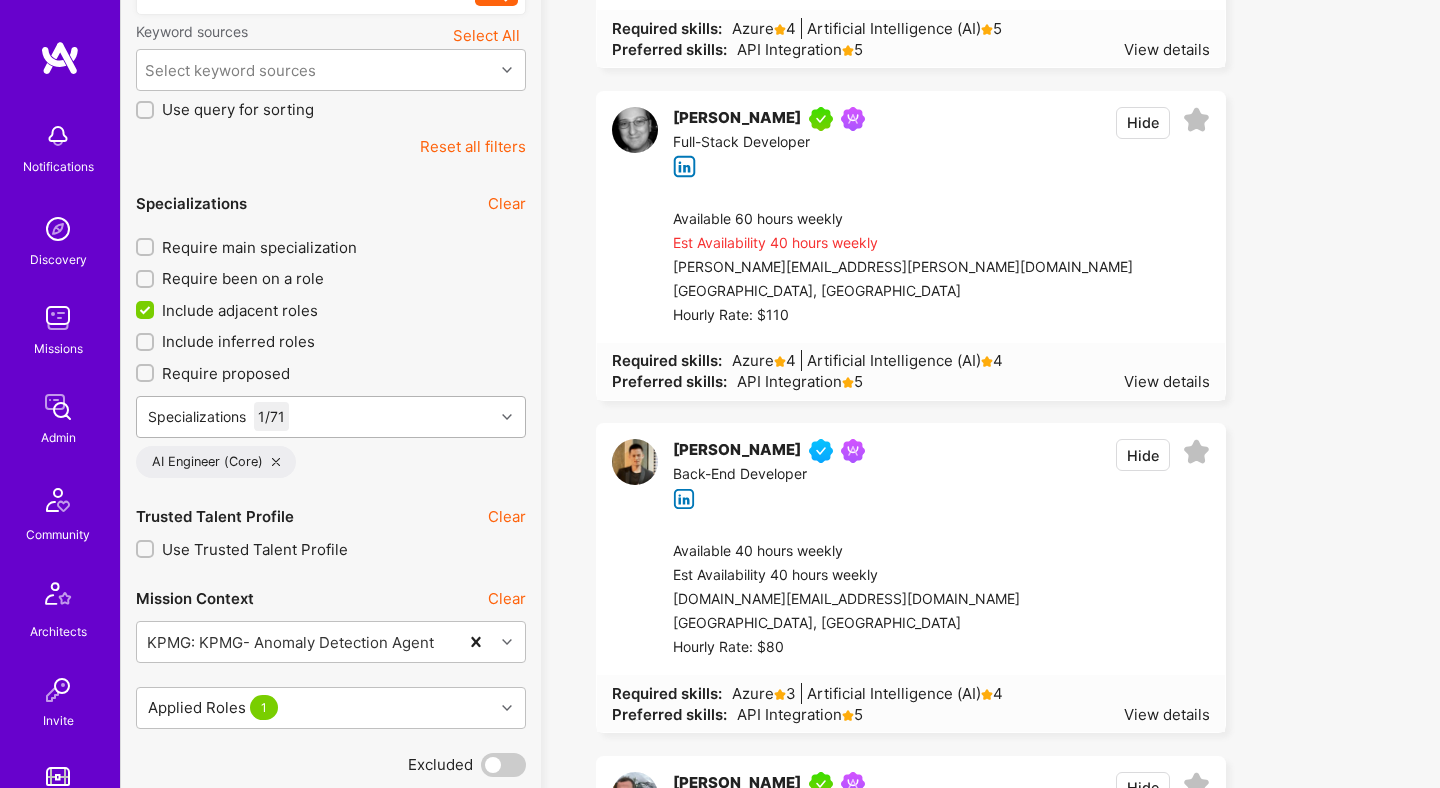 click on "Specializations 1  /  71" at bounding box center [315, 417] 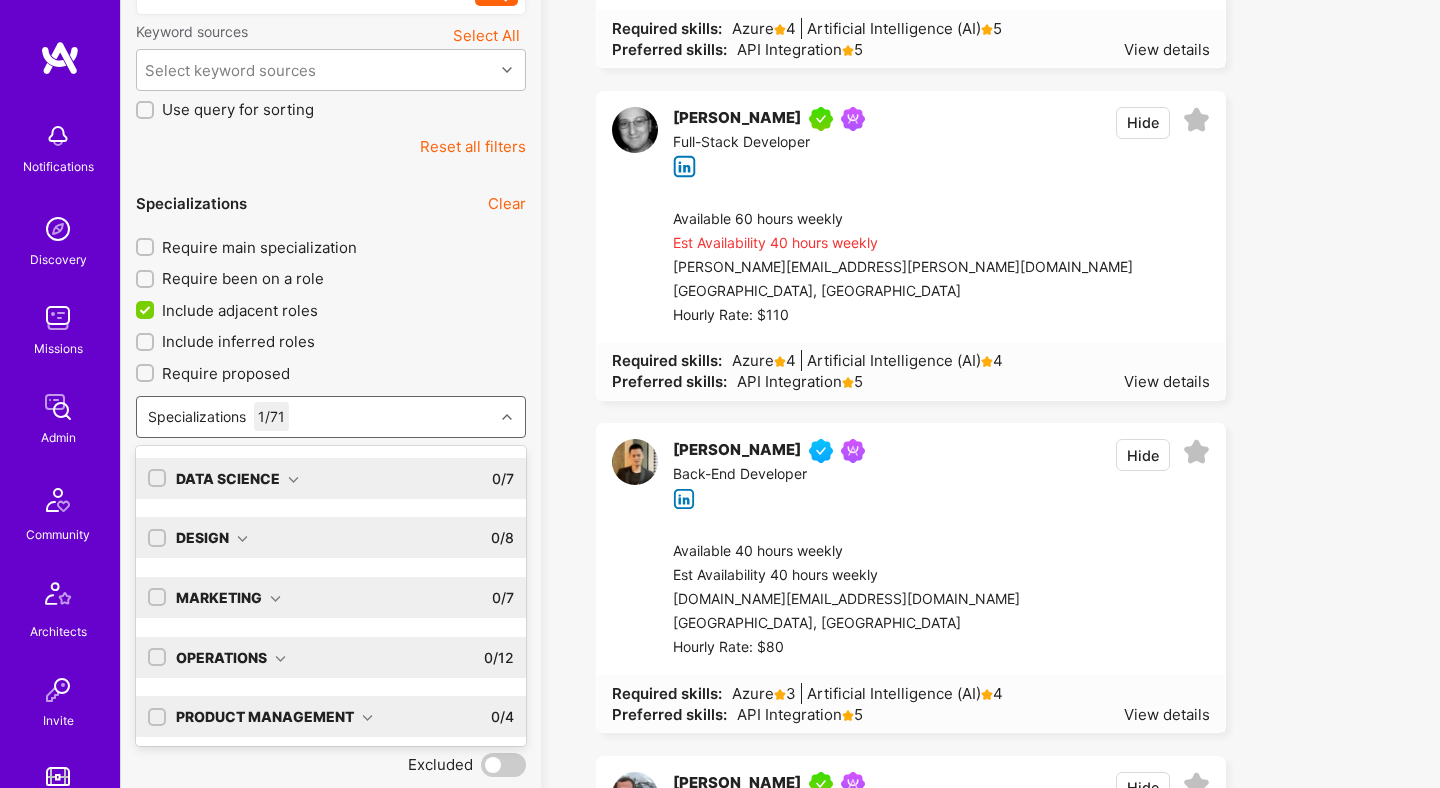 scroll, scrollTop: 125, scrollLeft: 0, axis: vertical 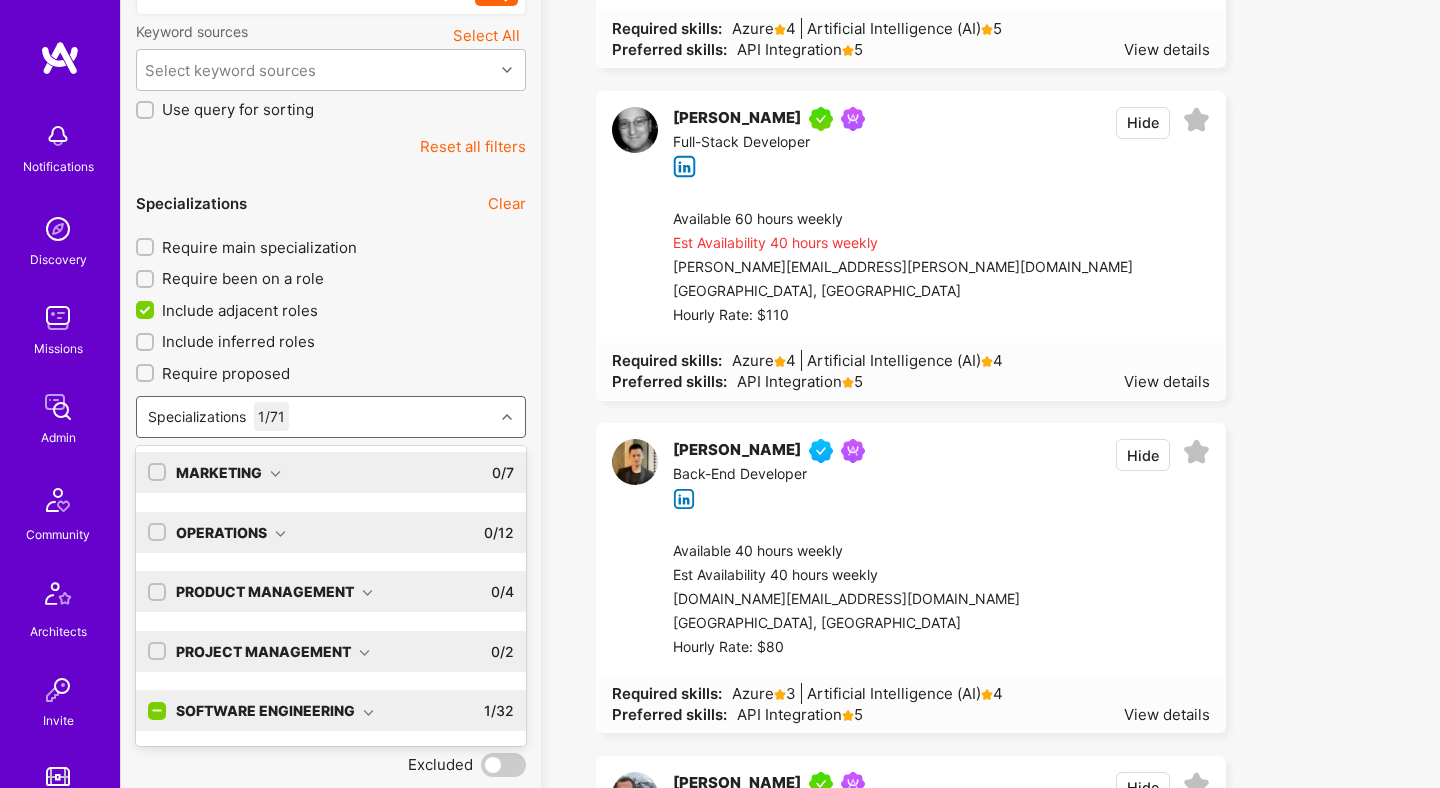 click at bounding box center (368, 712) 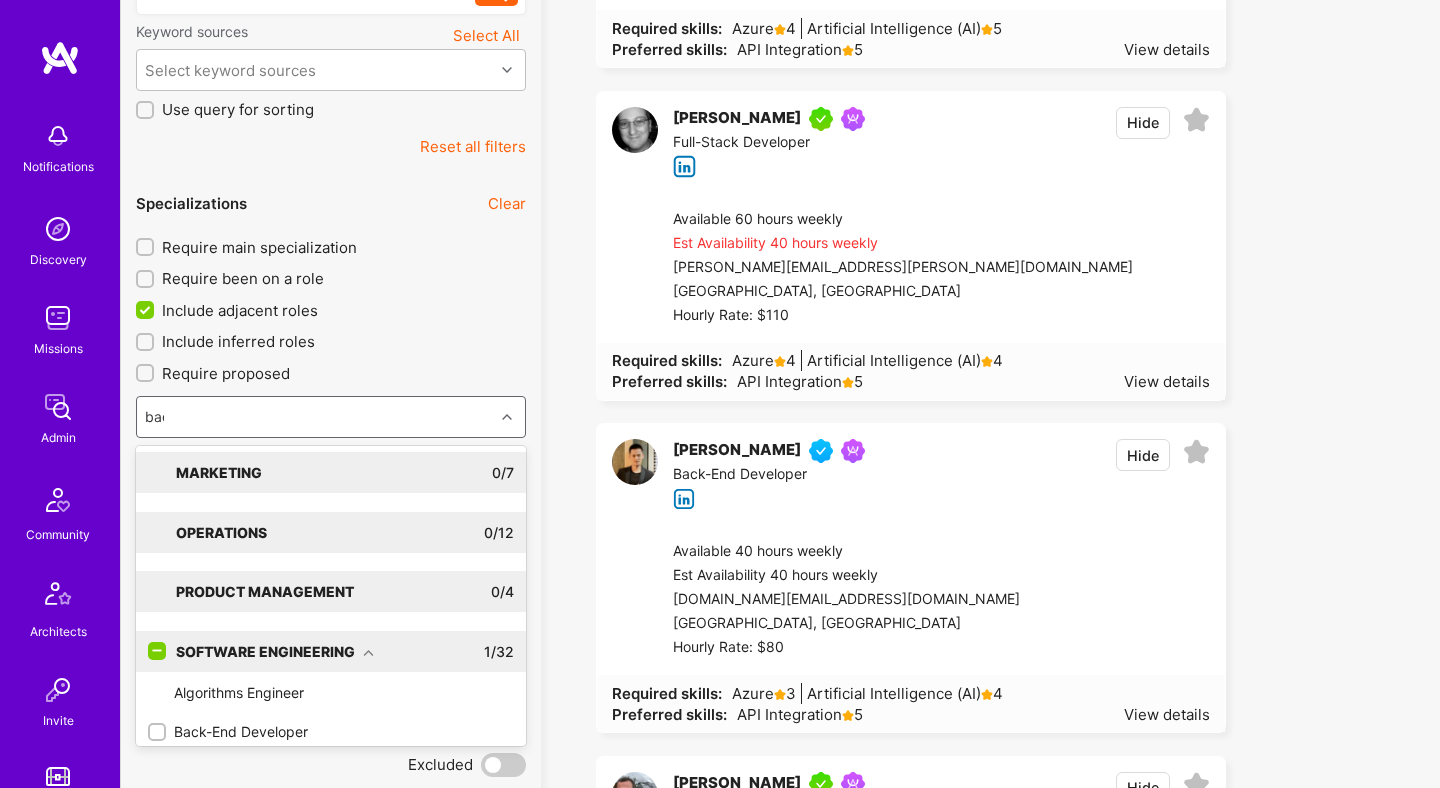 scroll, scrollTop: 0, scrollLeft: 0, axis: both 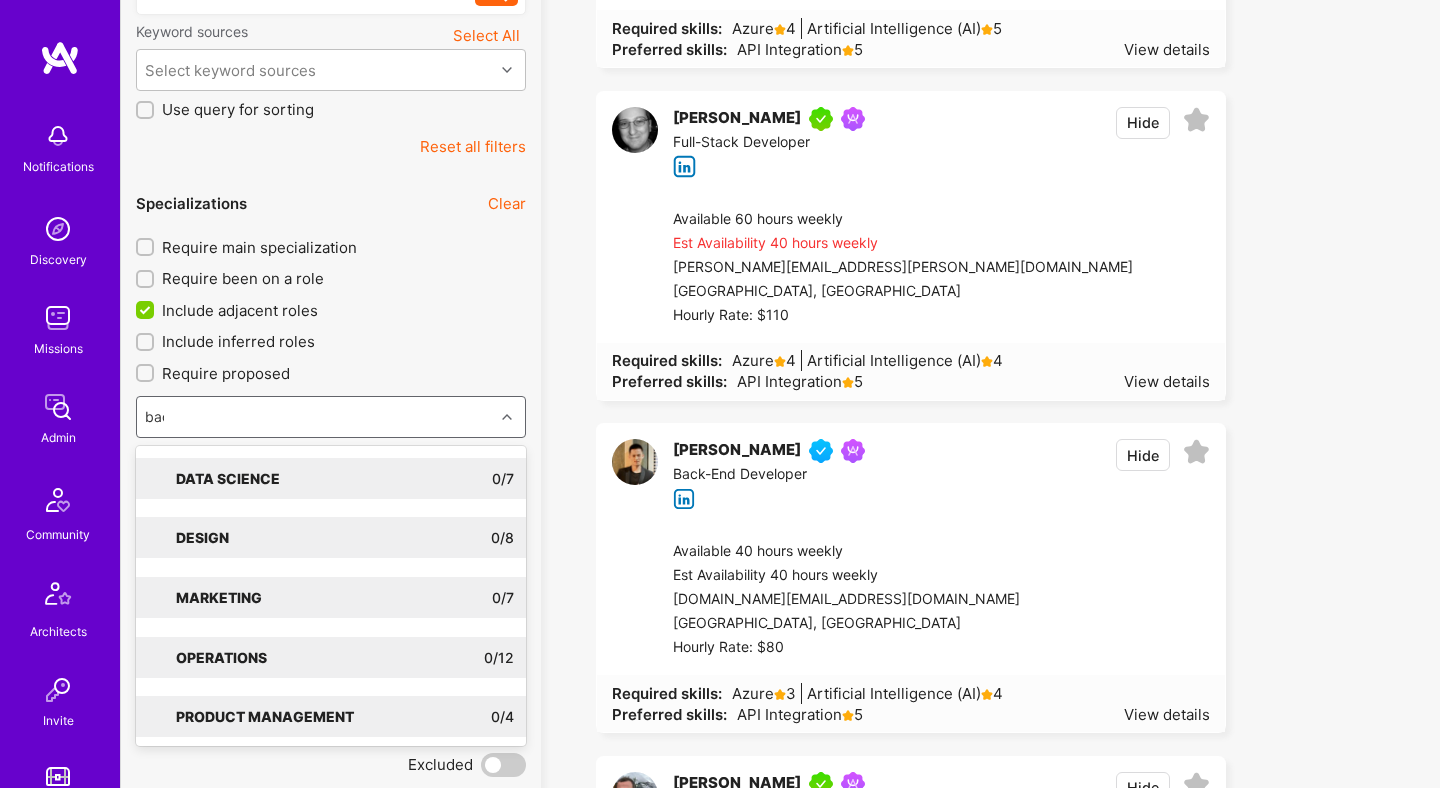 type on "back" 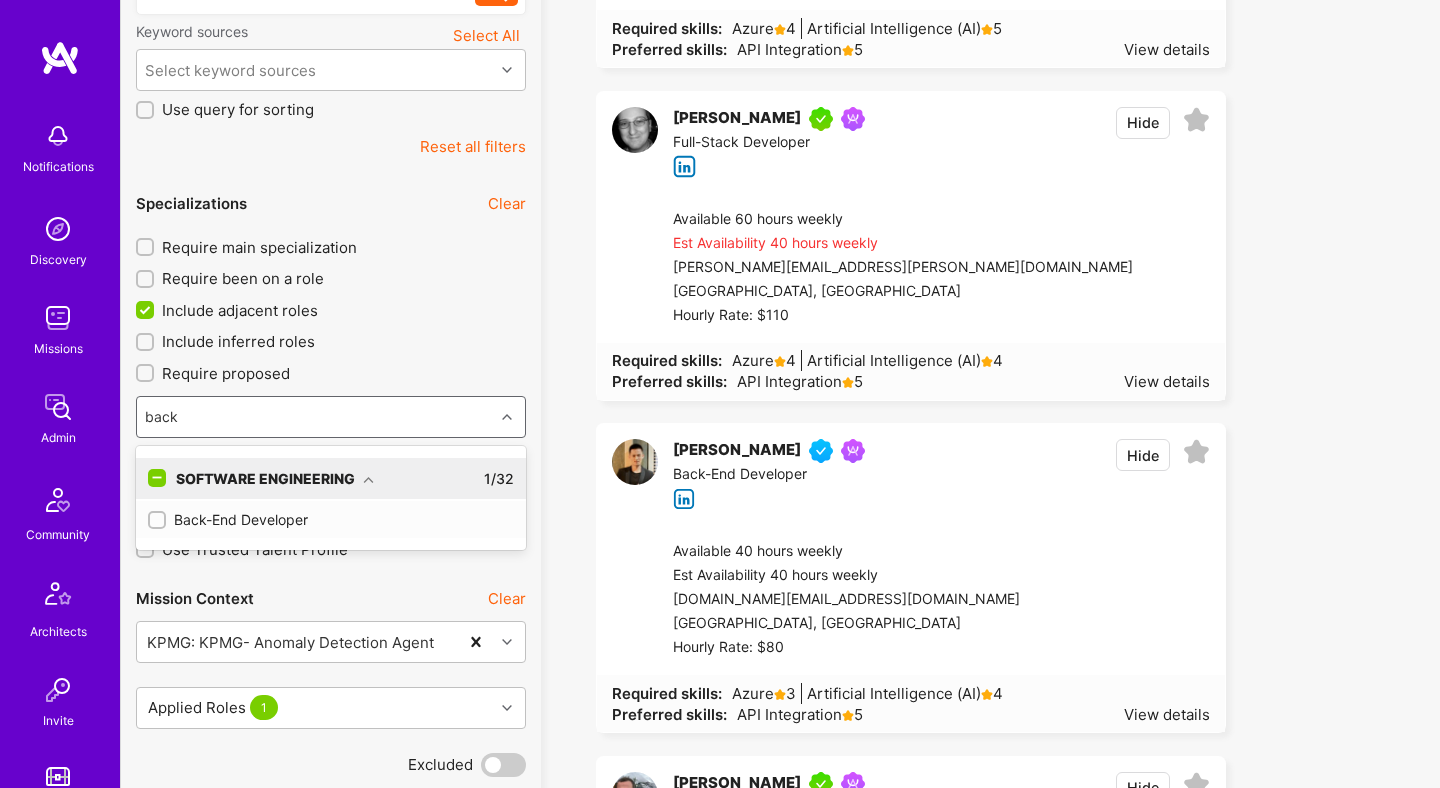 click on "Back-End Developer" at bounding box center [331, 519] 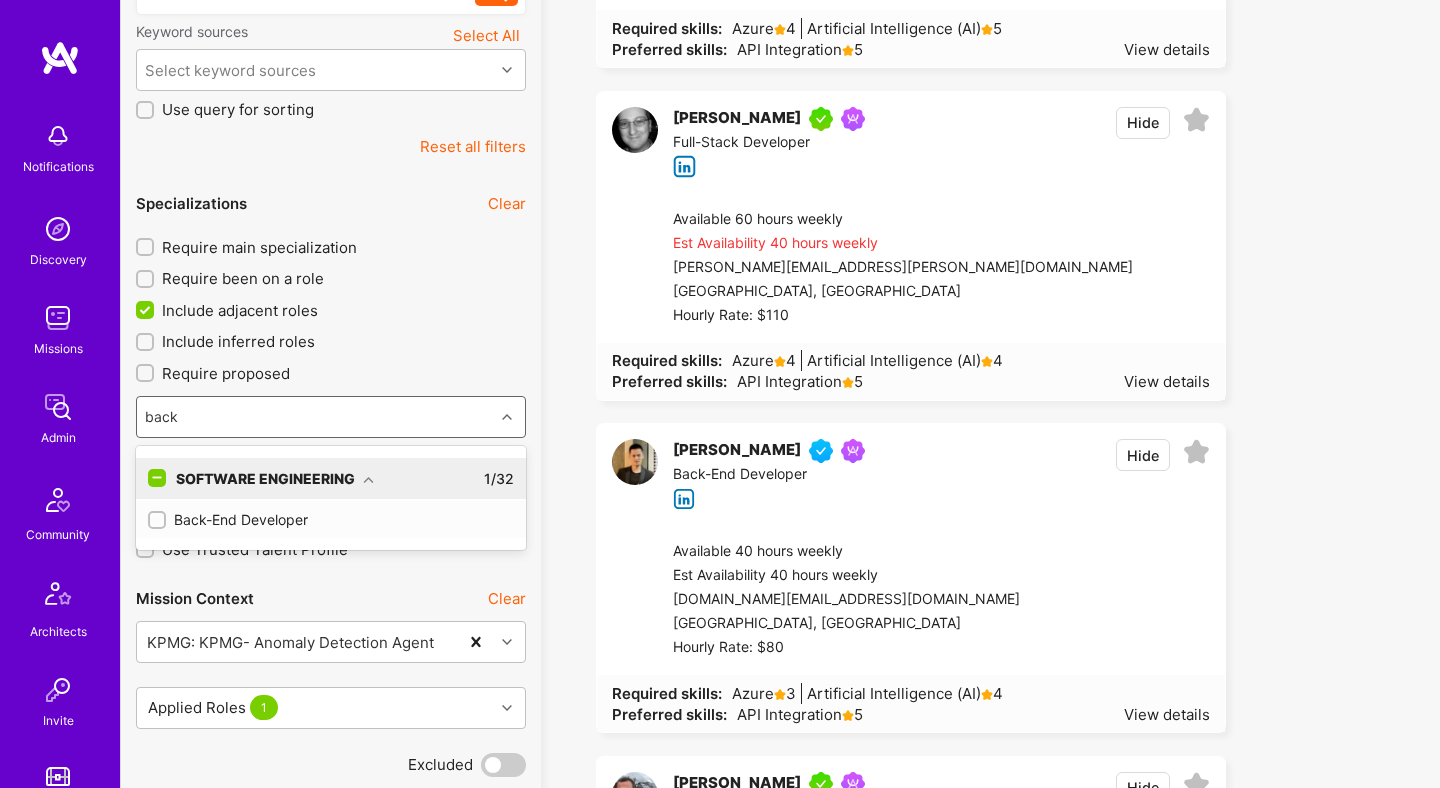 type 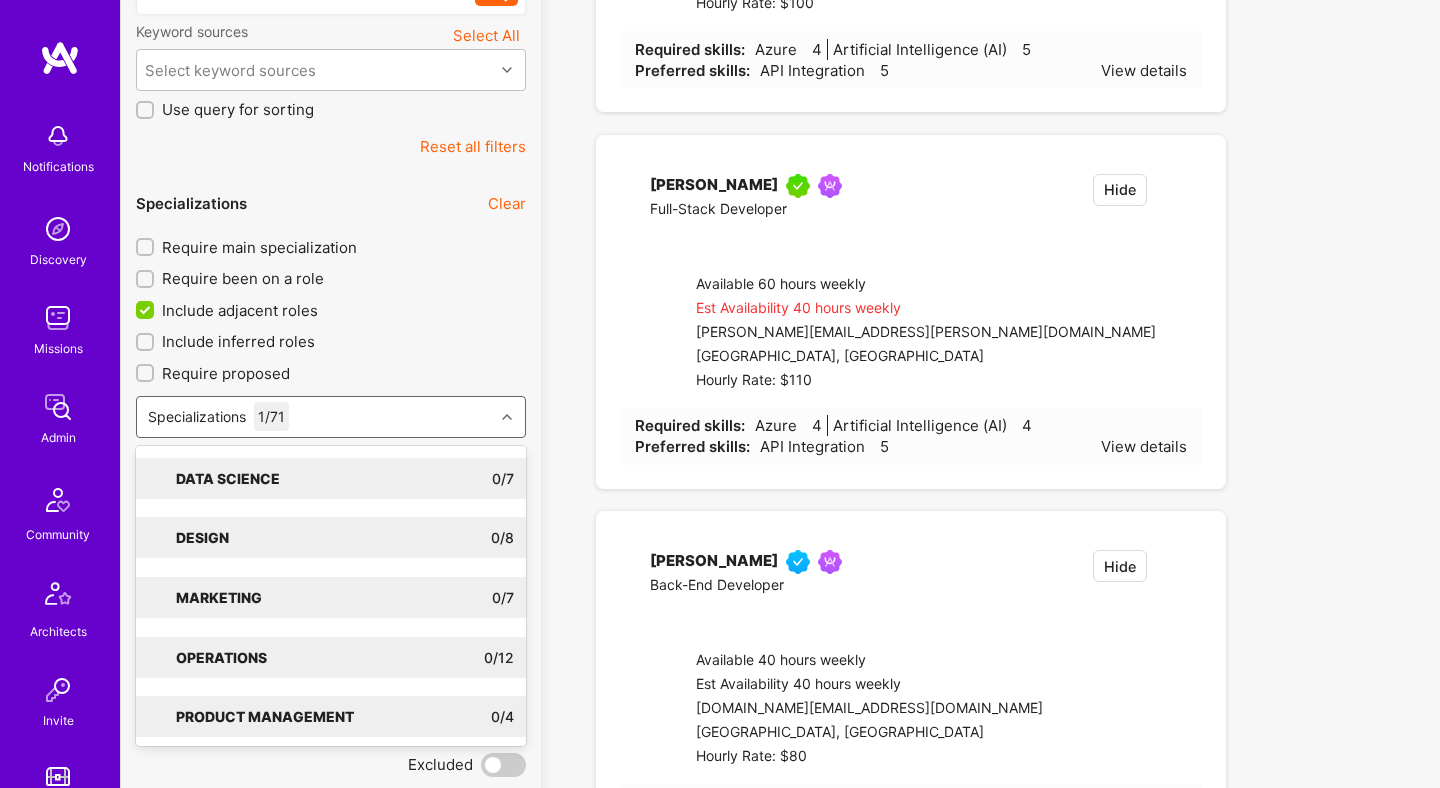 checkbox on "true" 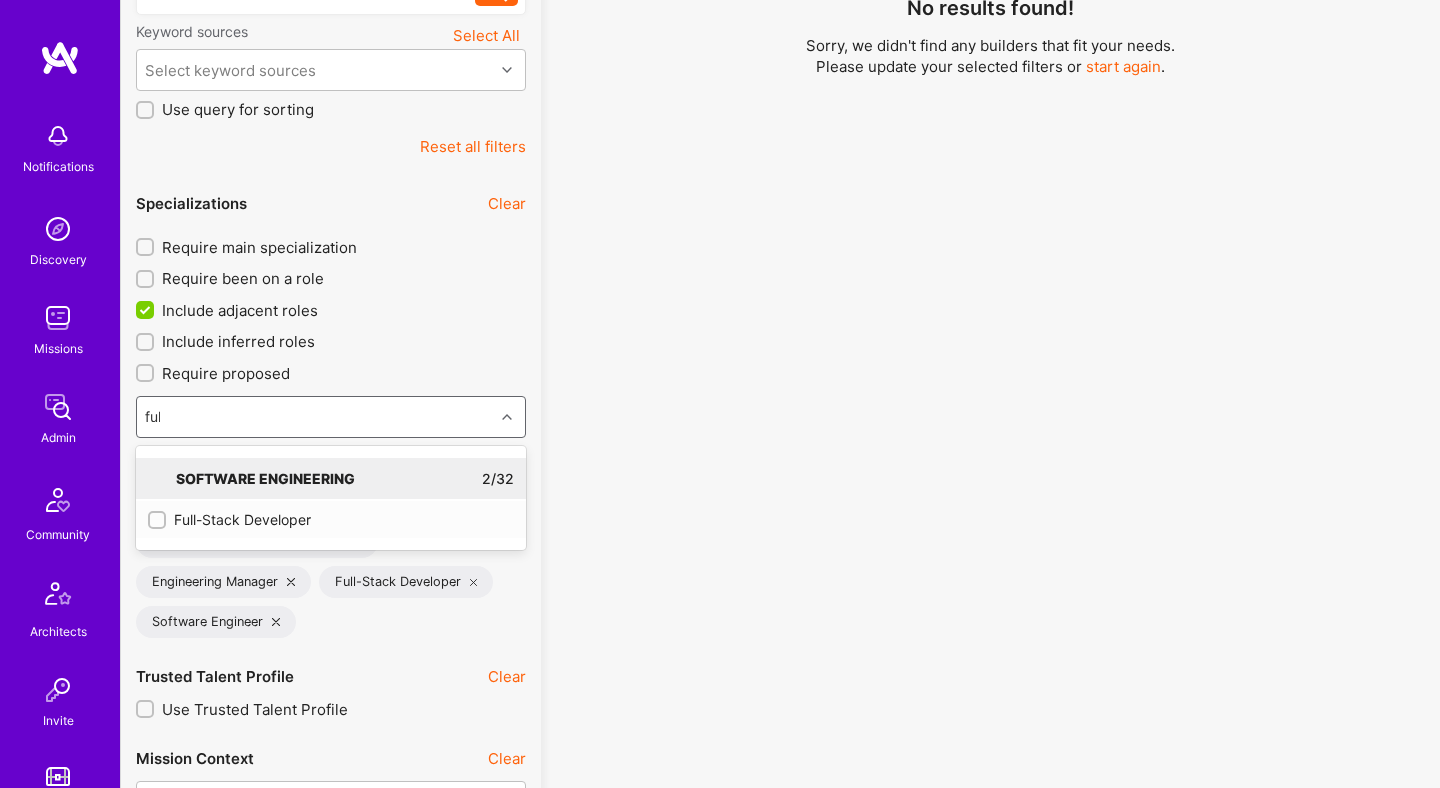 type on "full" 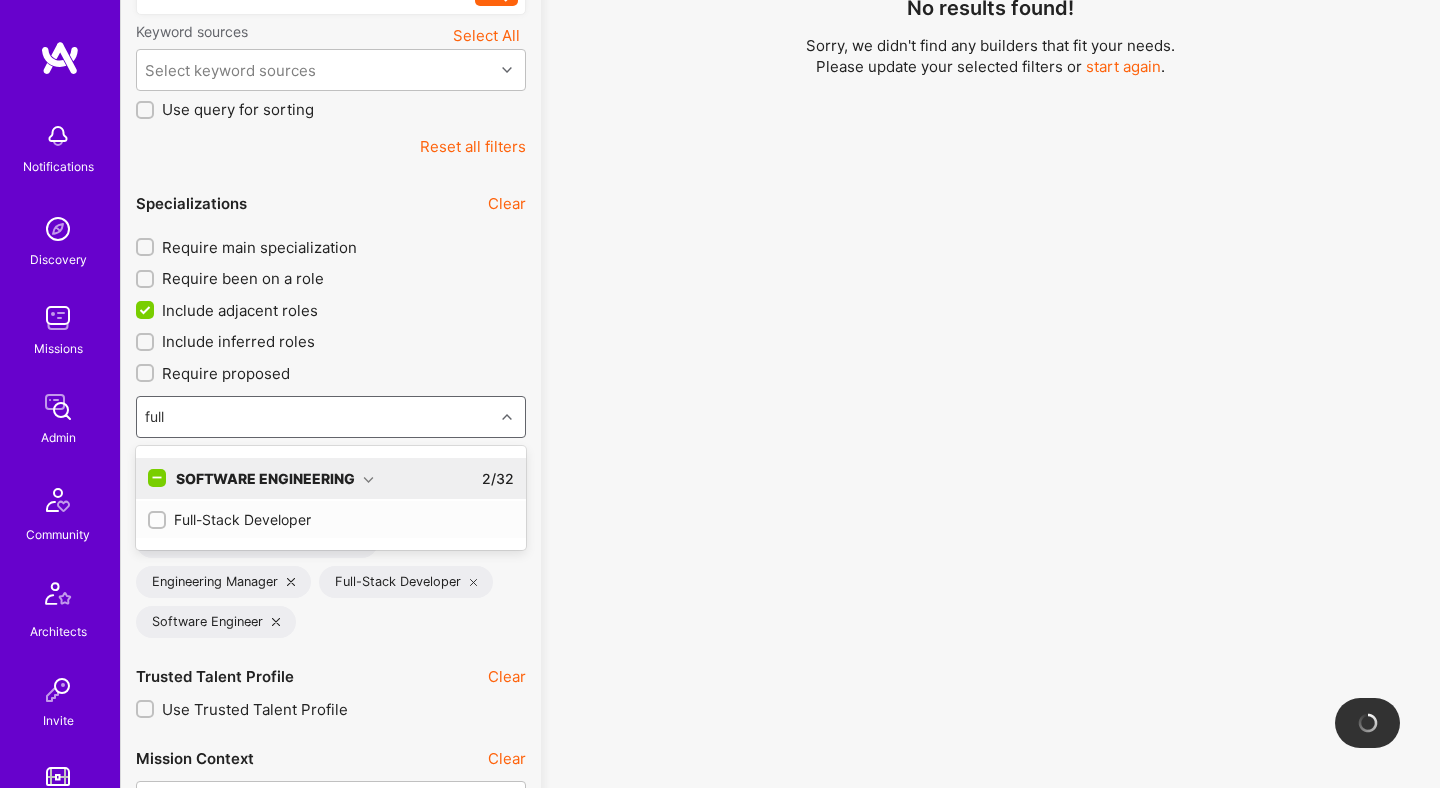click on "Full-Stack Developer" at bounding box center (331, 519) 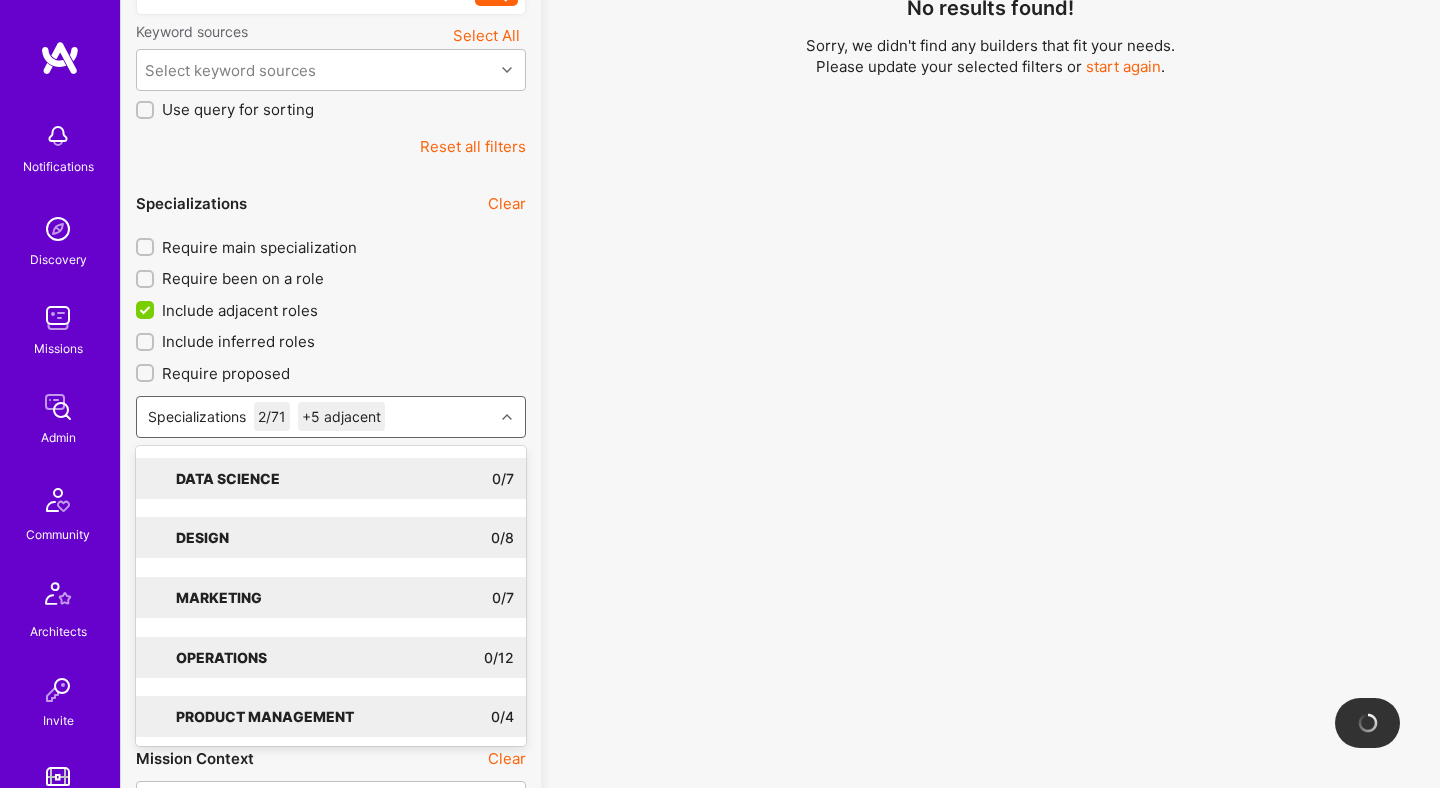 checkbox on "true" 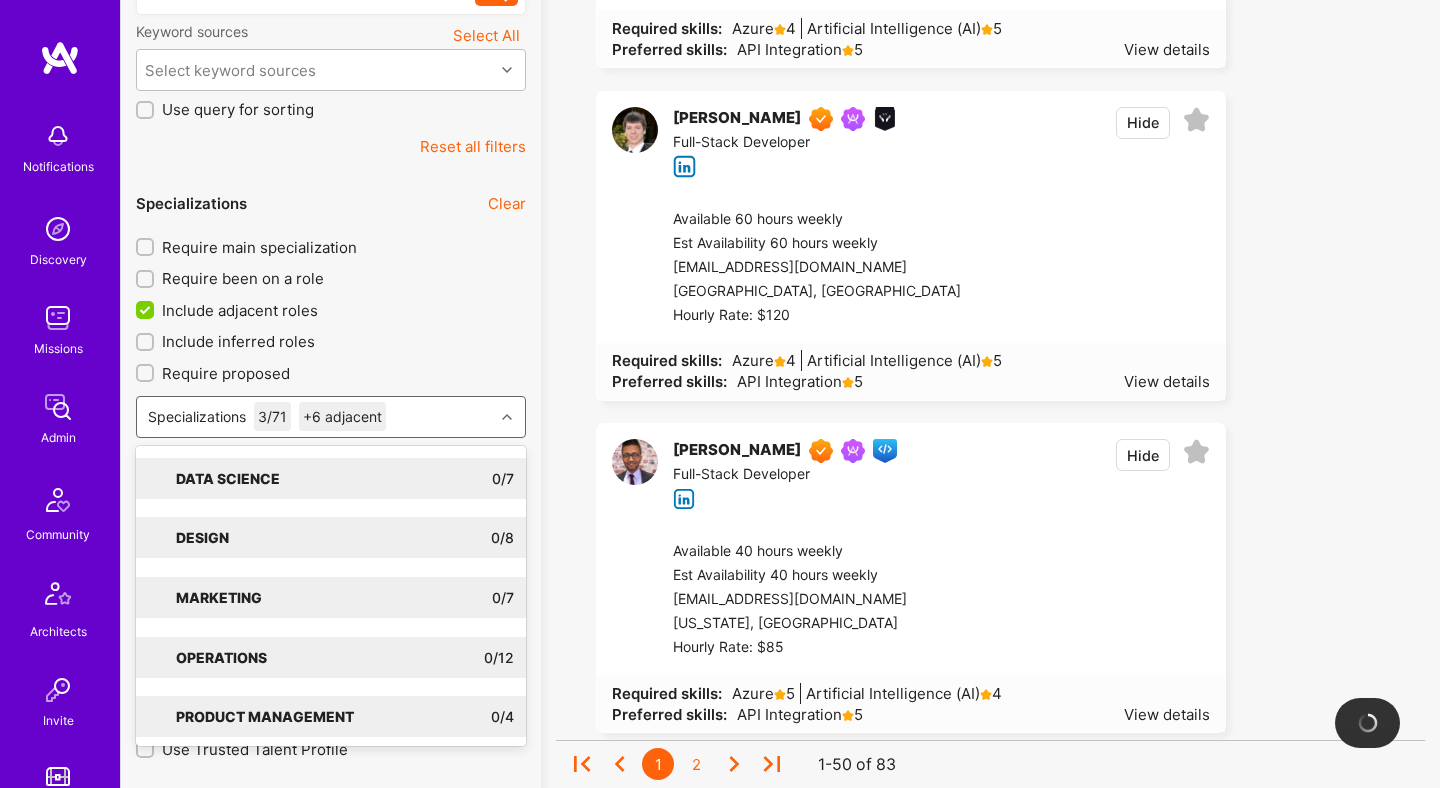 click on "83  builders (including   0  suppressed and   0  sunsetted) match this query. Showing page  1  of   2  with  50   results per page. Gabe Thendean A.I. guild Members of A.I. guild. Product Guild Members of Product guild. Product Manager     Hide Available 40 hours weekly Est Availability 40 hours weekly thendean@gmail.com San Francisco, USA Hourly Rate: $130 Required skills:  Azure  4 Artificial Intelligence (AI)  5 Preferred skills:  API Integration  5 View details Justin Jones AI Course Graduate Completed the AI augmented training. Full-Stack Developer     Hide Available 60 hours weekly Est Availability 60 hours weekly jjones@peakinertia.com Detroit, USA Hourly Rate: $120 Required skills:  Azure  4 Artificial Intelligence (AI)  5 Preferred skills:  API Integration  5 View details Nazim Amin Front-end guild Members of Front-end guild. Full-Stack Developer     Hide Available 40 hours weekly Est Availability 40 hours weekly amin.nazim13@gmail.com New York, USA Hourly Rate: $85 Required skills:  Azure  5 4 5" at bounding box center (990, 7762) 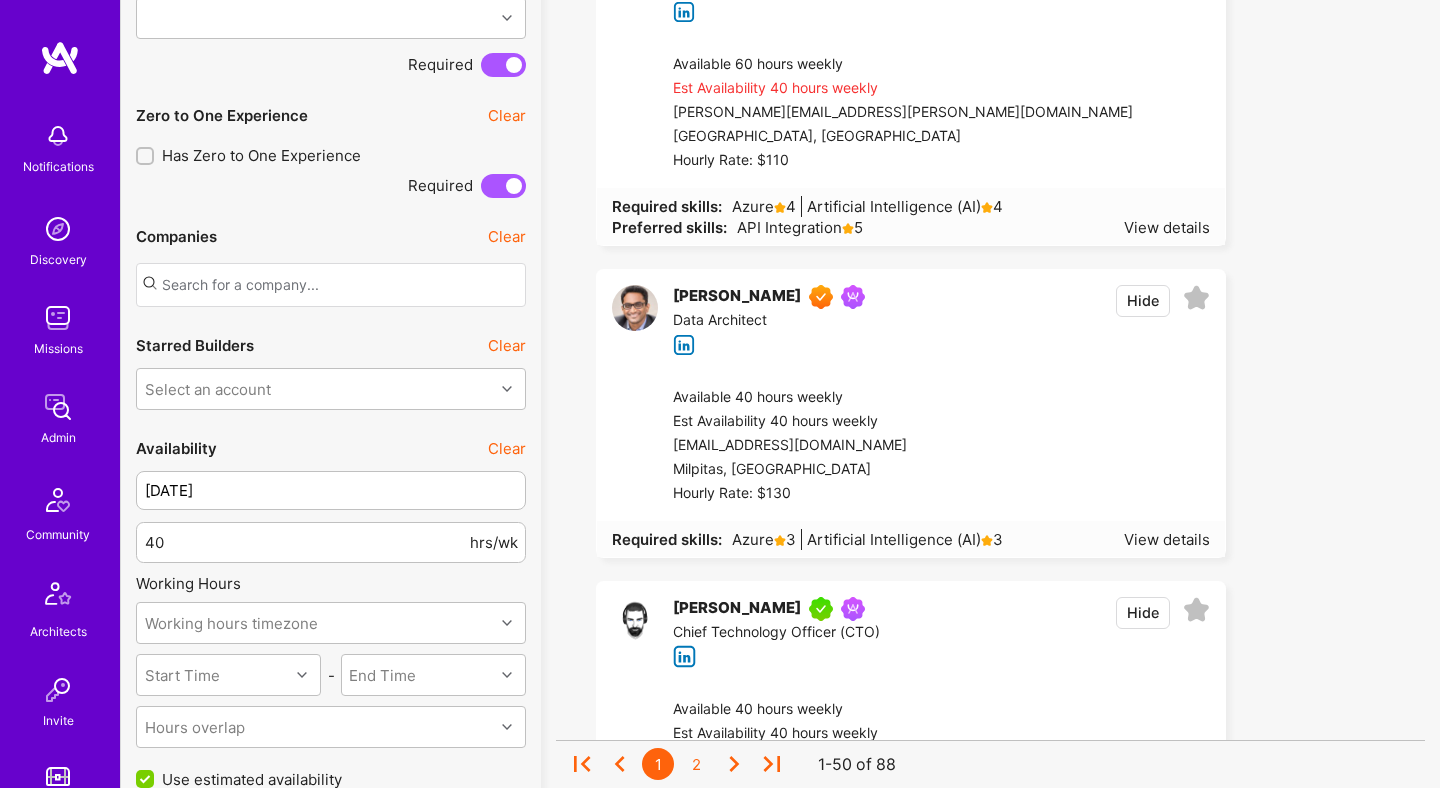scroll, scrollTop: 2071, scrollLeft: 0, axis: vertical 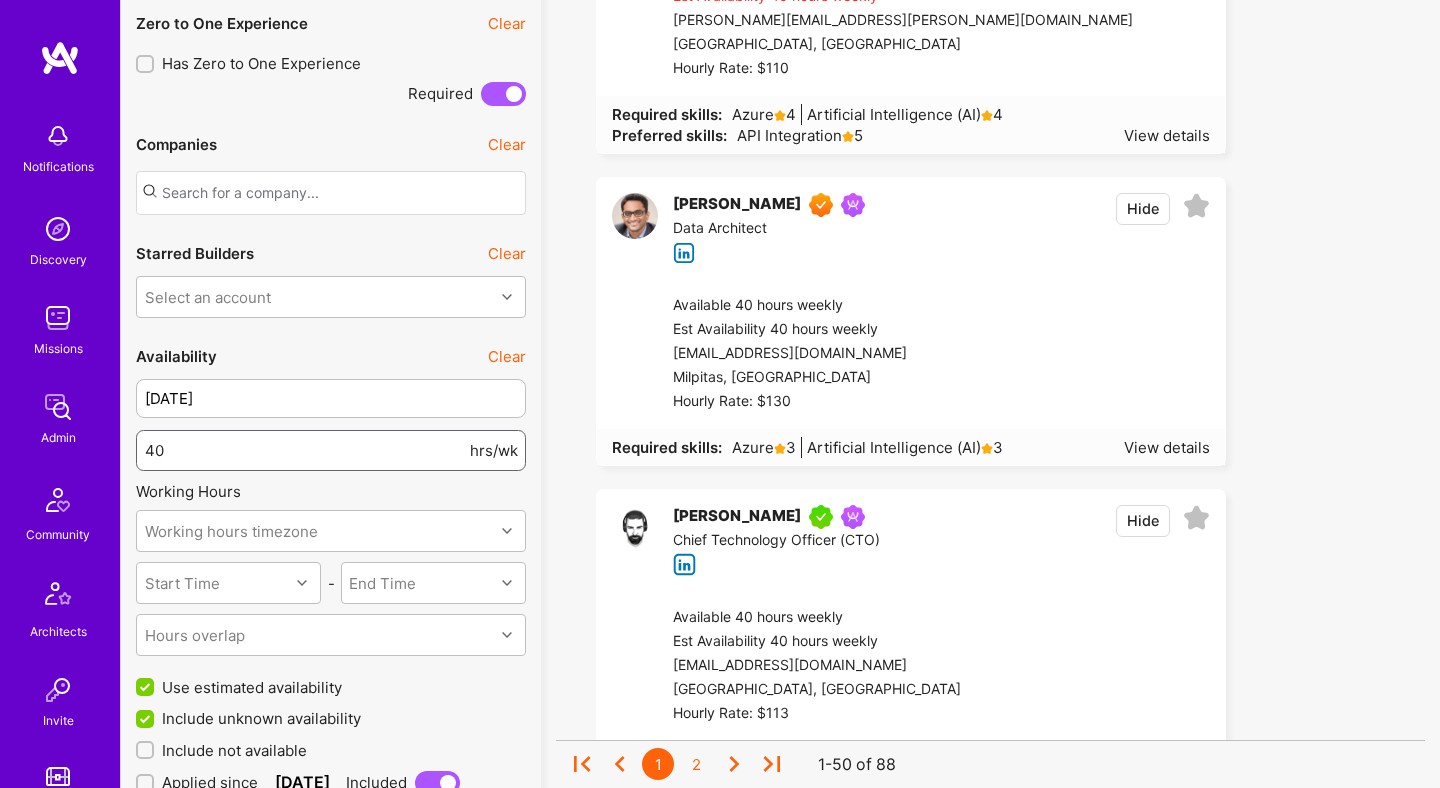 click on "40" at bounding box center (305, 450) 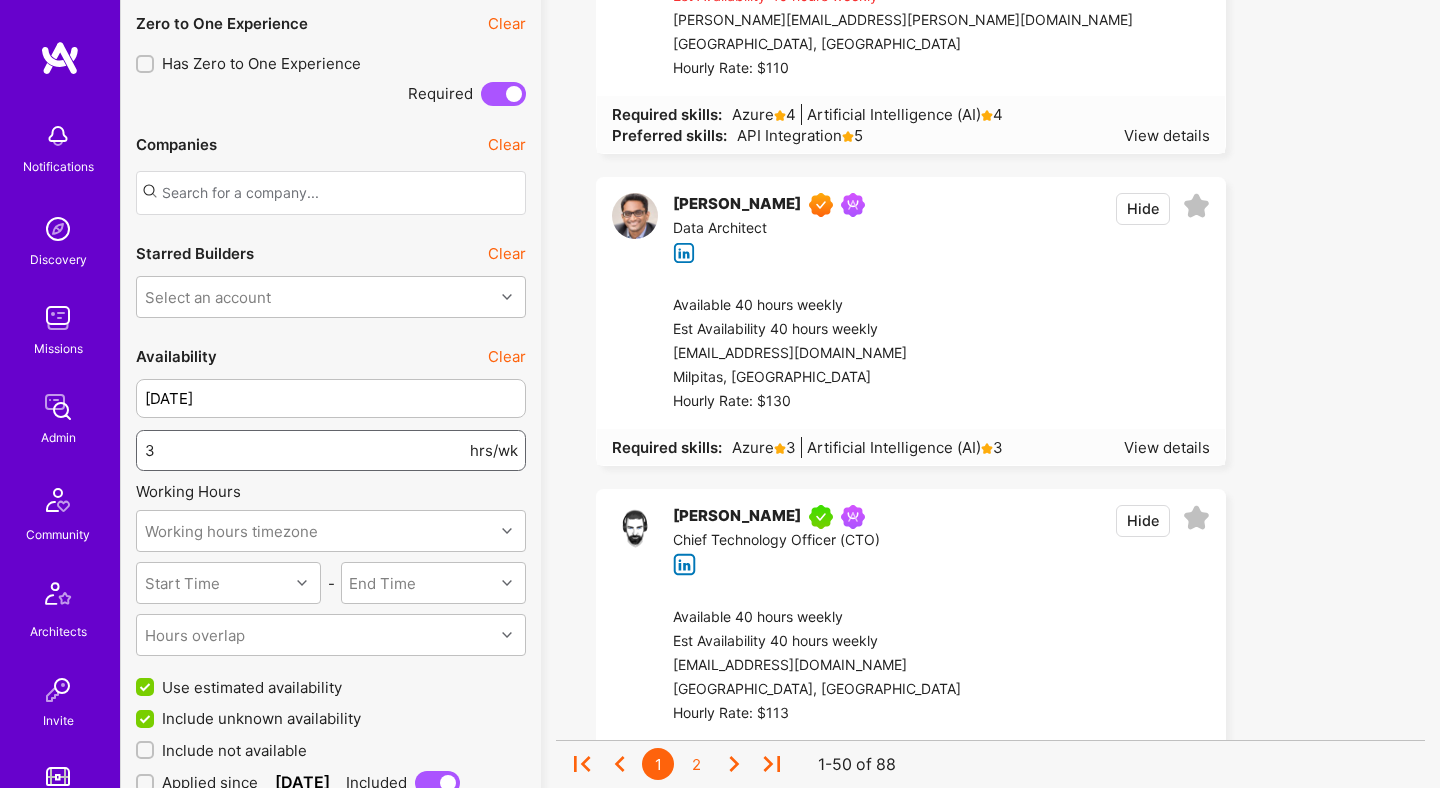 type on "30" 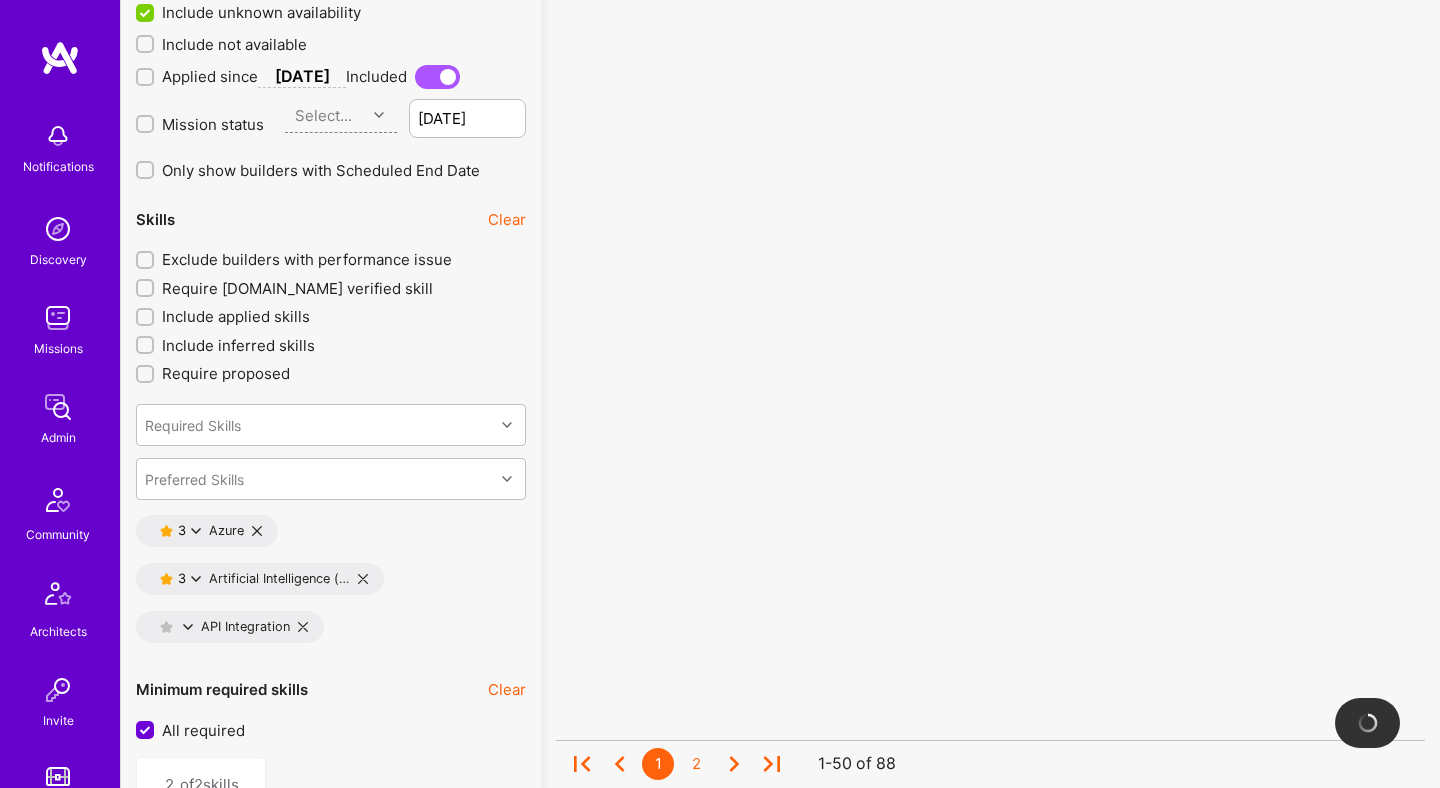 scroll, scrollTop: 2915, scrollLeft: 0, axis: vertical 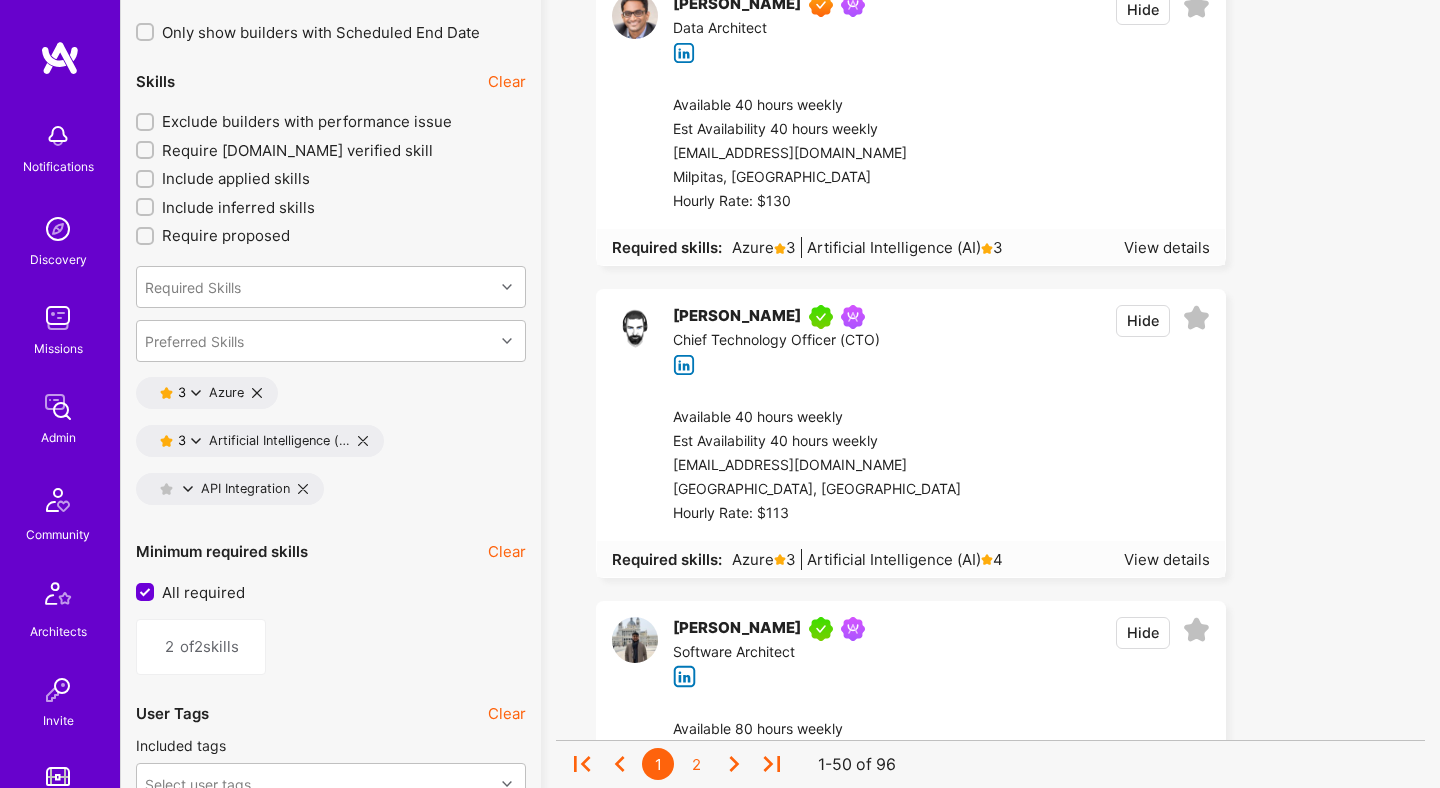click at bounding box center [363, 441] 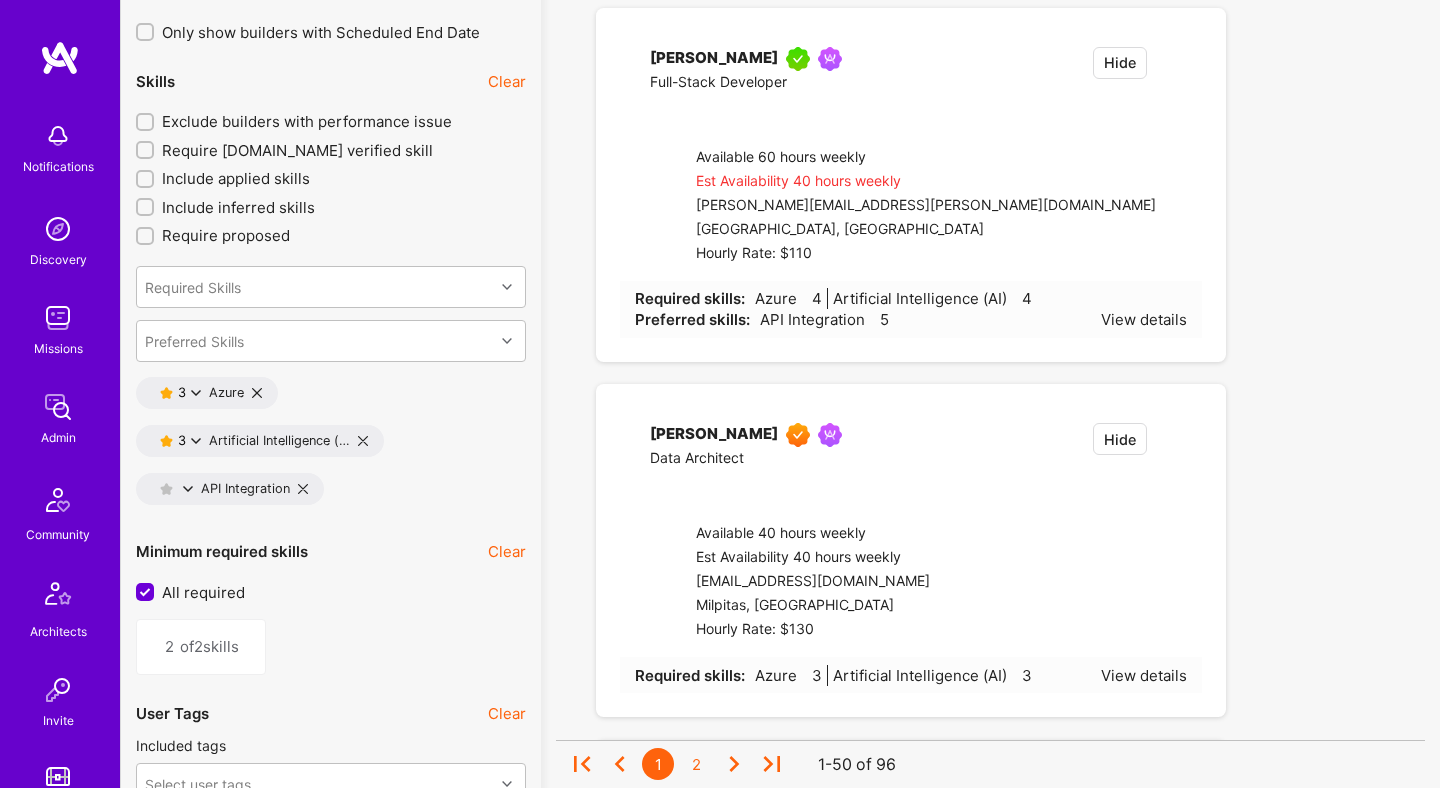 type on "1" 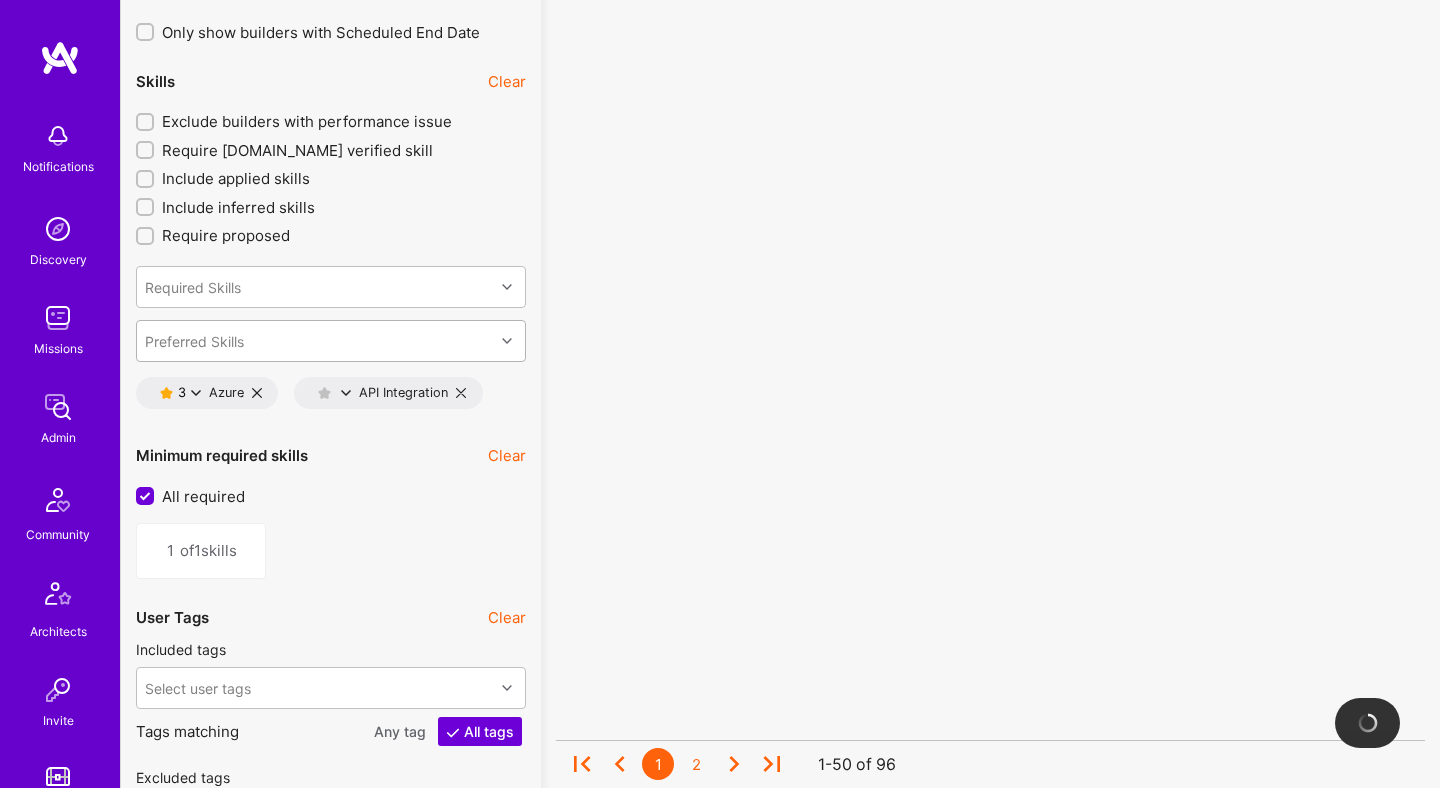 drag, startPoint x: 214, startPoint y: 494, endPoint x: 295, endPoint y: 359, distance: 157.4357 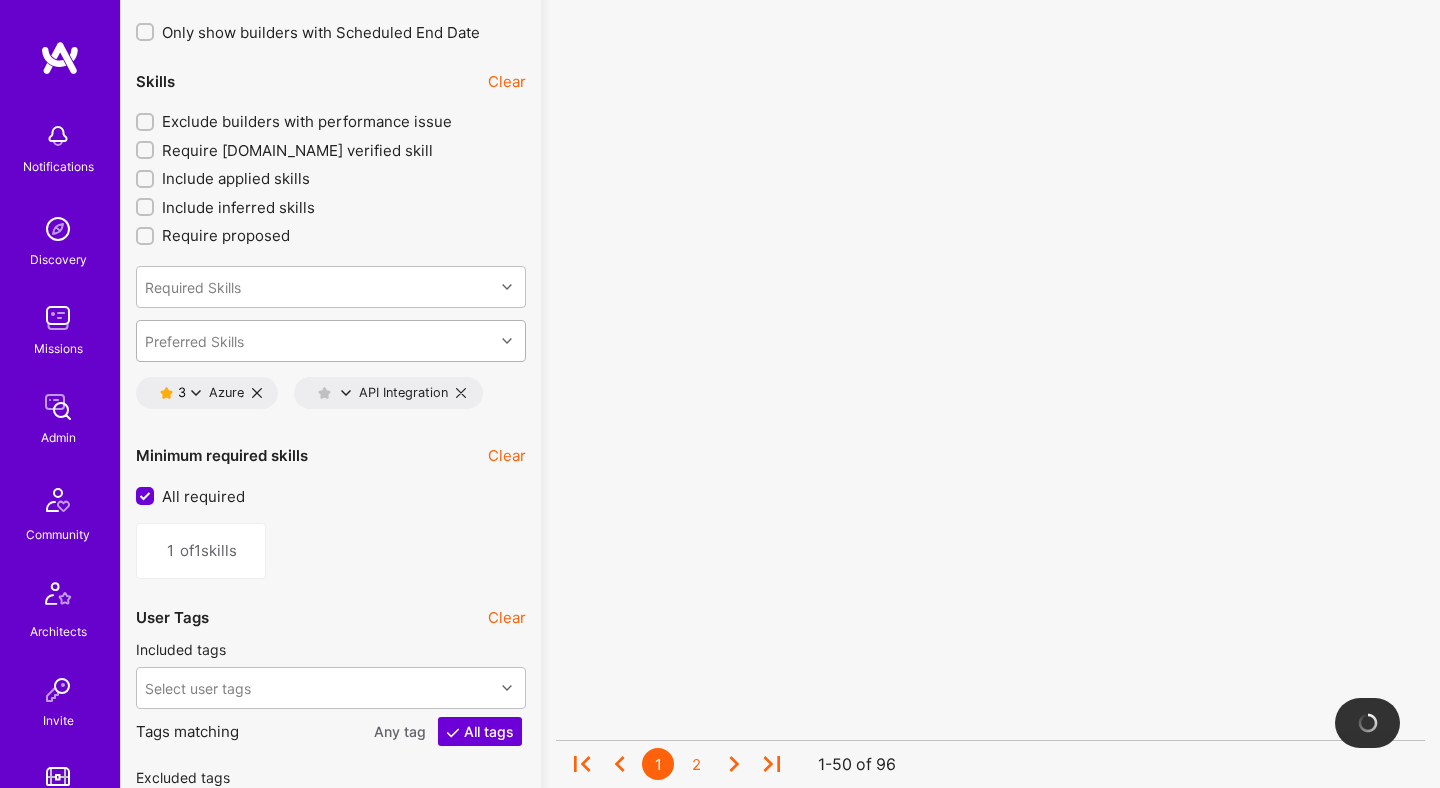 checkbox on "false" 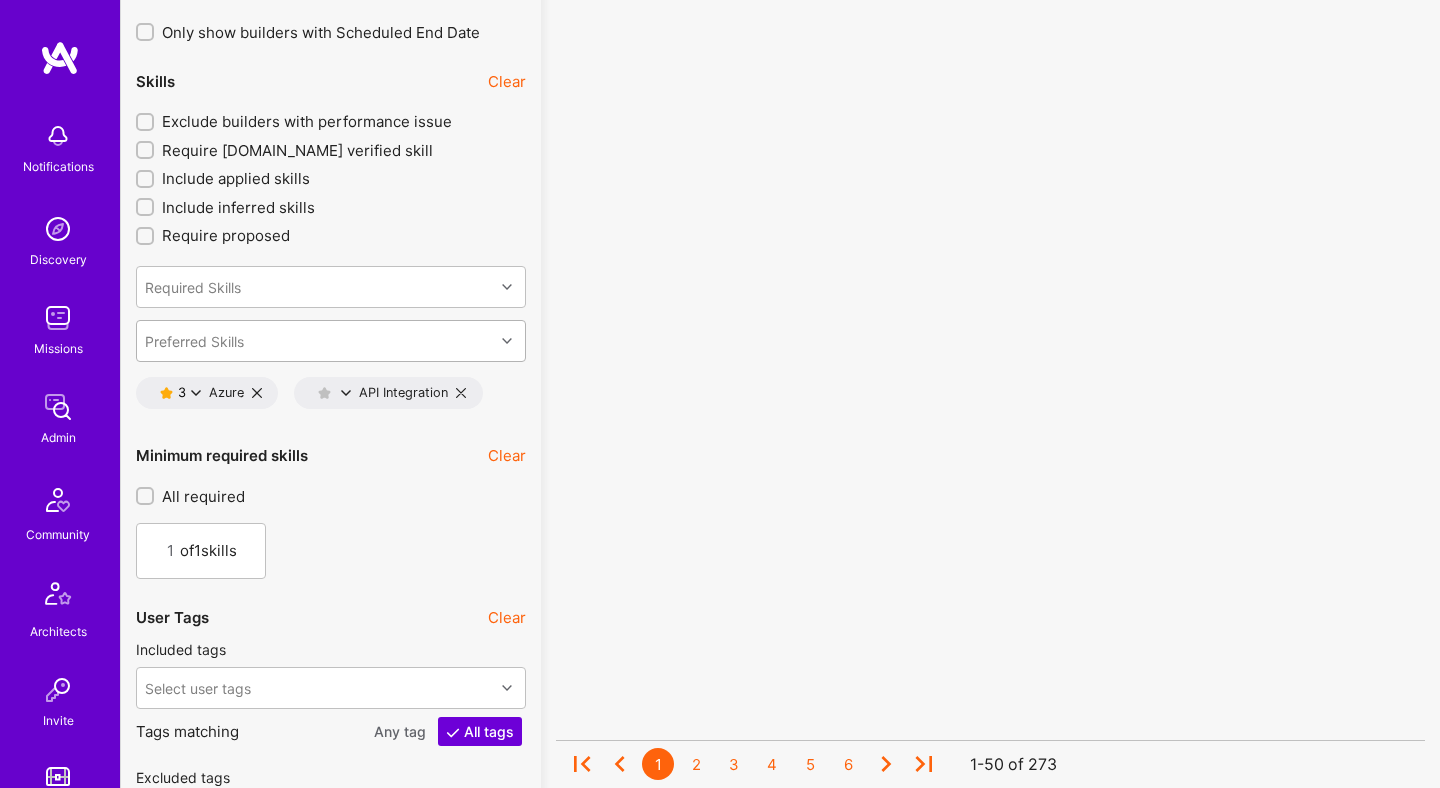 scroll, scrollTop: 1, scrollLeft: 0, axis: vertical 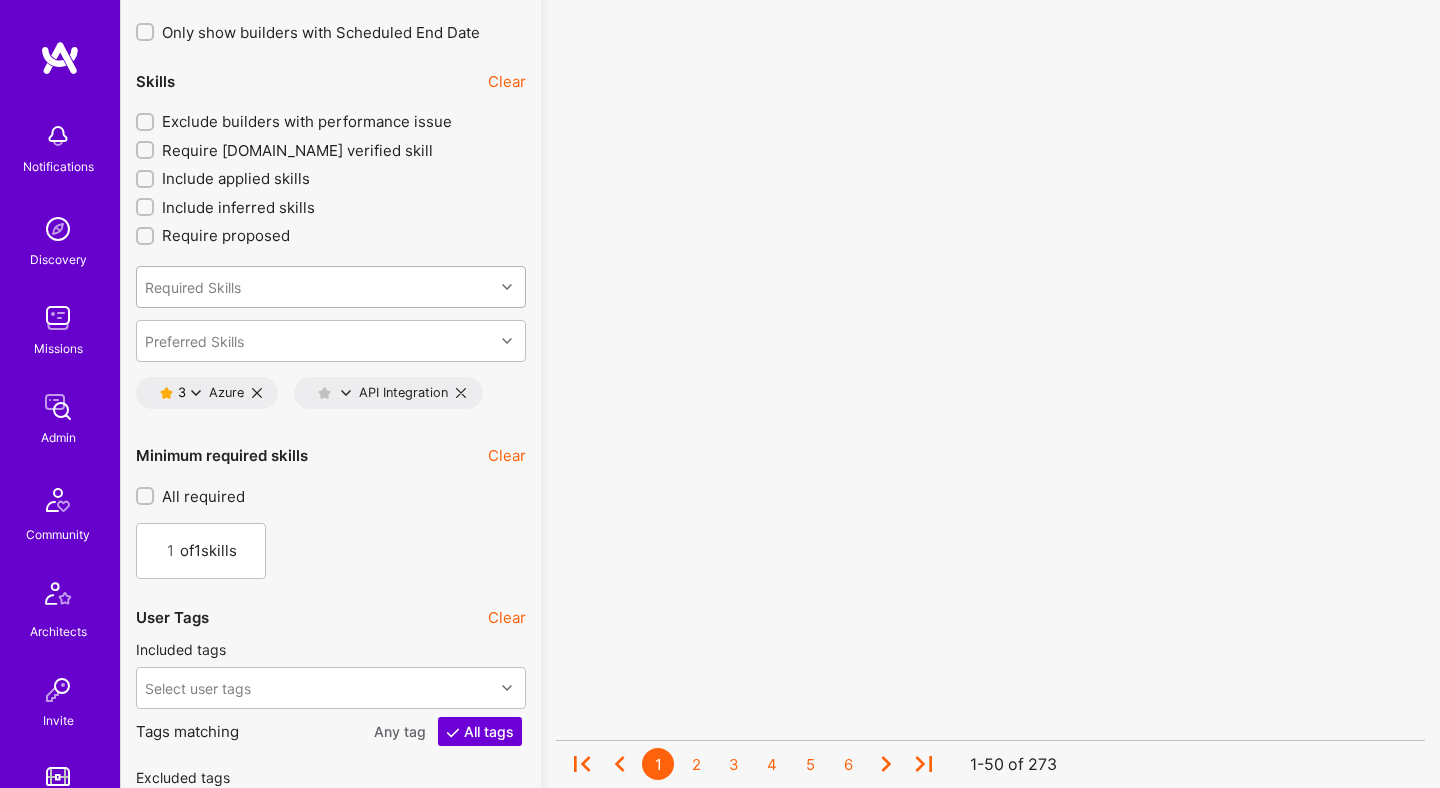 click on "Required Skills" at bounding box center [315, 287] 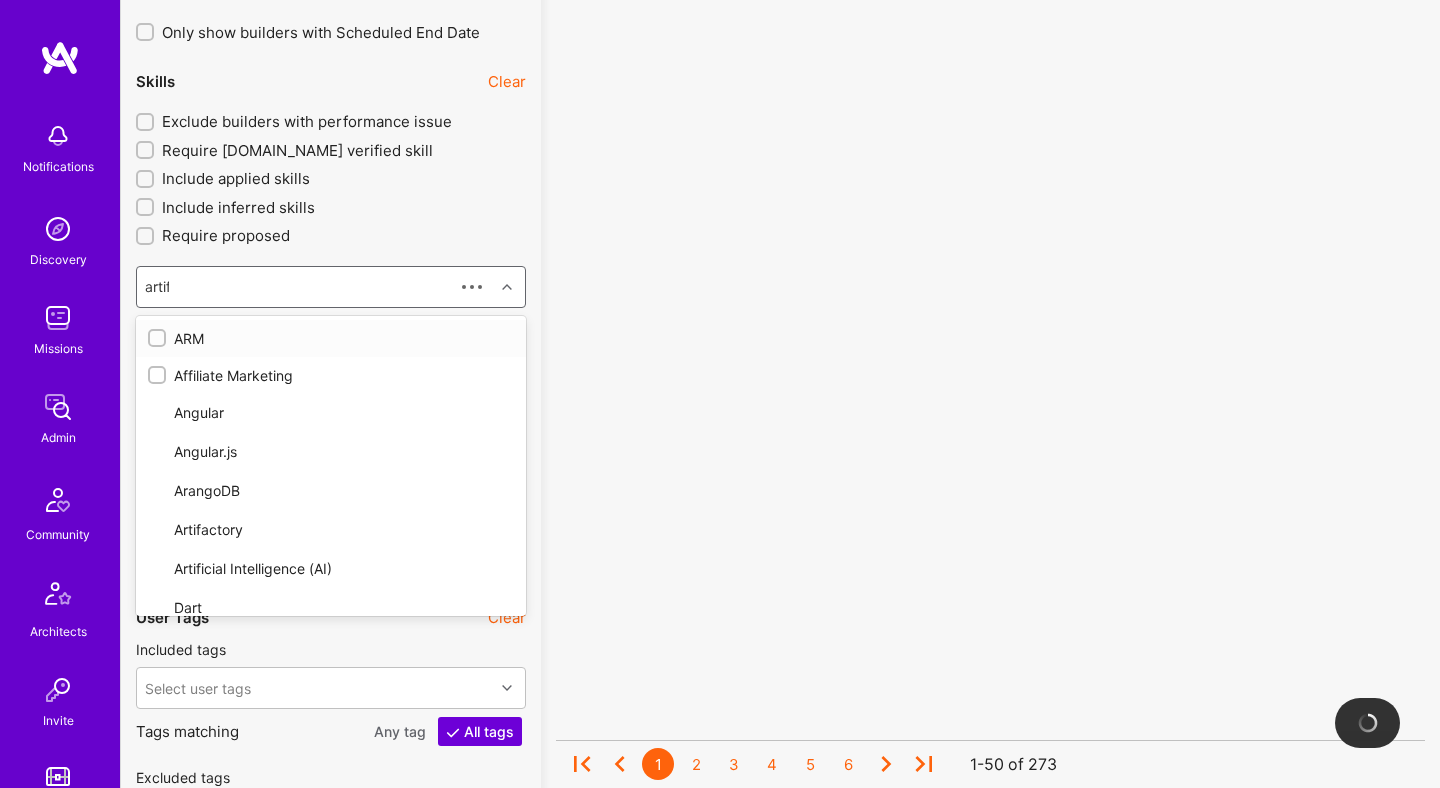 type on "artifi" 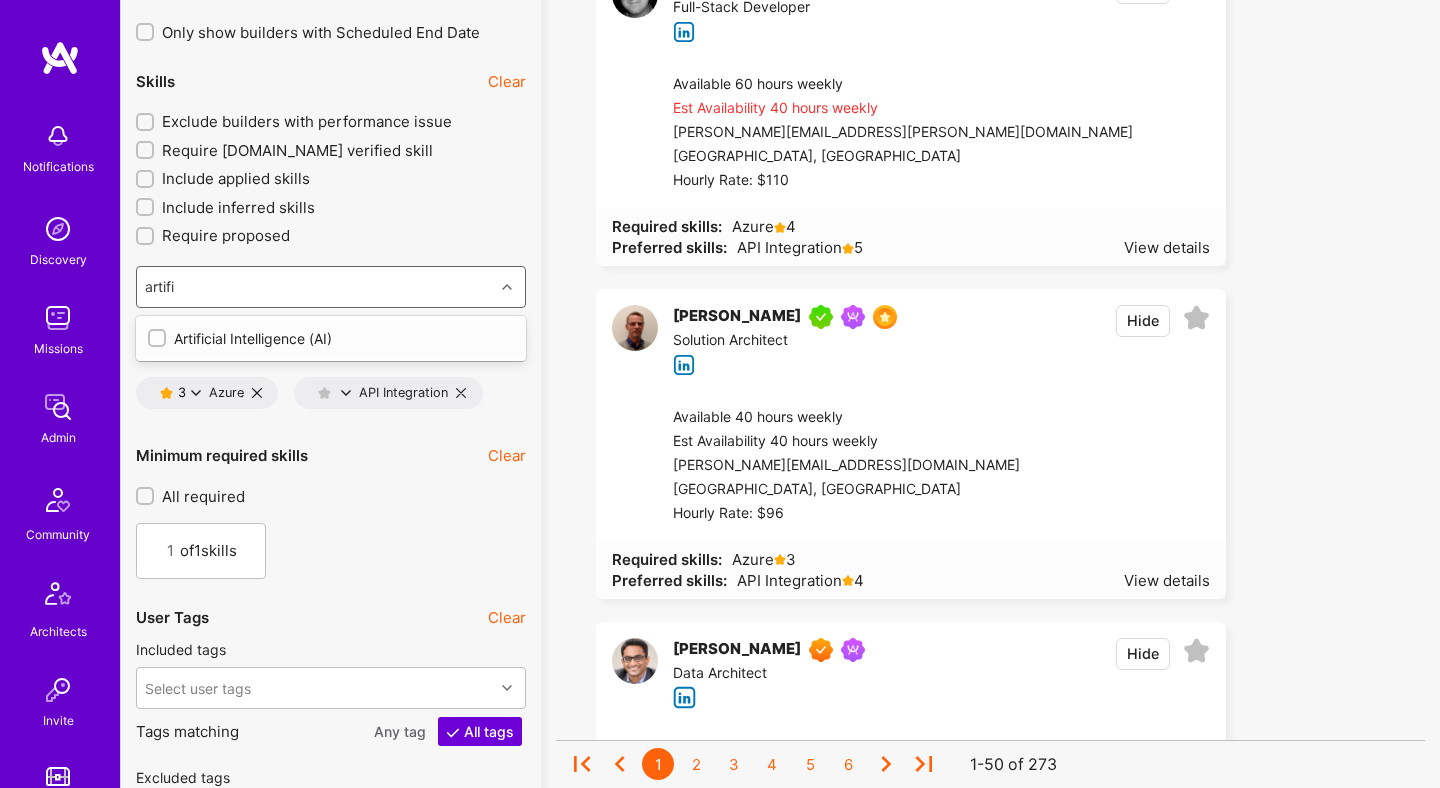 click on "Artificial Intelligence (AI)" at bounding box center (331, 338) 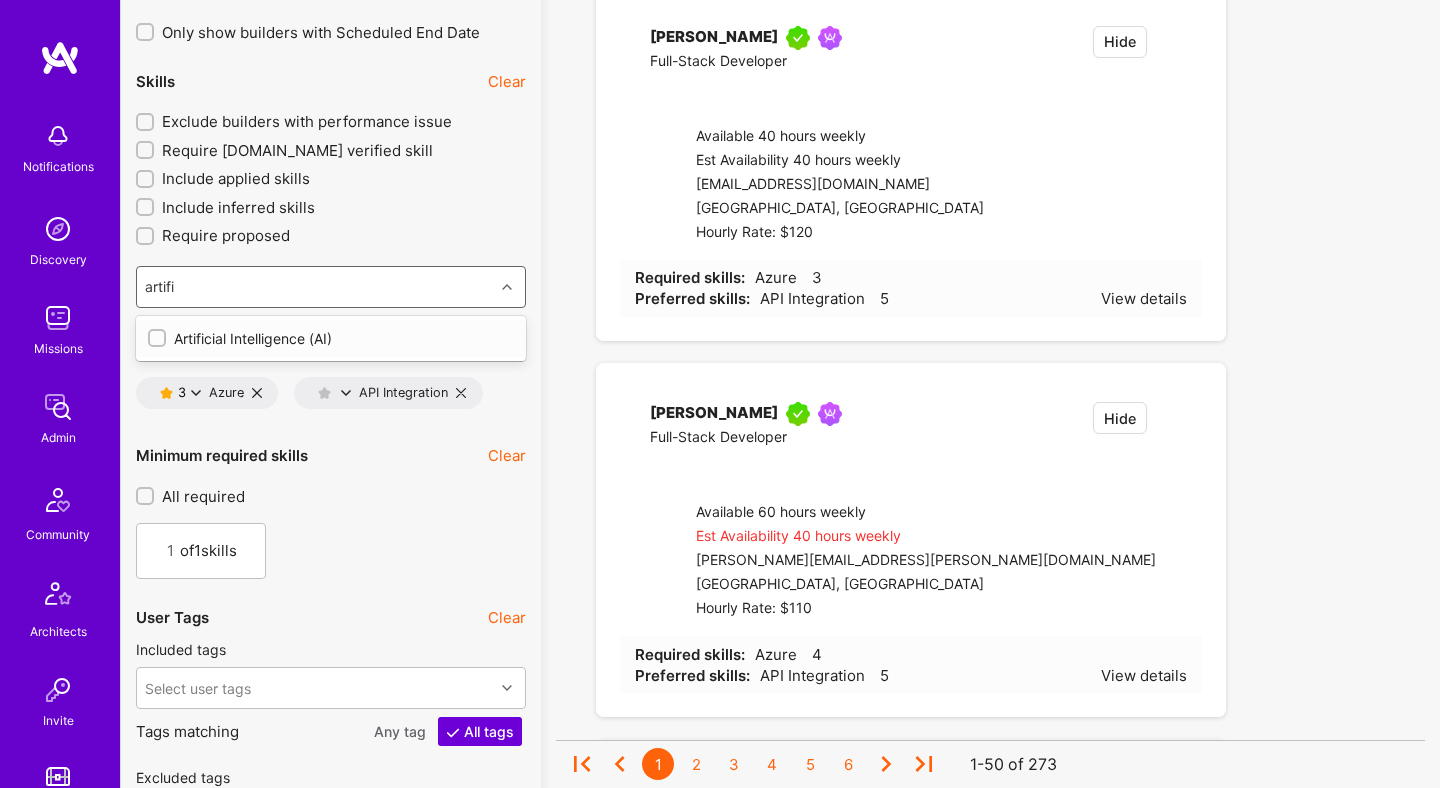 type 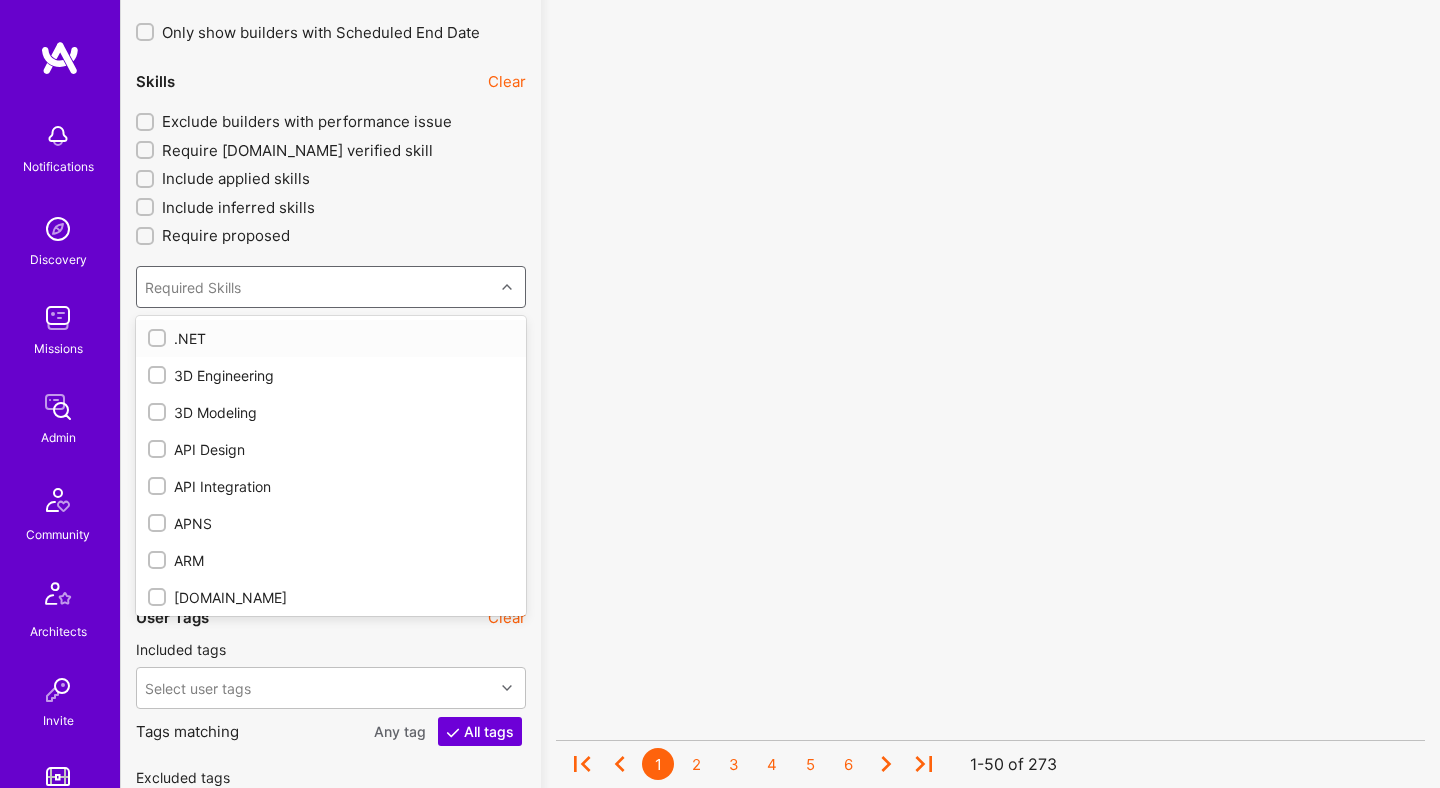checkbox on "true" 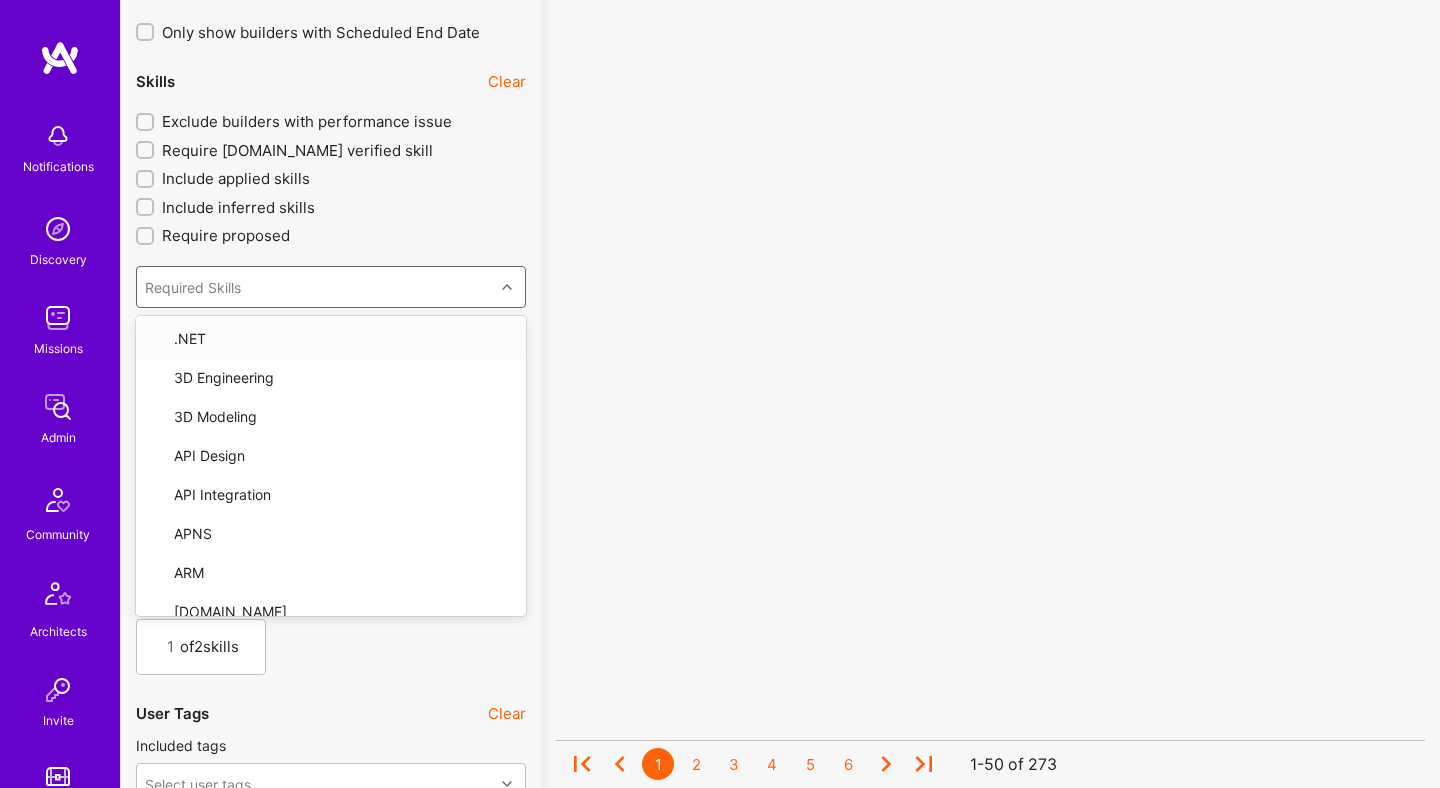 click on "No results found! Sorry, we didn't find any builders that fit your needs. Please update your selected filters or   start again . 1 2 3 4 5 6 1-50 of 273" at bounding box center [990, 782] 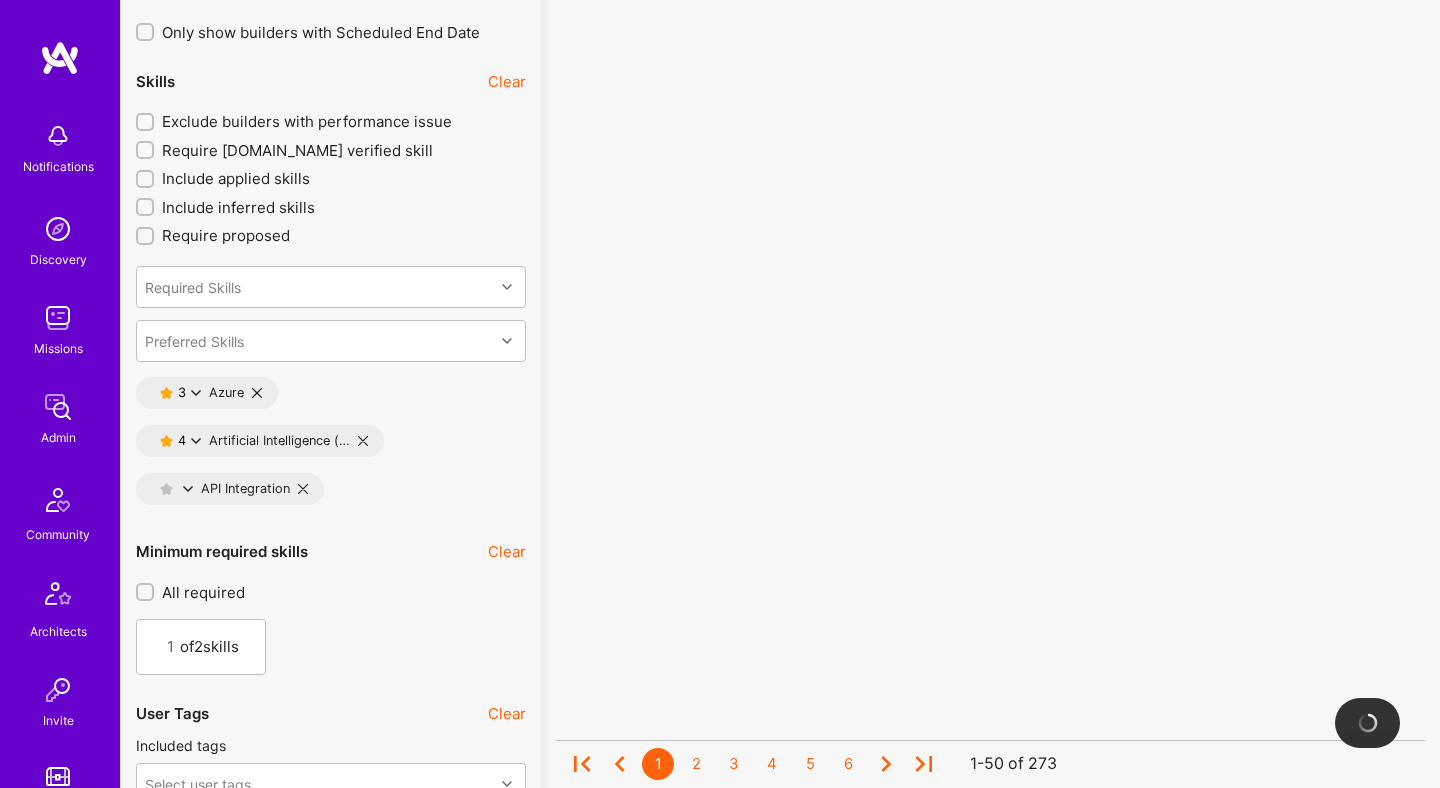 click at bounding box center [196, 441] 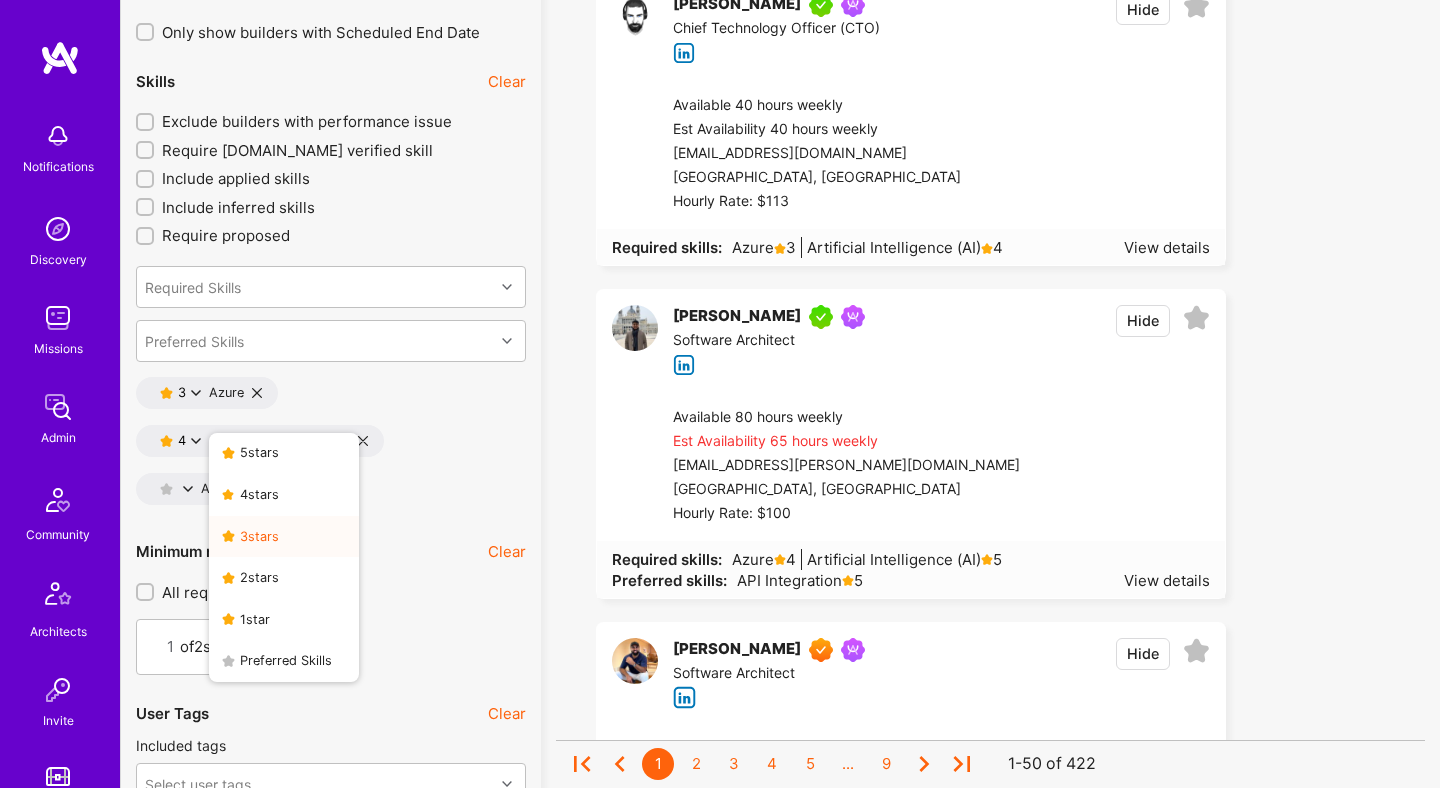 click on "3  star s" at bounding box center [284, 537] 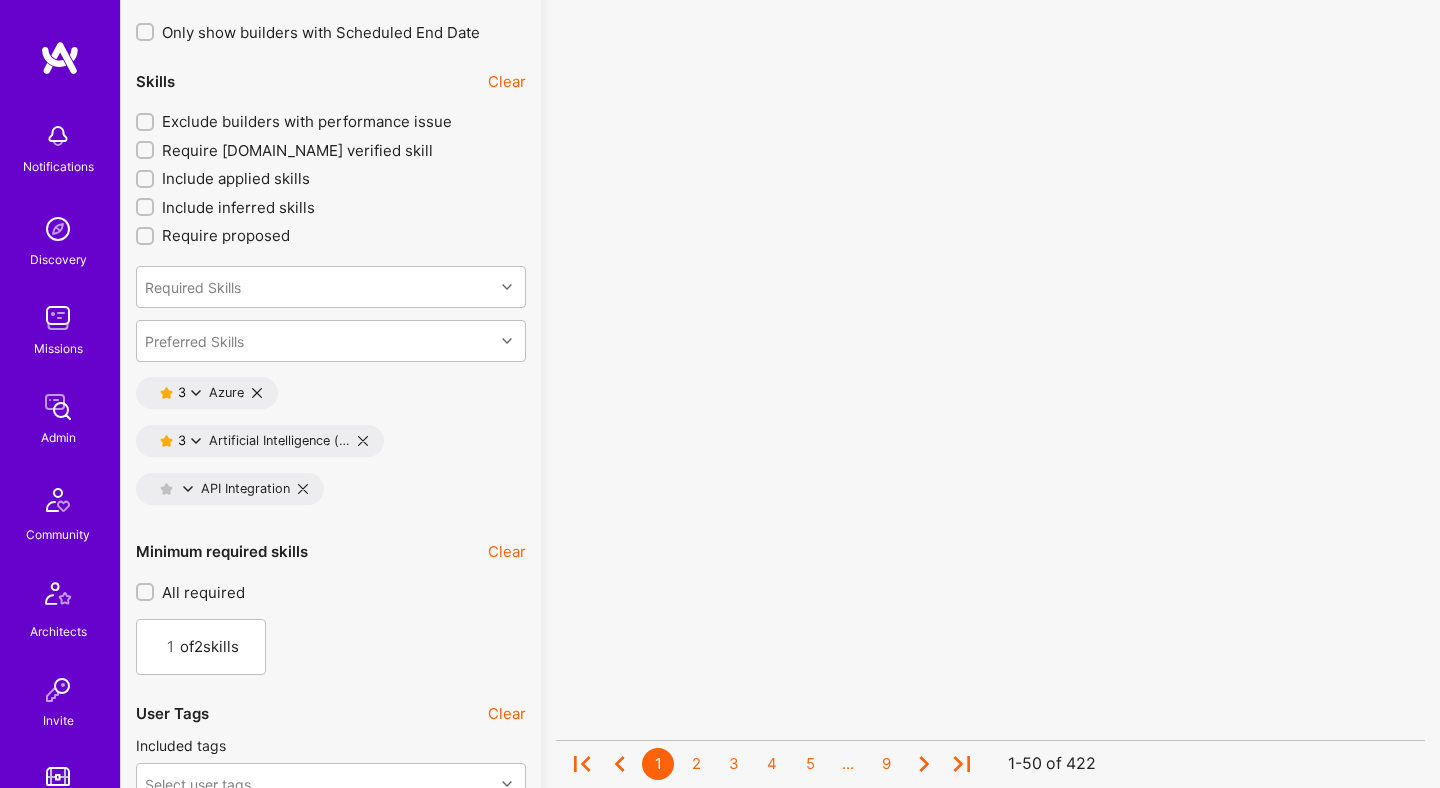 click on "No results found! Sorry, we didn't find any builders that fit your needs. Please update your selected filters or   start again ." at bounding box center (990, 696) 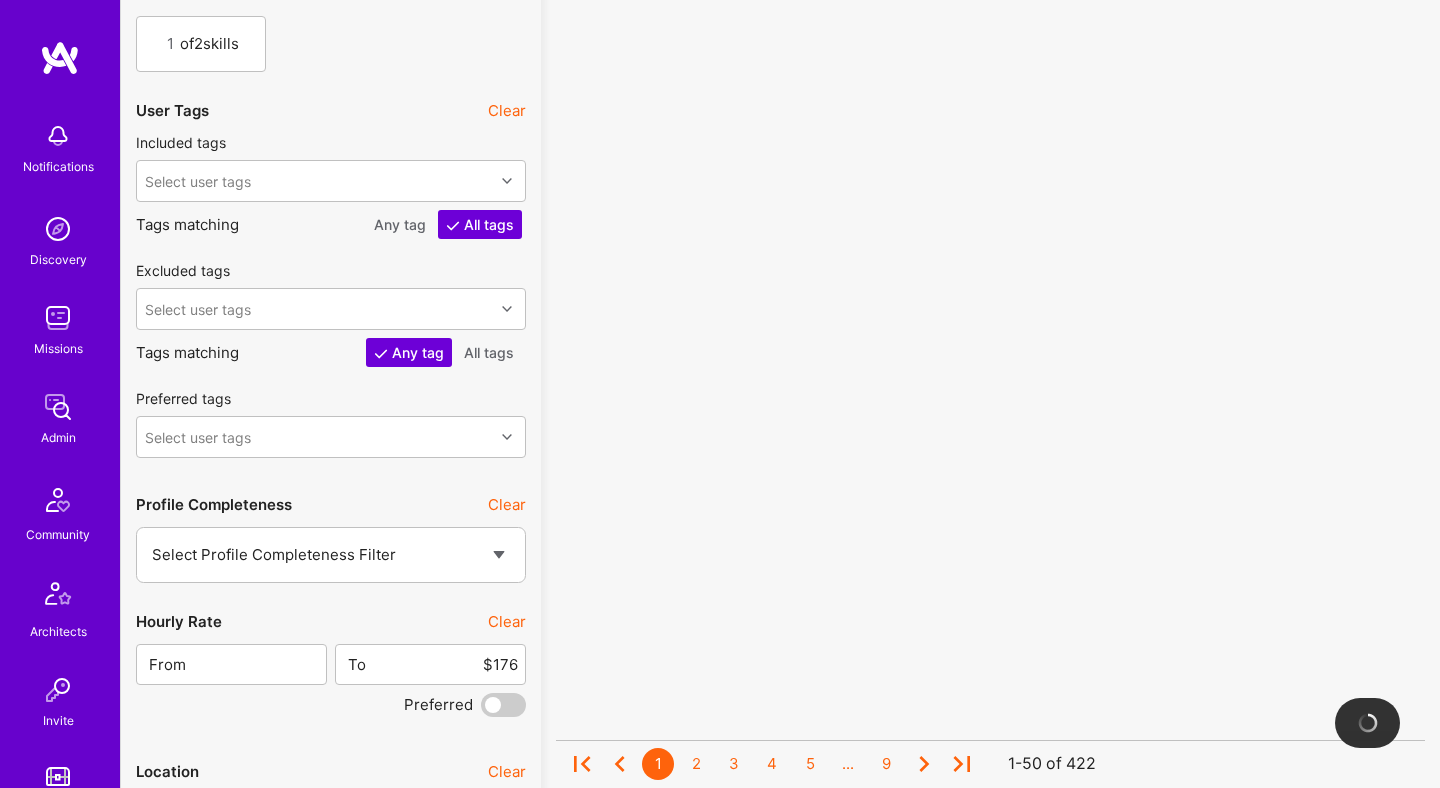 scroll, scrollTop: 3590, scrollLeft: 0, axis: vertical 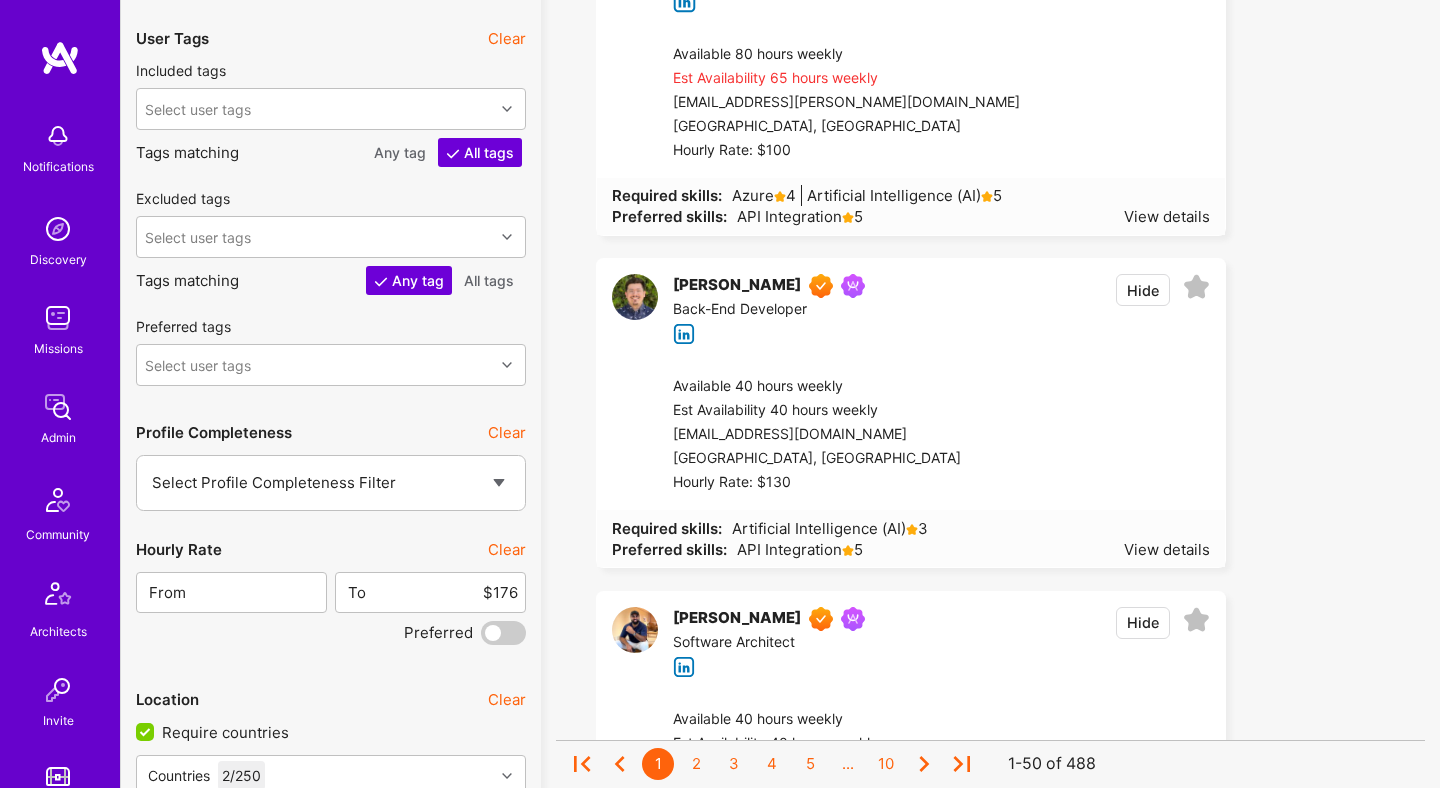 click on "Clear" at bounding box center (507, 549) 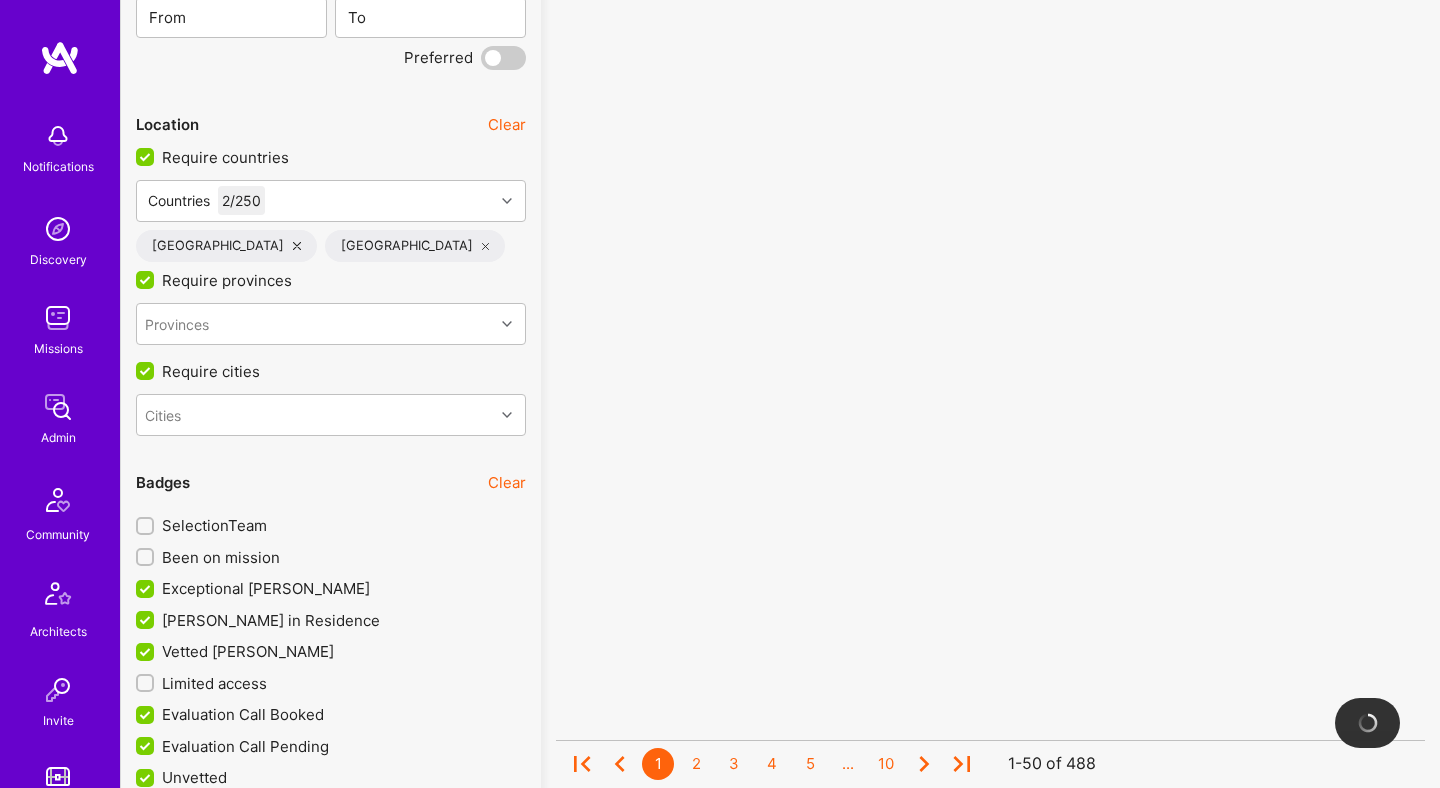 scroll, scrollTop: 4330, scrollLeft: 0, axis: vertical 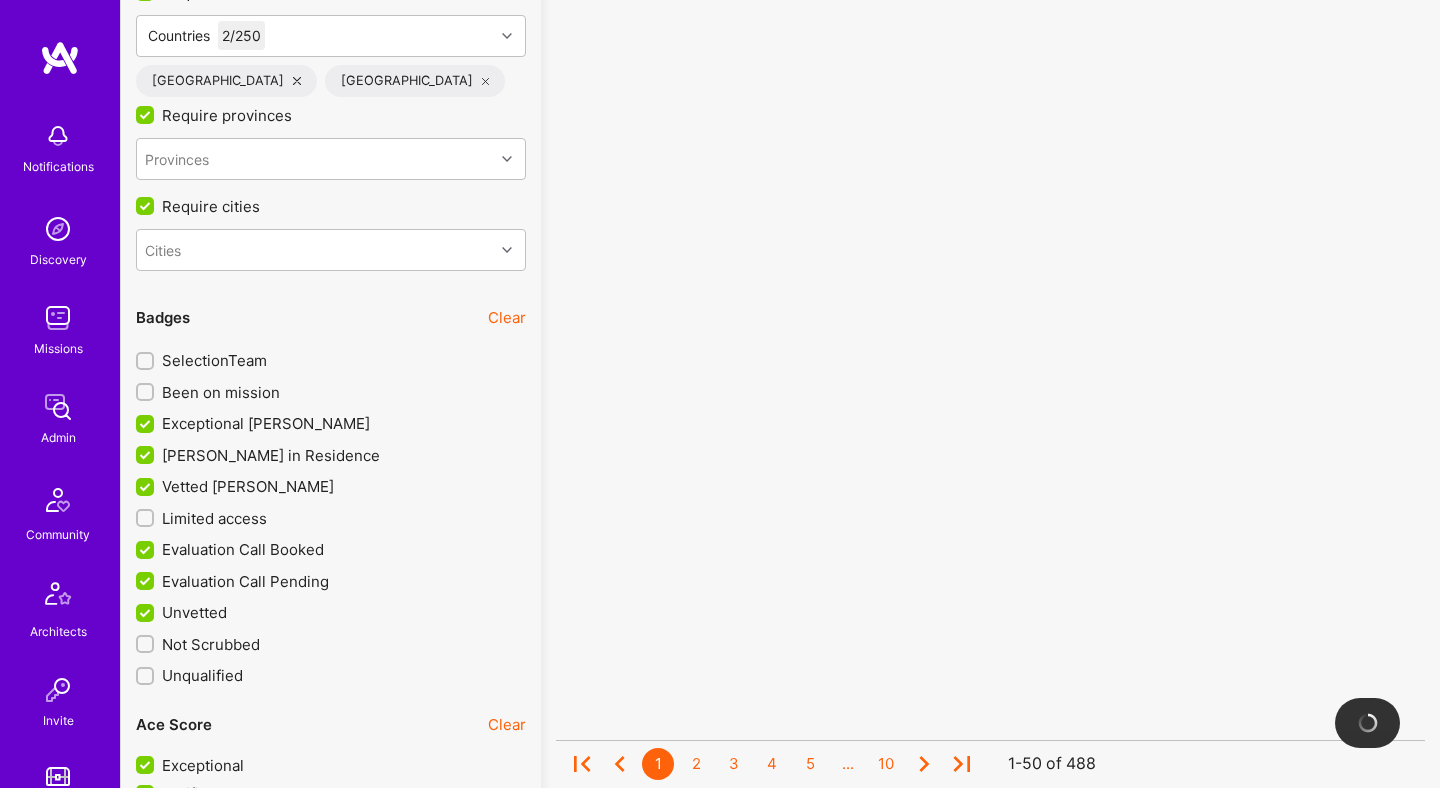 click on "Been on mission" at bounding box center (221, 392) 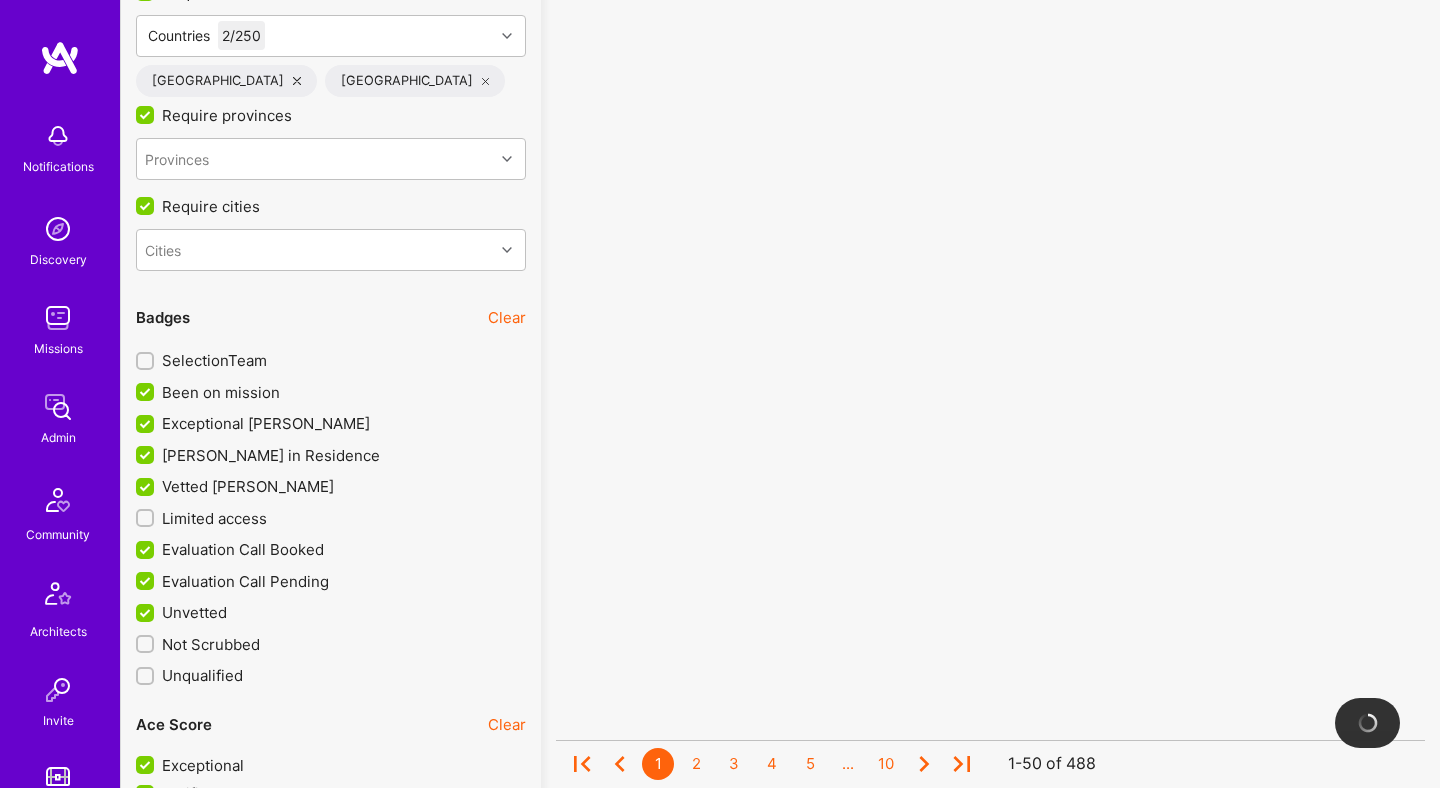 scroll, scrollTop: 0, scrollLeft: 0, axis: both 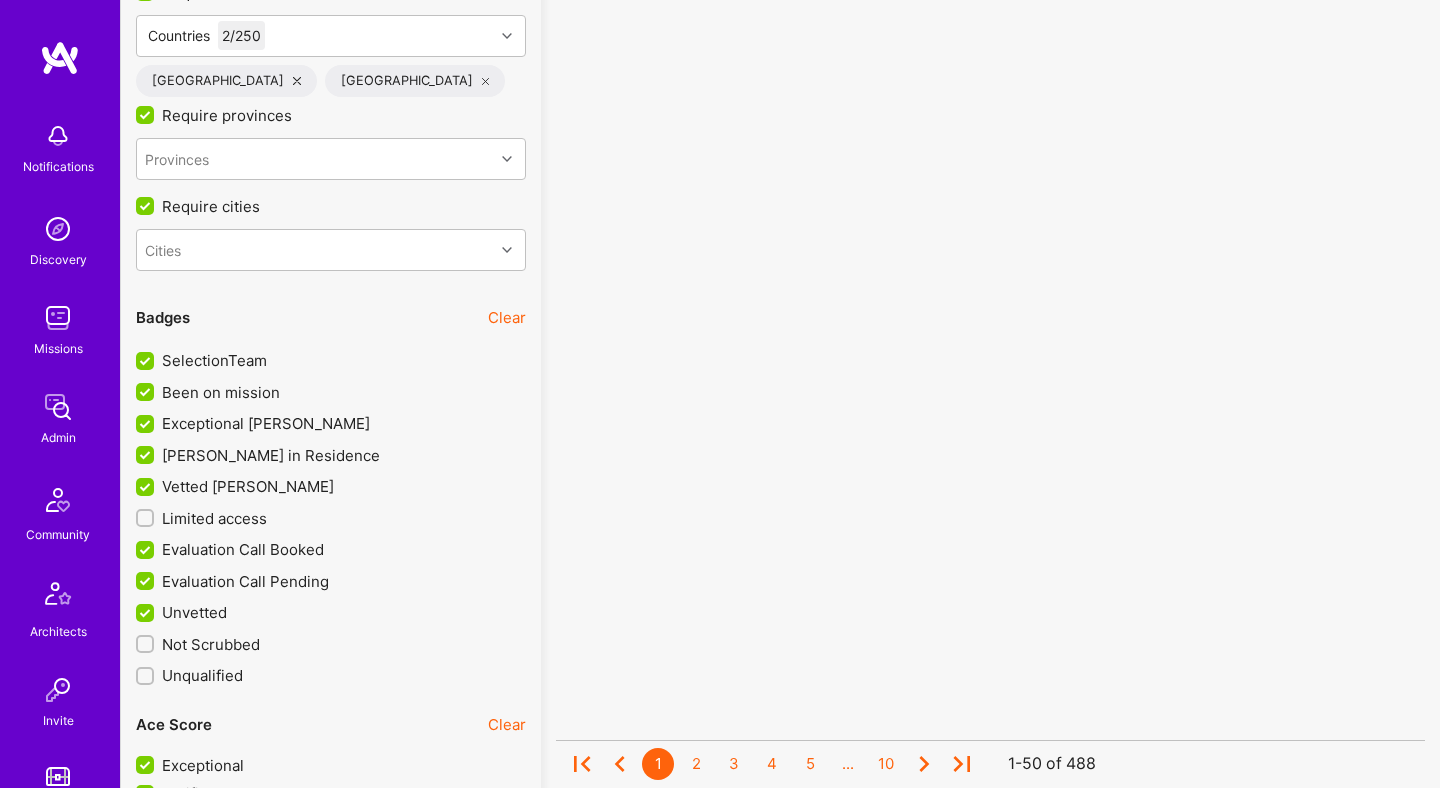 click on "Limited access" at bounding box center (214, 518) 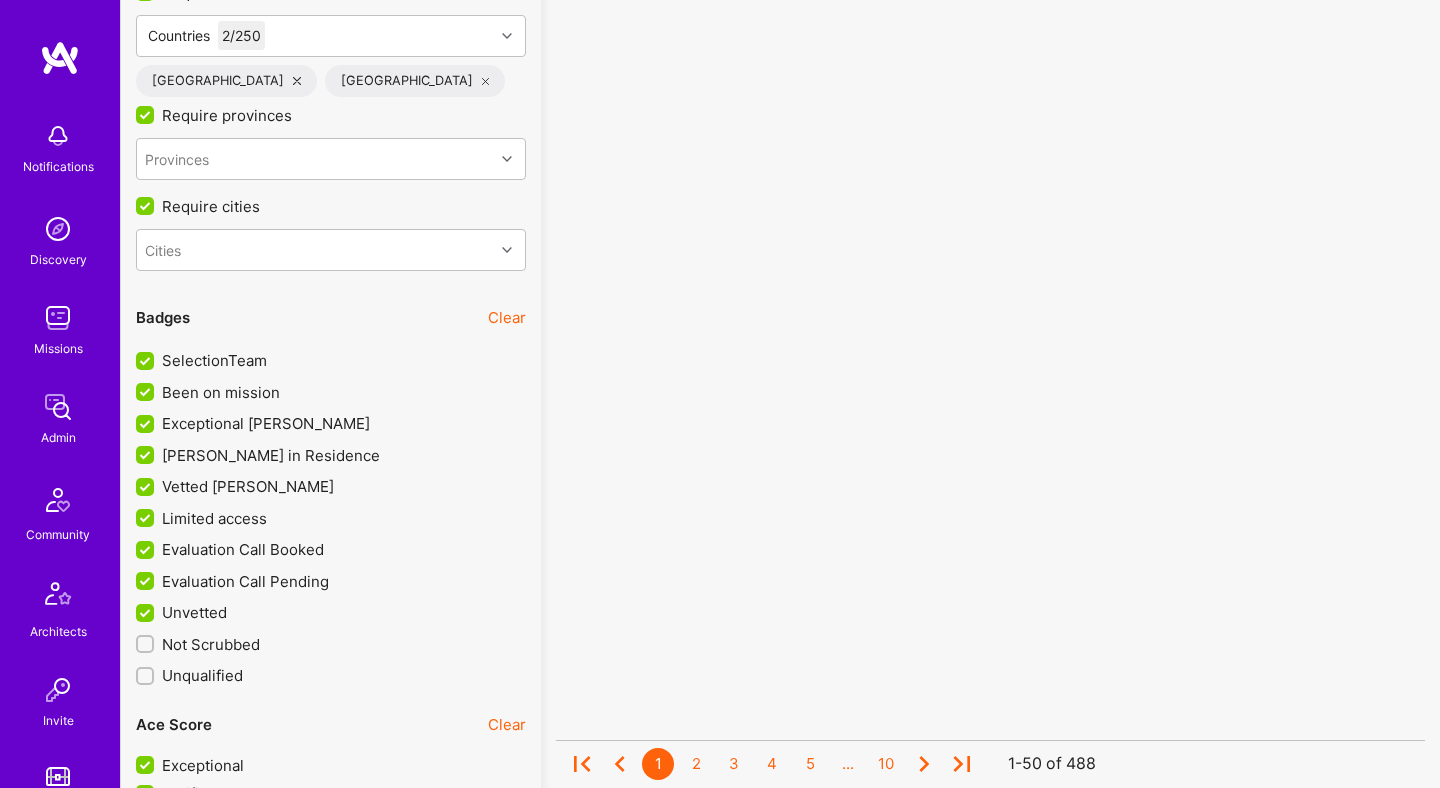 scroll, scrollTop: 0, scrollLeft: 0, axis: both 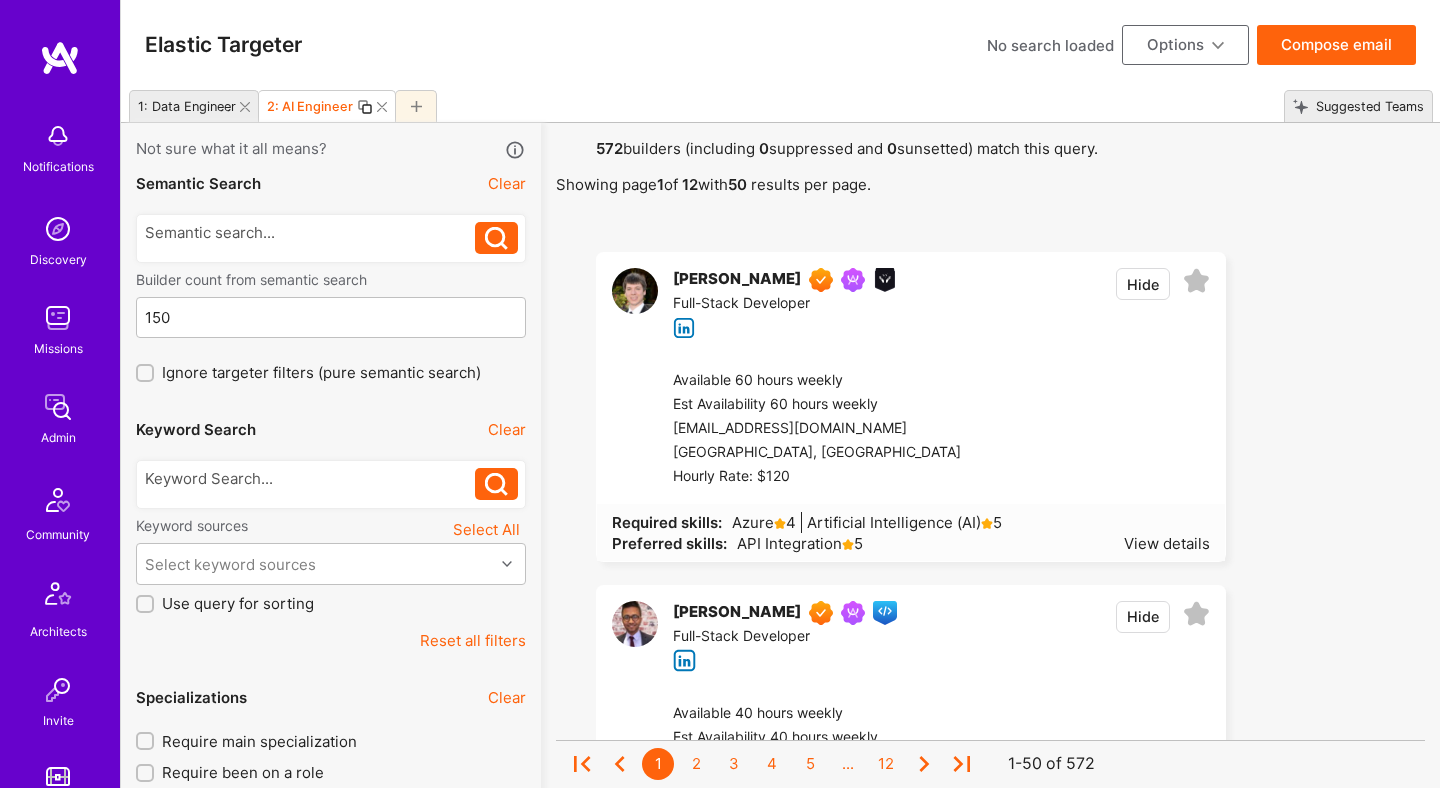 click on "Elastic Targeter No search loaded Options Compose email" at bounding box center (780, 45) 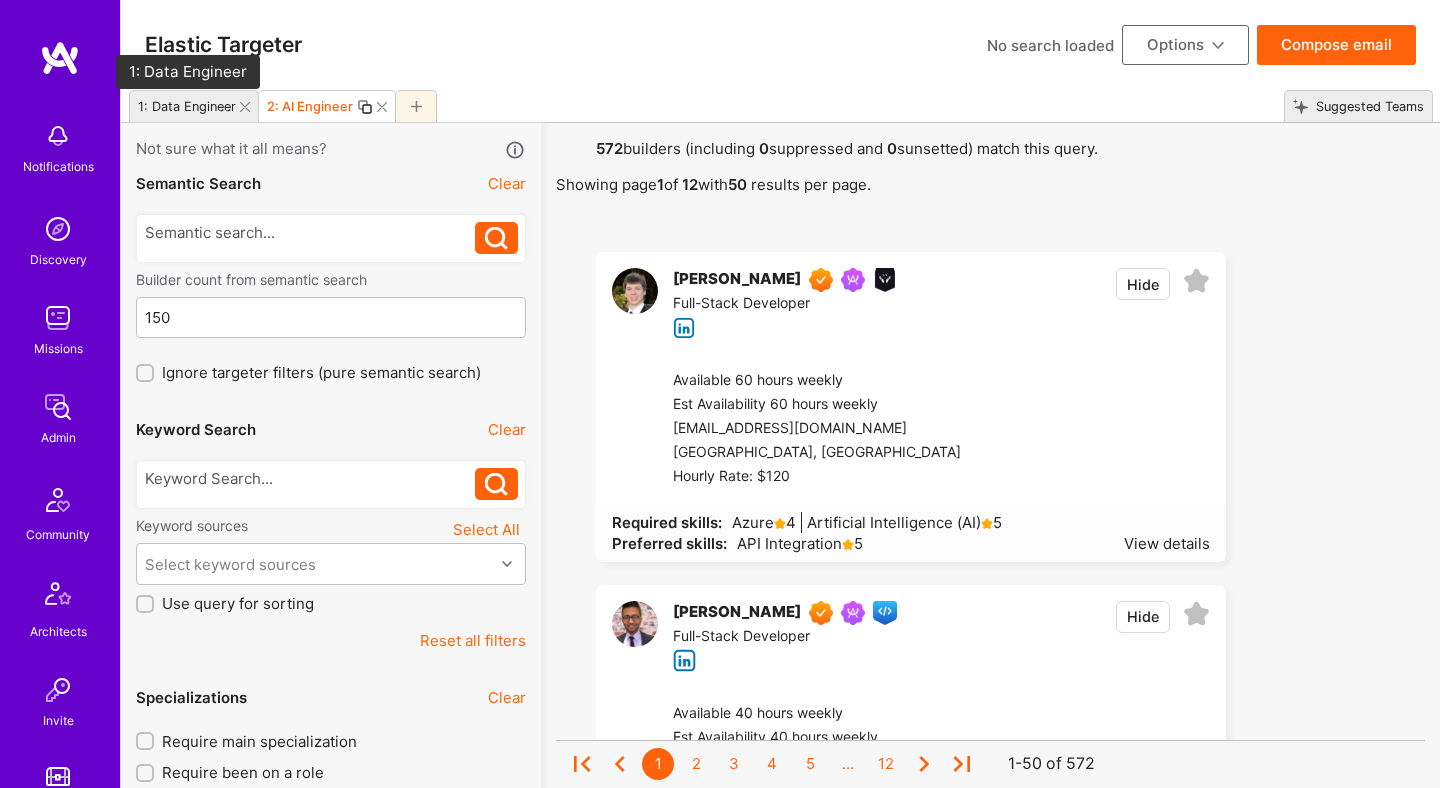 click on "1: Data Engineer" at bounding box center [187, 106] 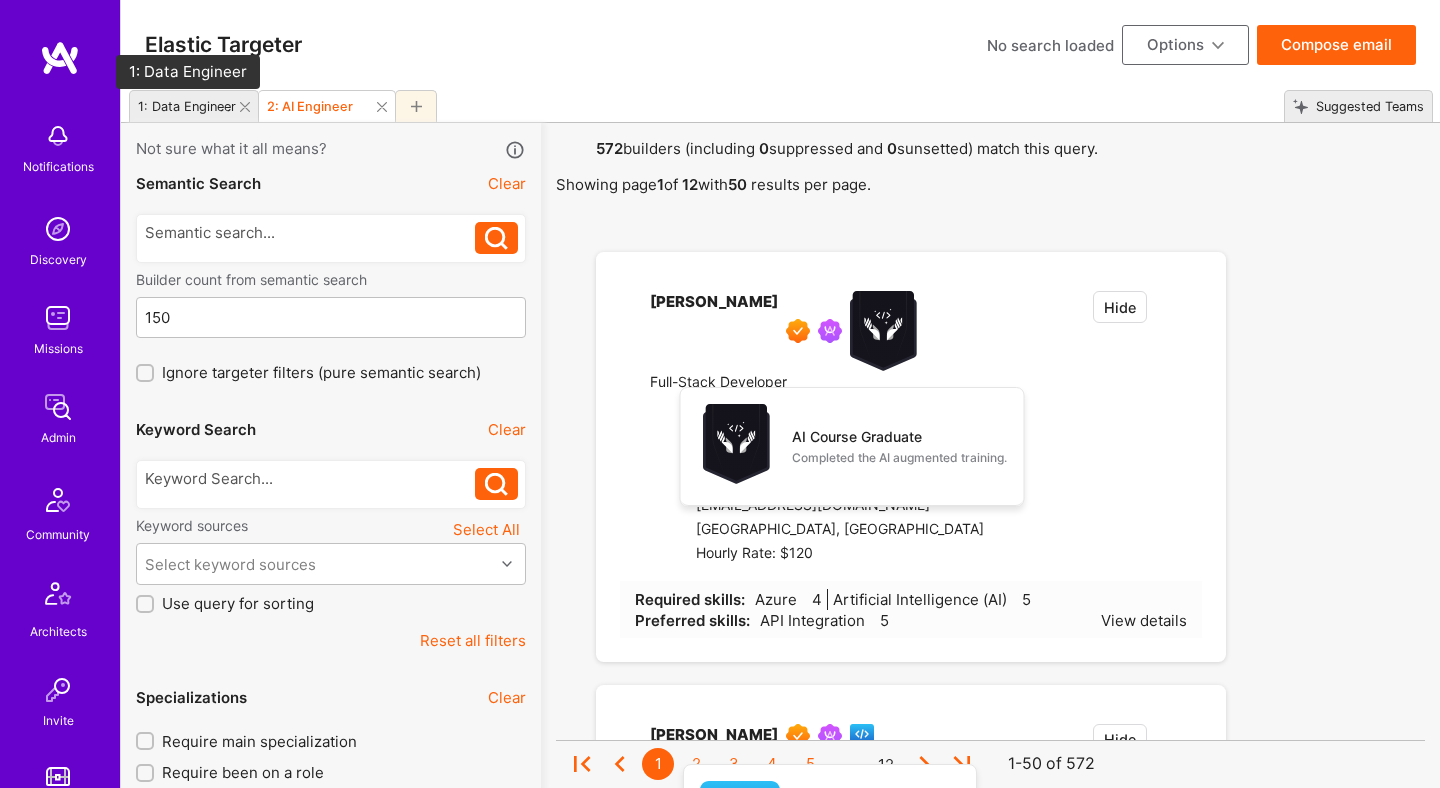 checkbox on "true" 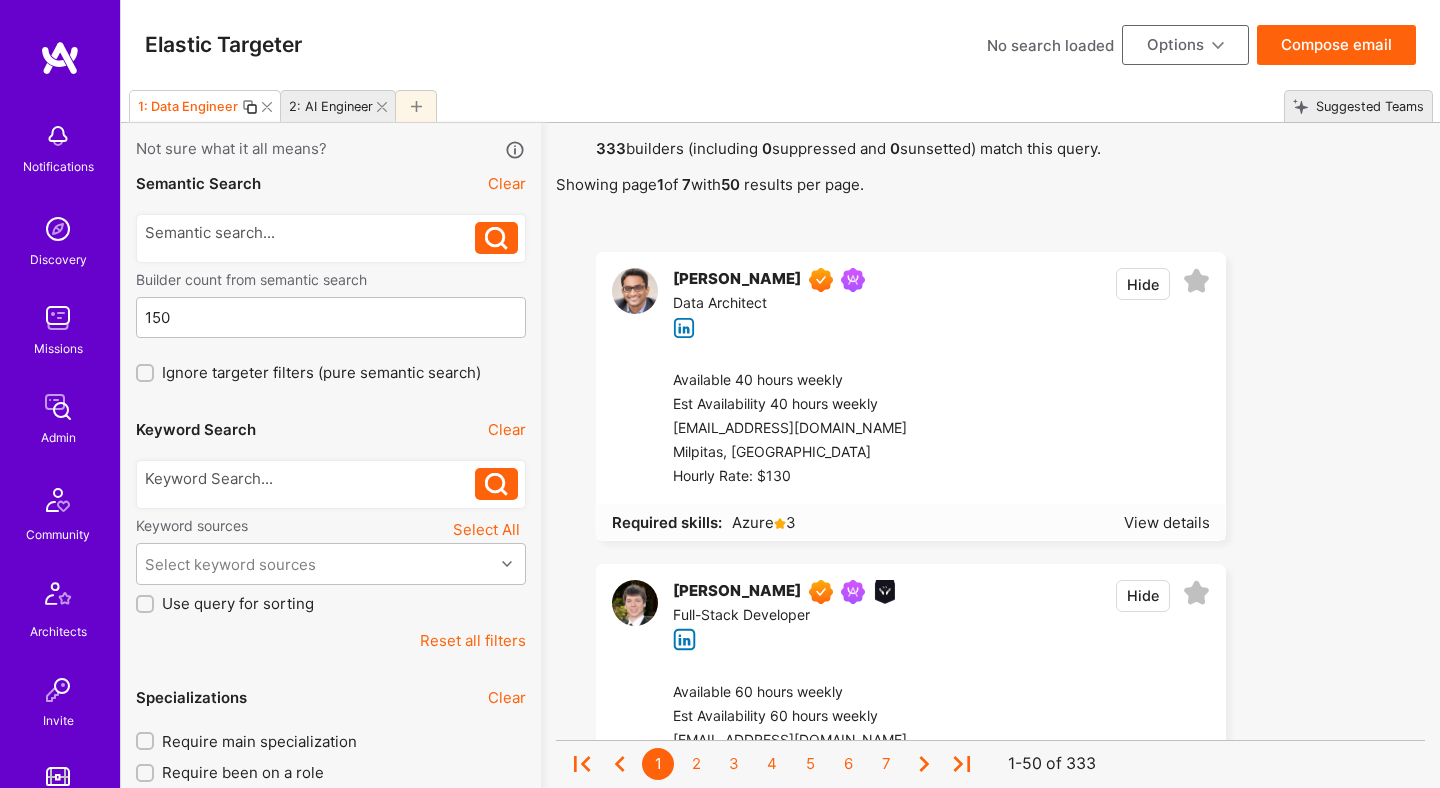 scroll, scrollTop: 0, scrollLeft: 0, axis: both 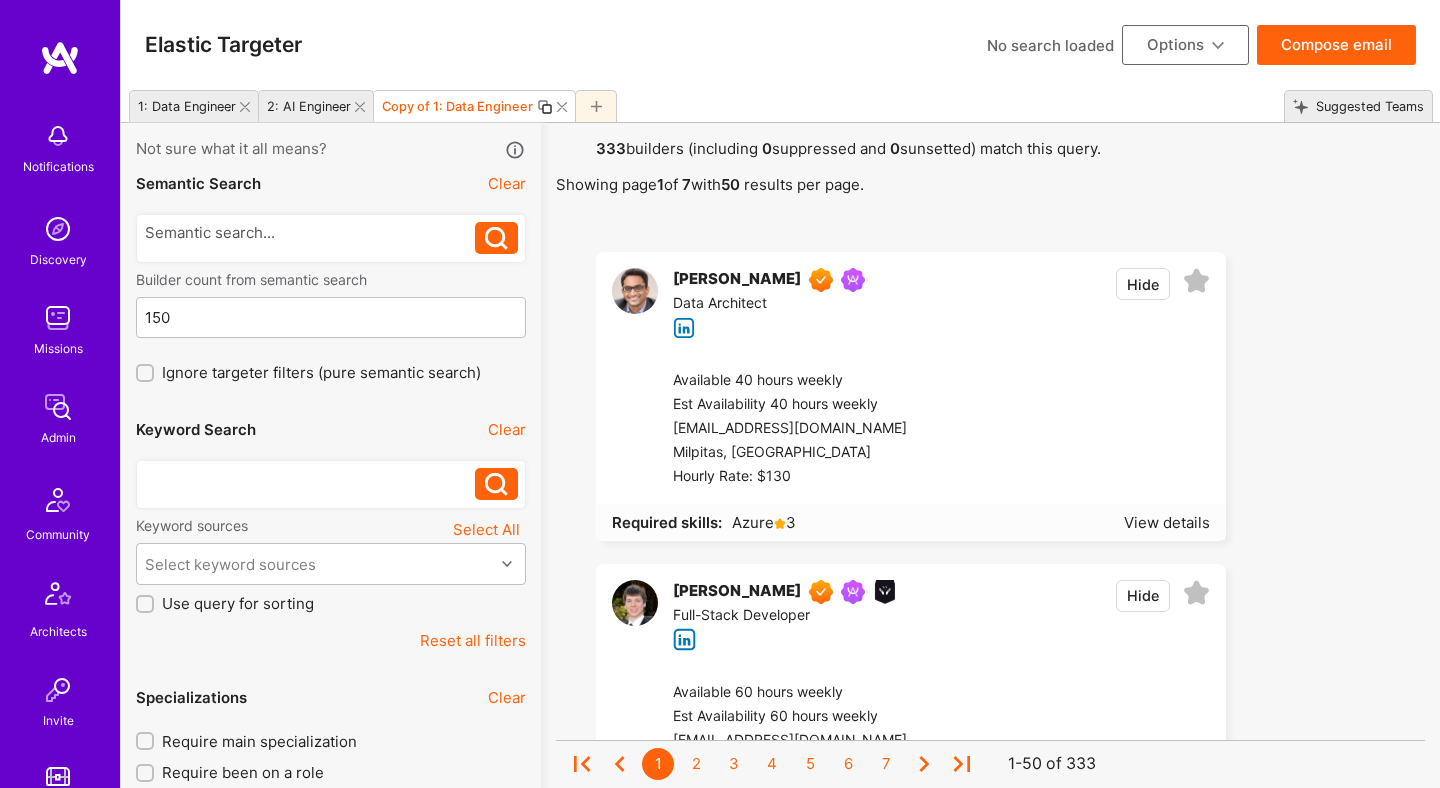 click at bounding box center (310, 478) 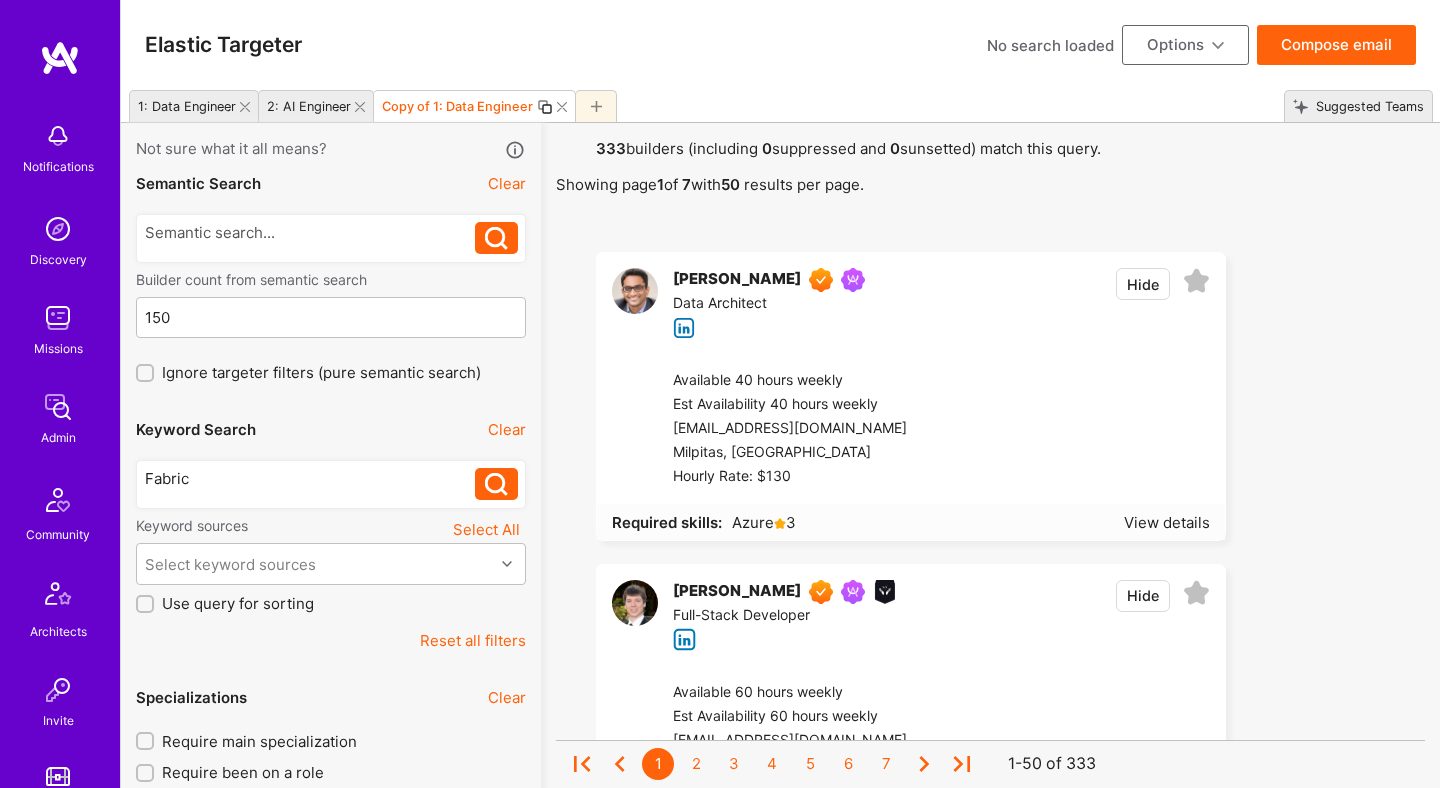 click at bounding box center (496, 484) 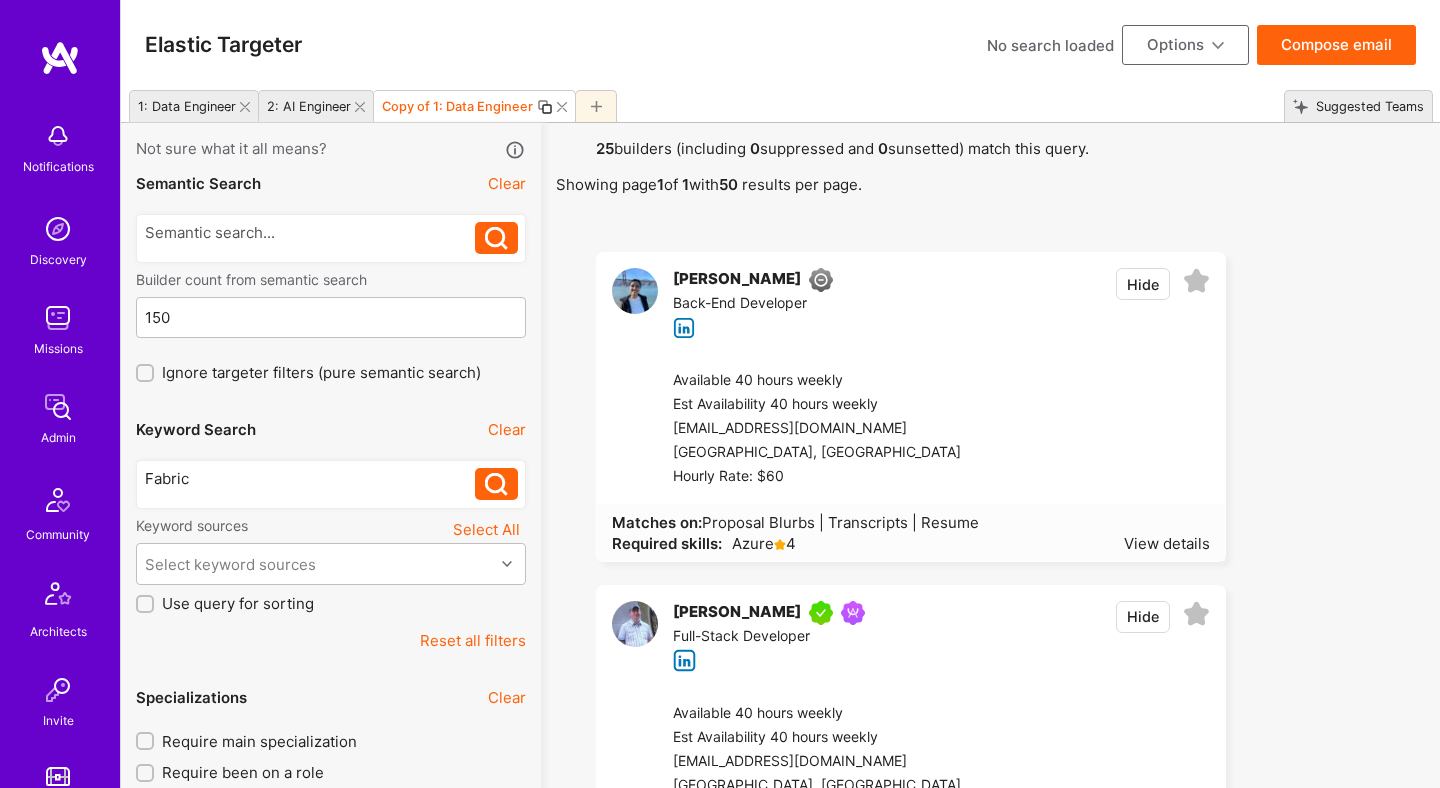 click at bounding box center (562, 107) 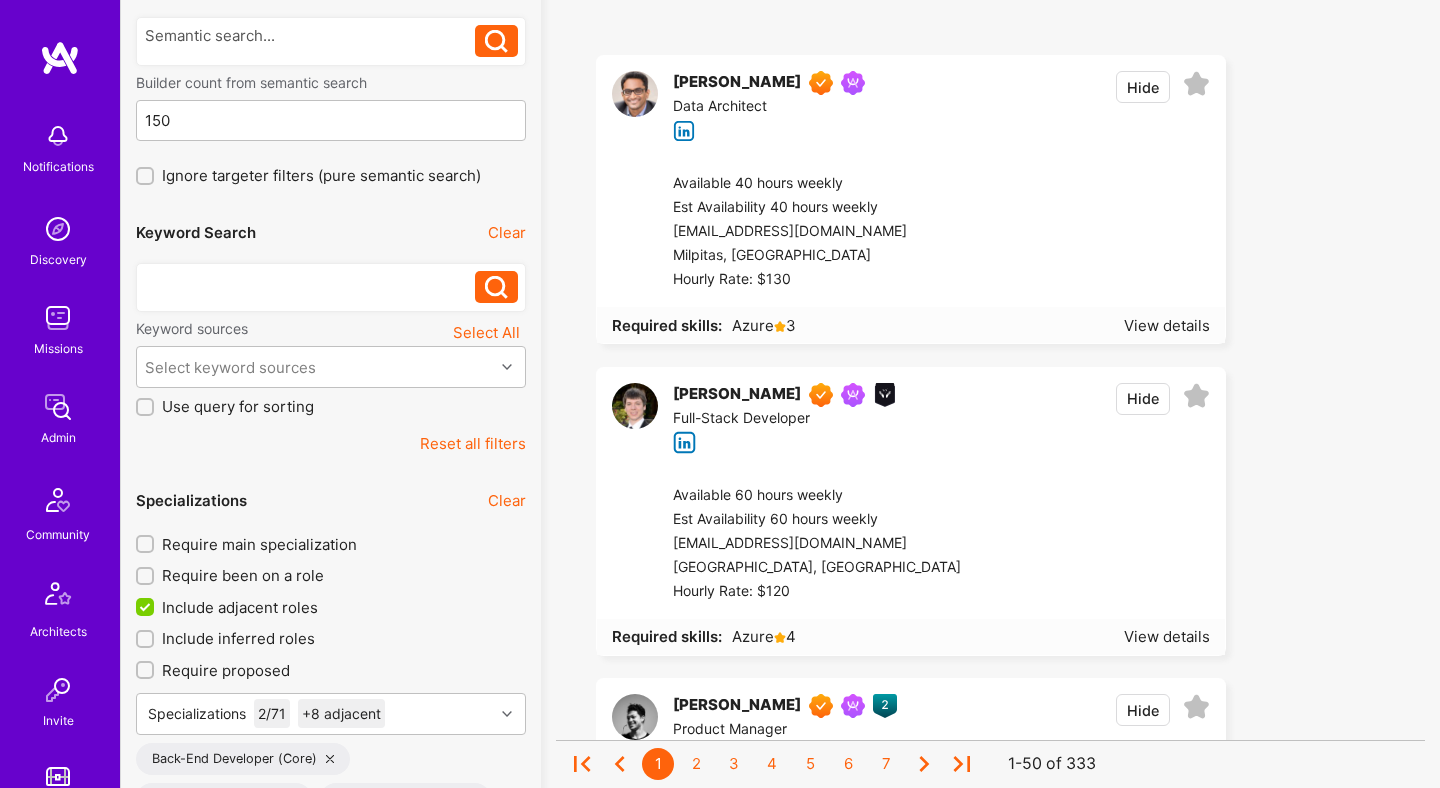 scroll, scrollTop: 0, scrollLeft: 0, axis: both 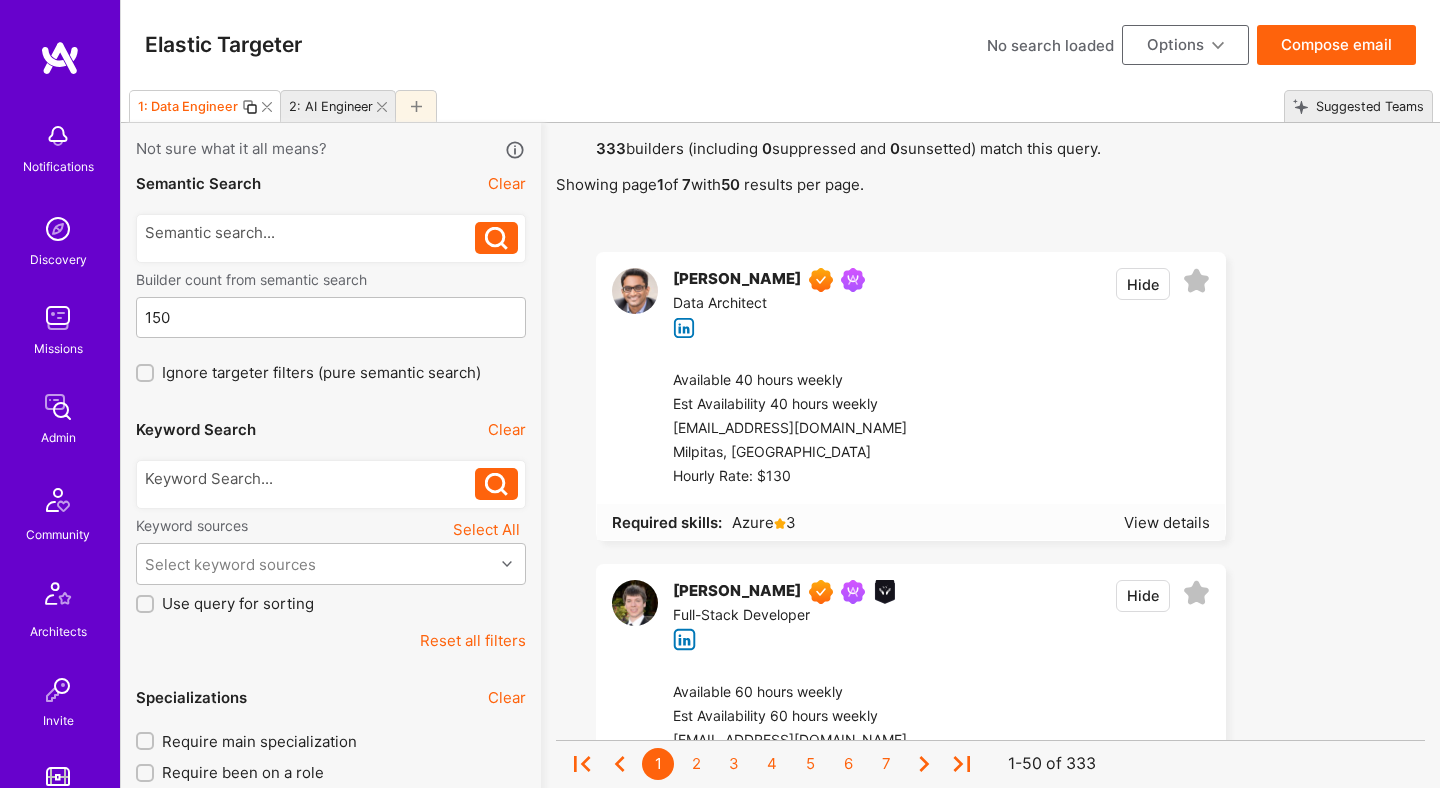 click on "2: AI Engineer" at bounding box center (327, 106) 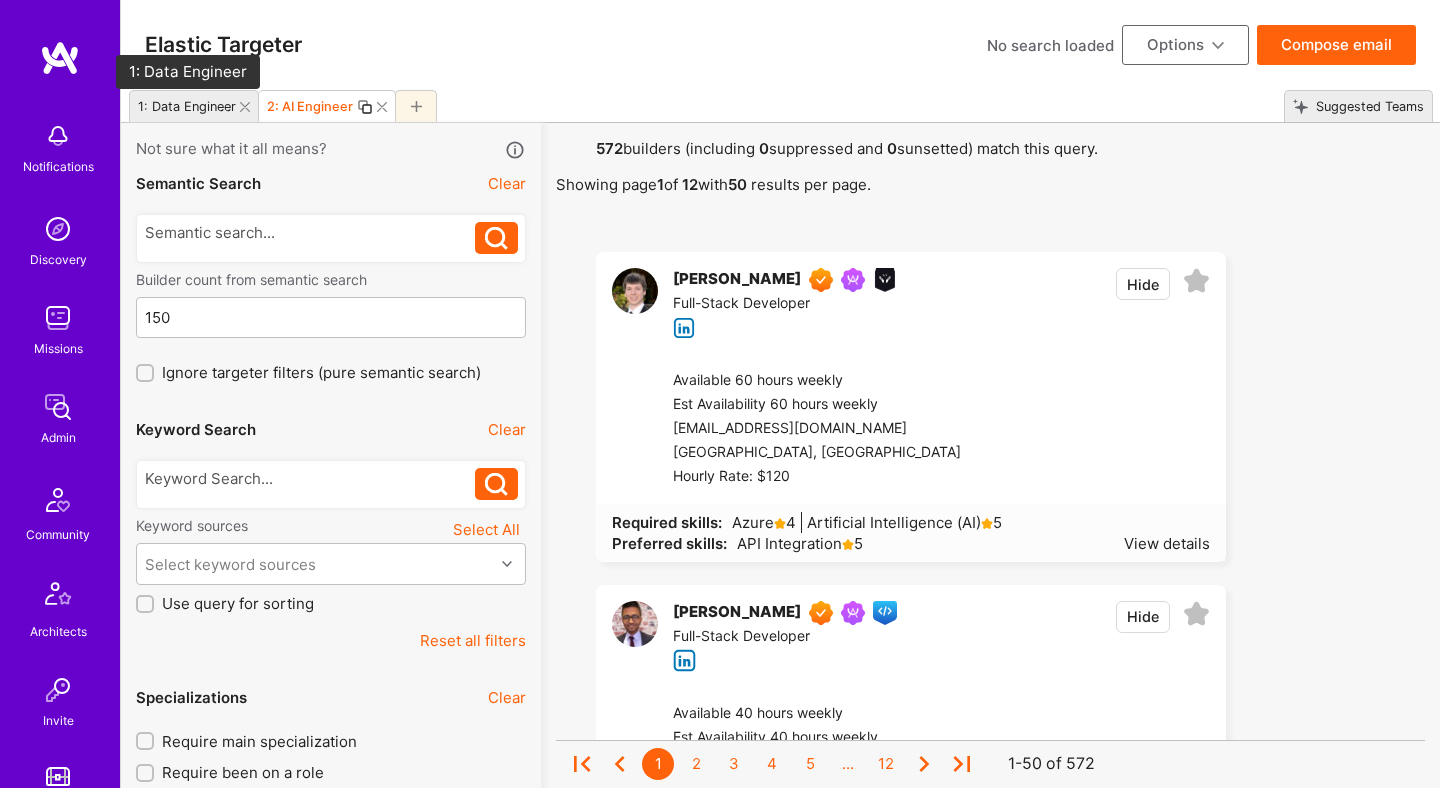 click on "1: Data Engineer" at bounding box center [187, 106] 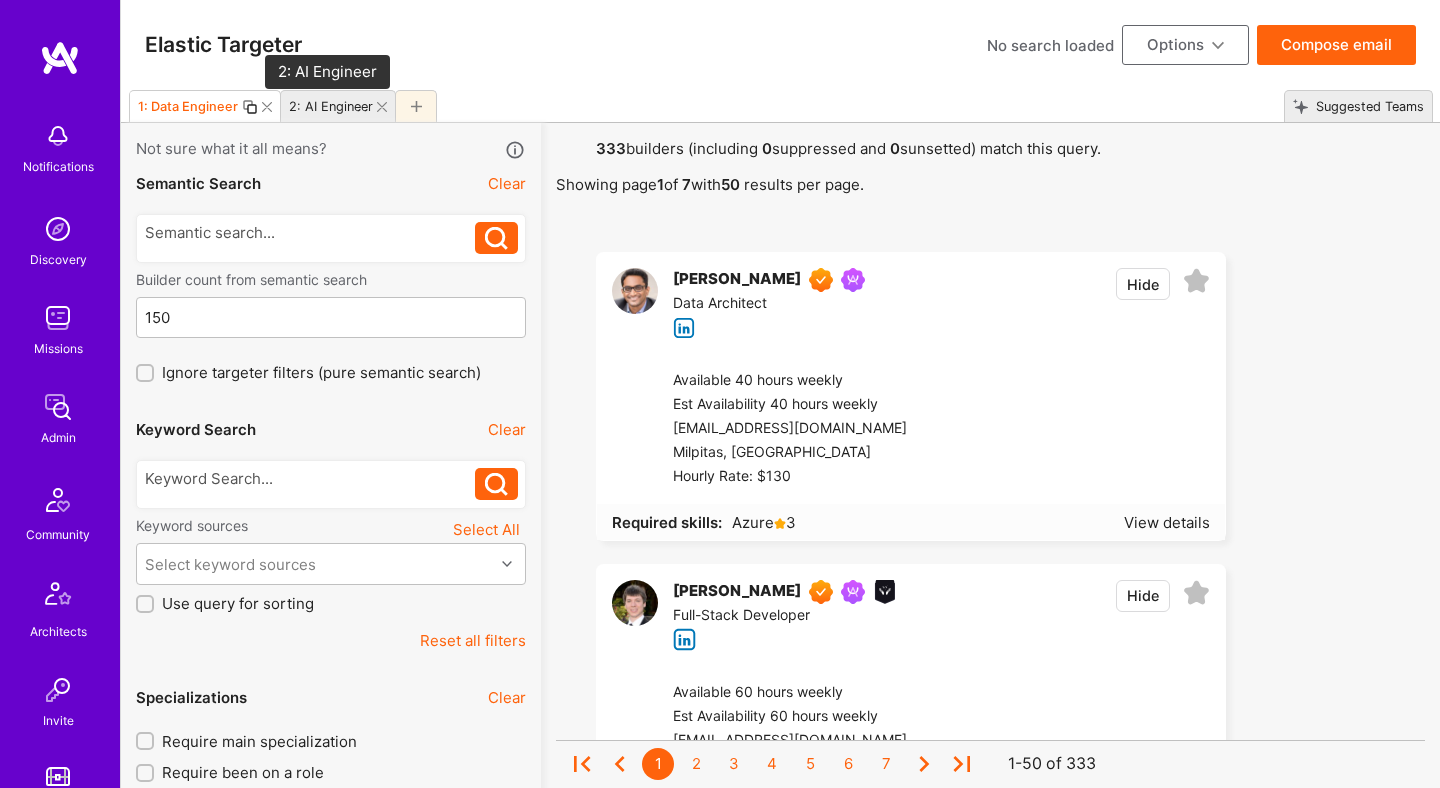 click on "2: AI Engineer" at bounding box center (331, 106) 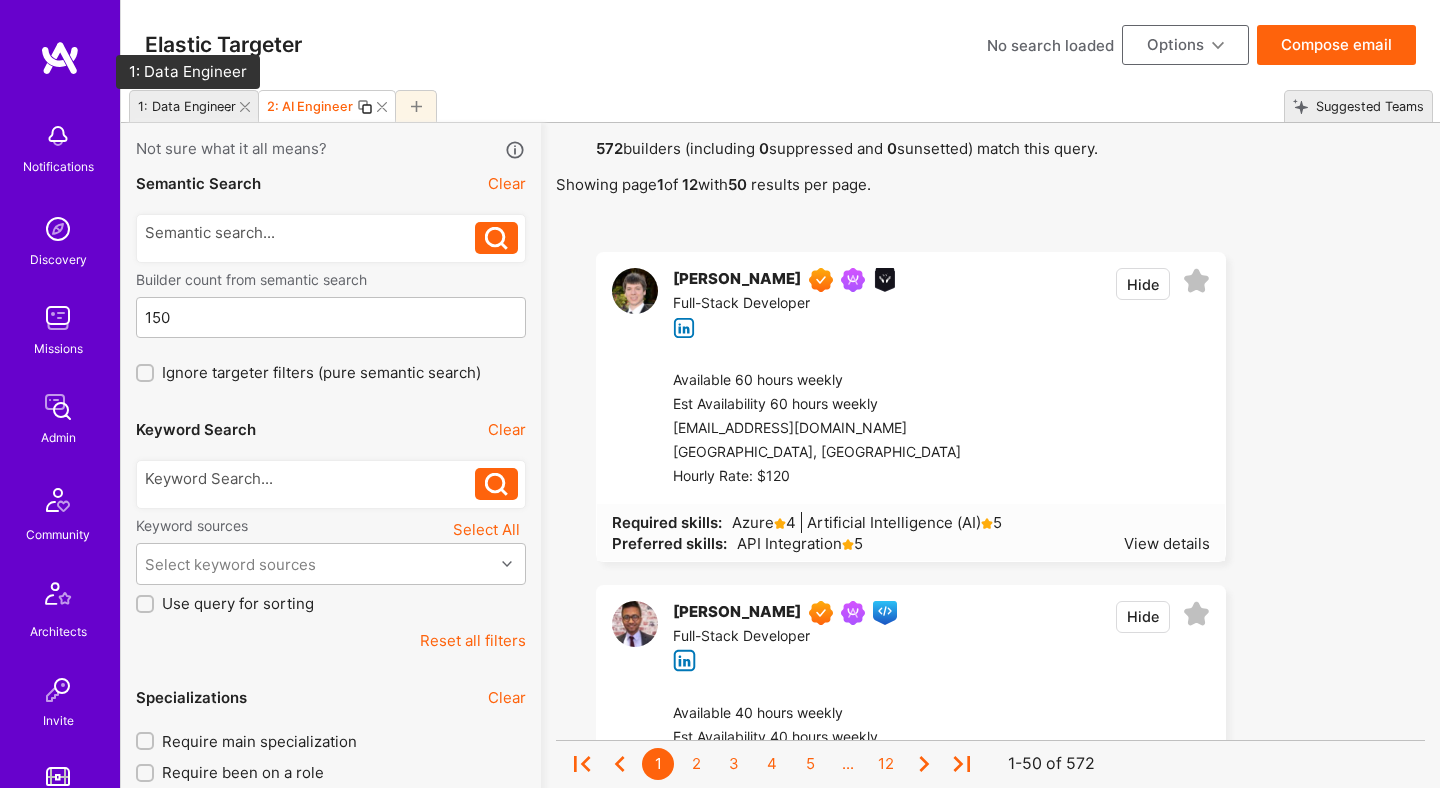 click on "1: Data Engineer" at bounding box center [187, 106] 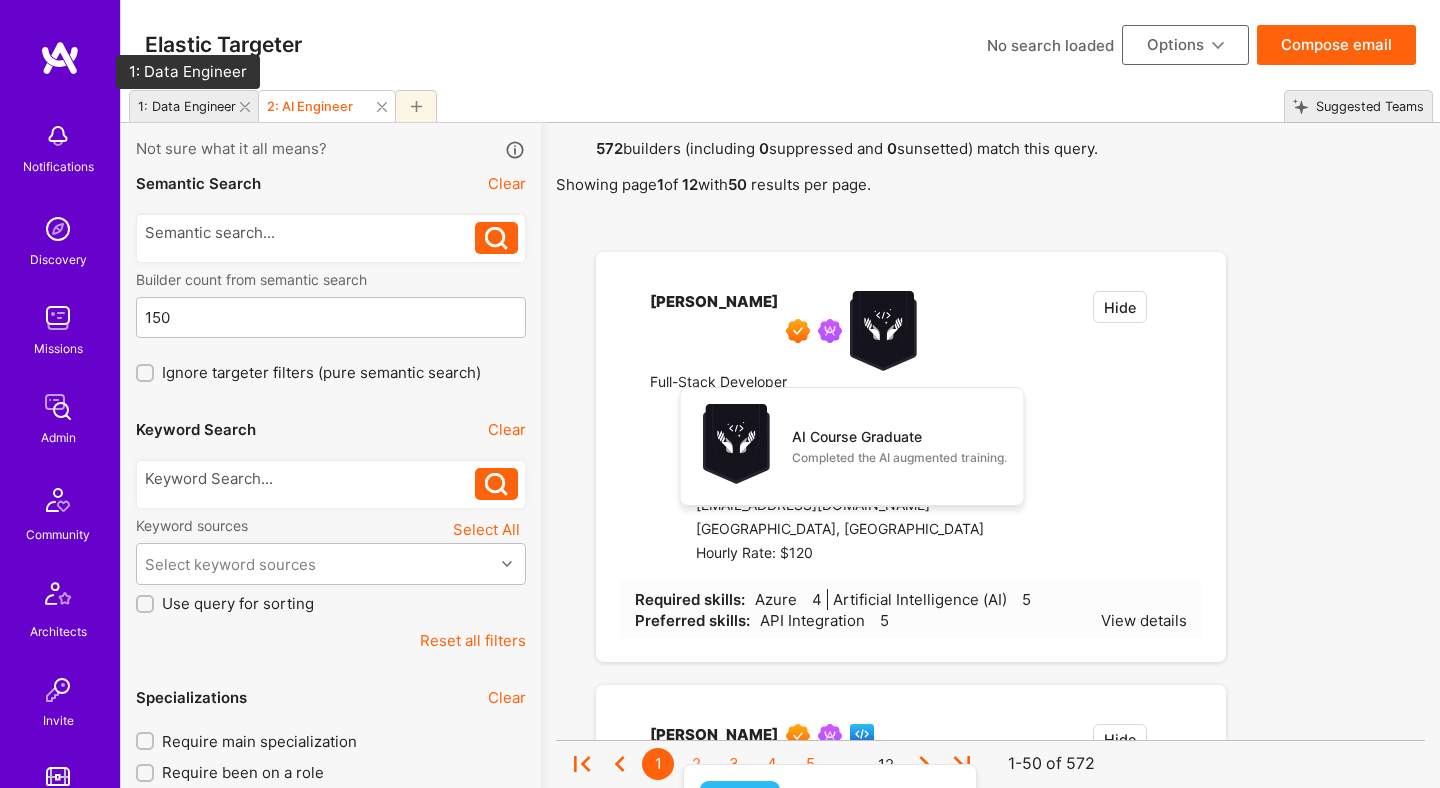 checkbox on "true" 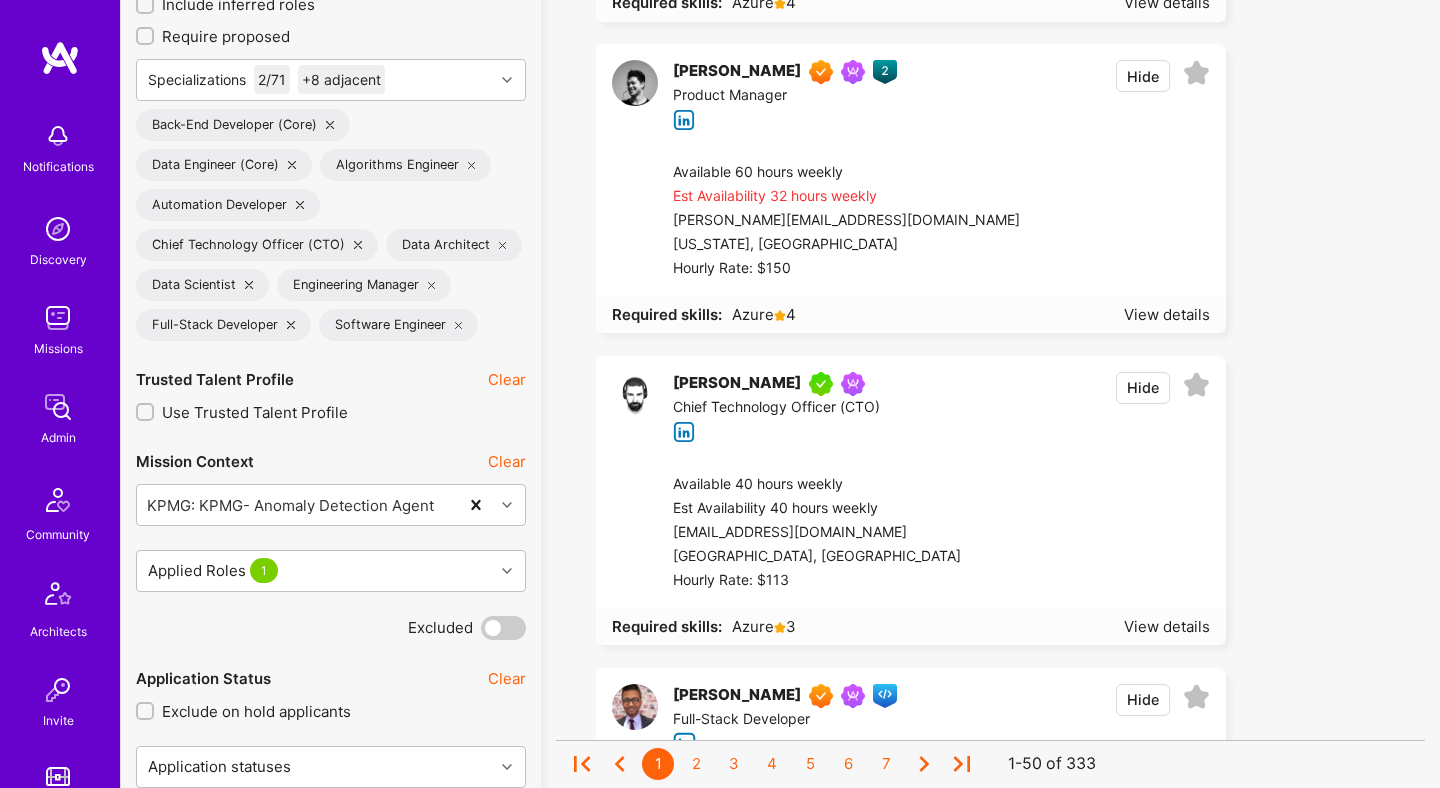 scroll, scrollTop: 0, scrollLeft: 0, axis: both 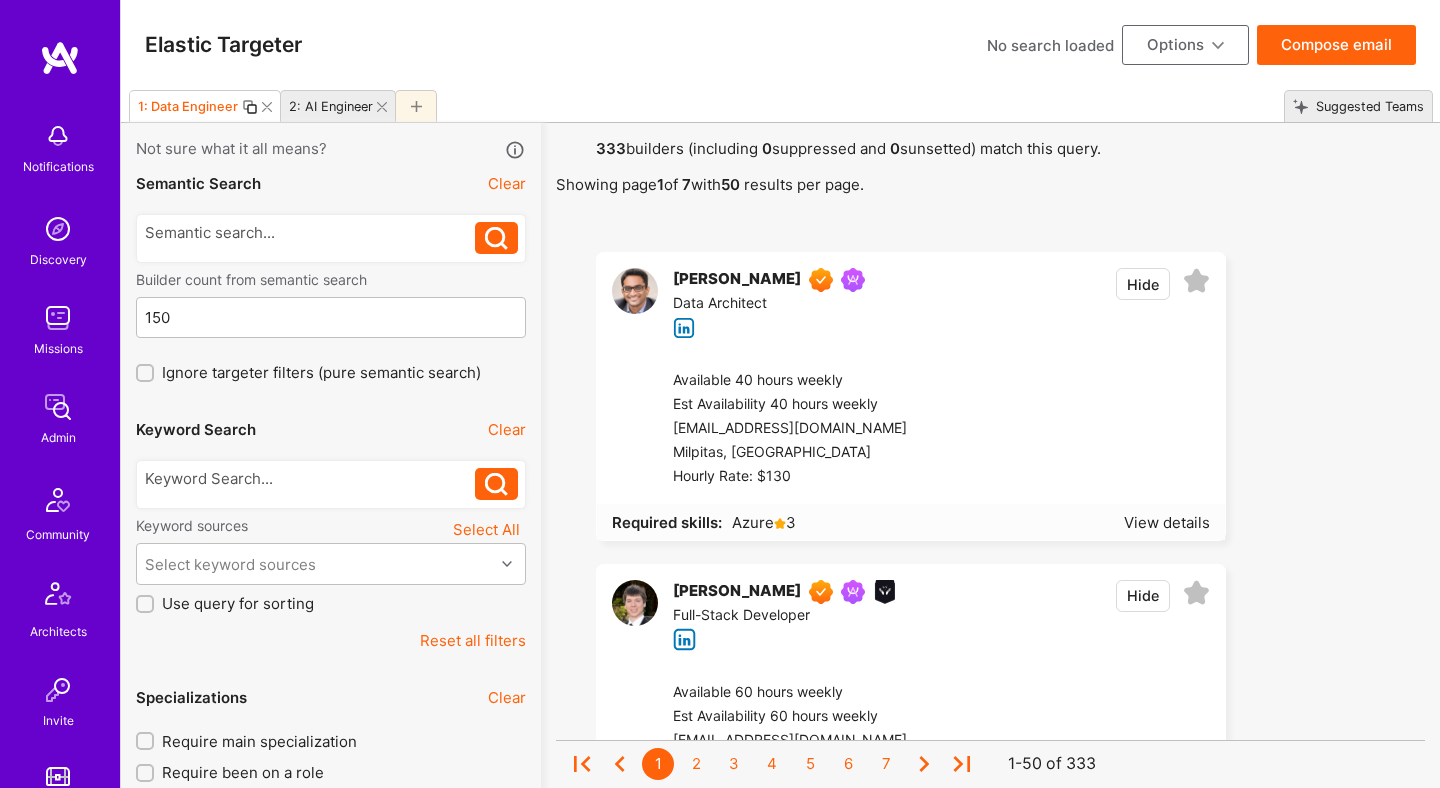 click on "Compose email" at bounding box center [1336, 45] 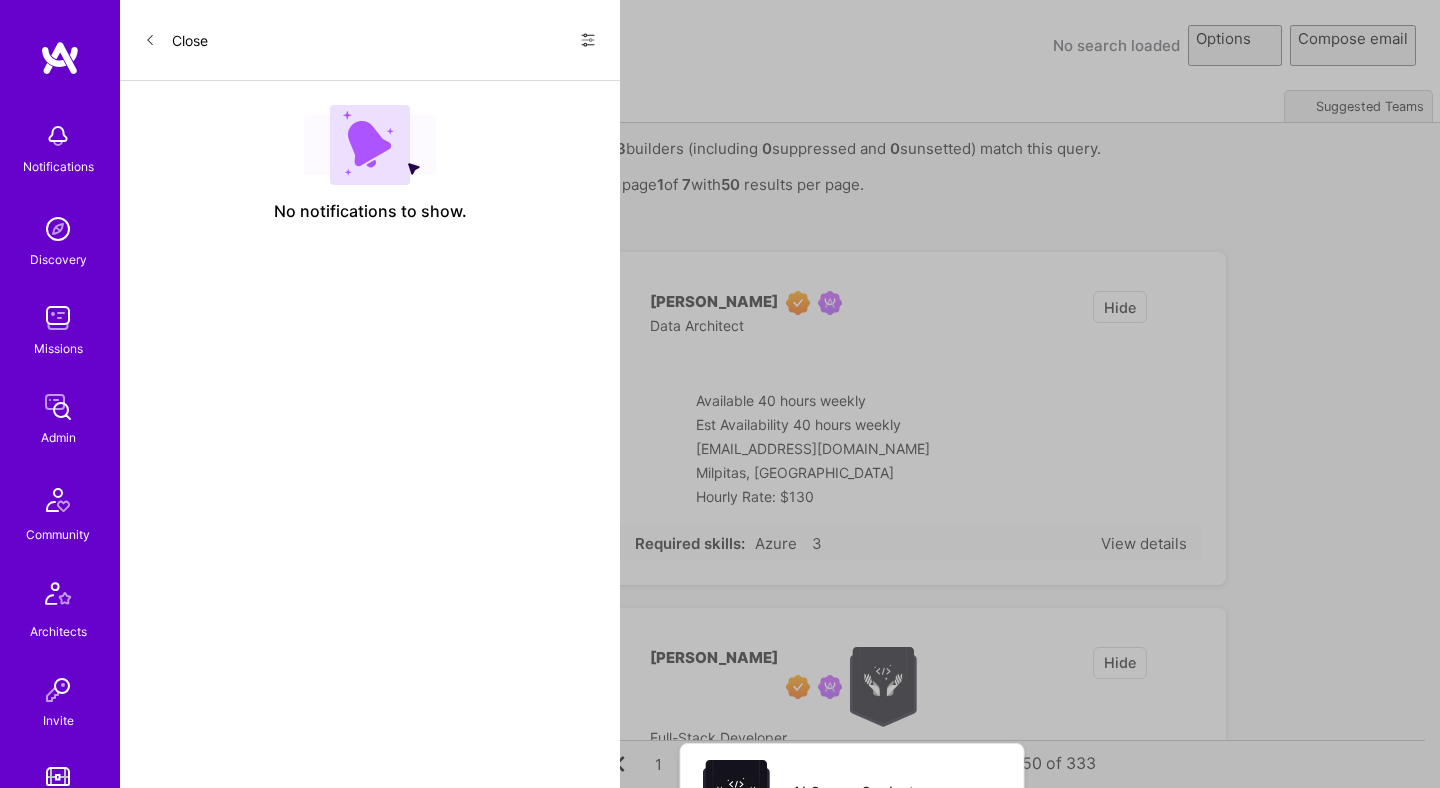 select on "rich-reachout" 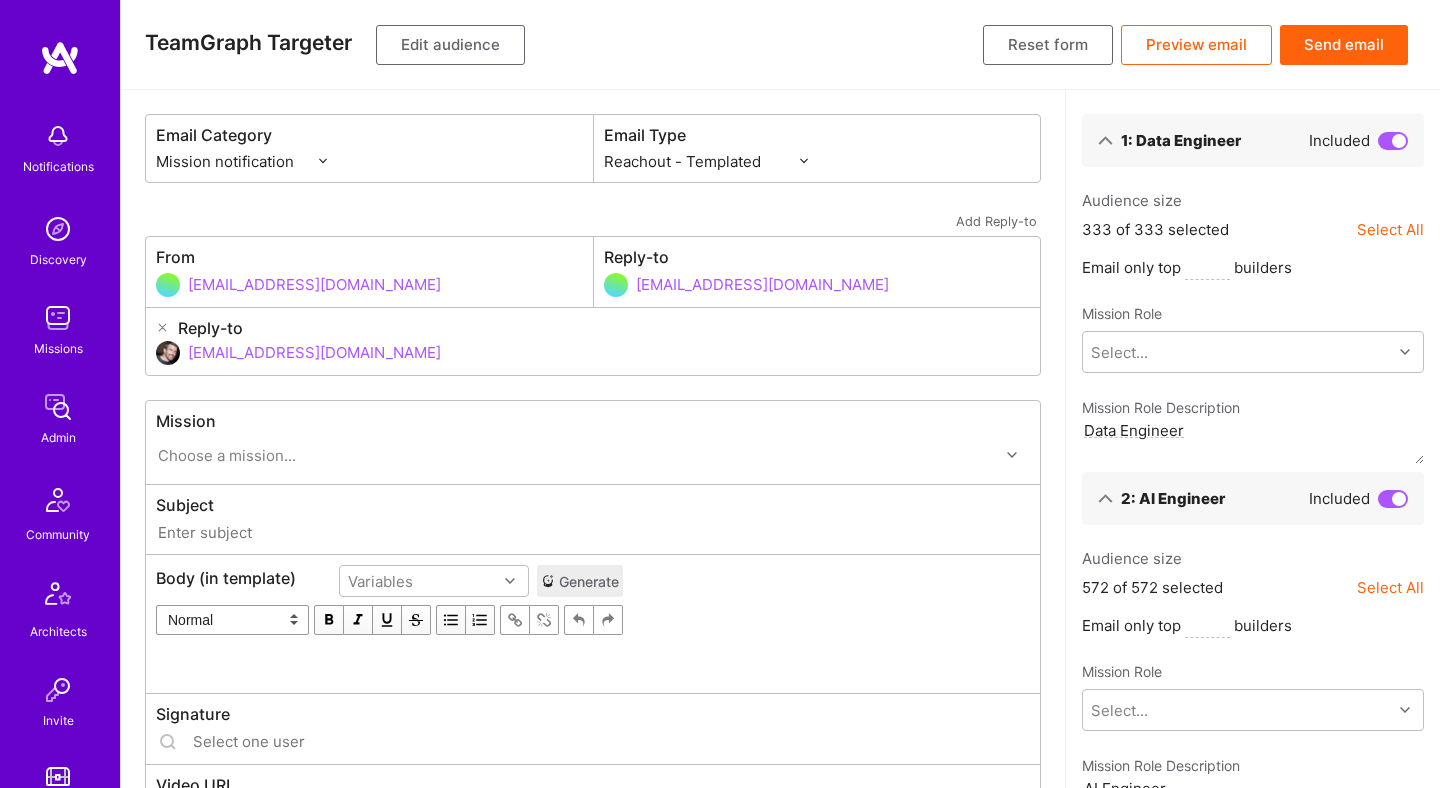 type on "A.Team // KPMG: KPMG- Anomaly Detection Agent" 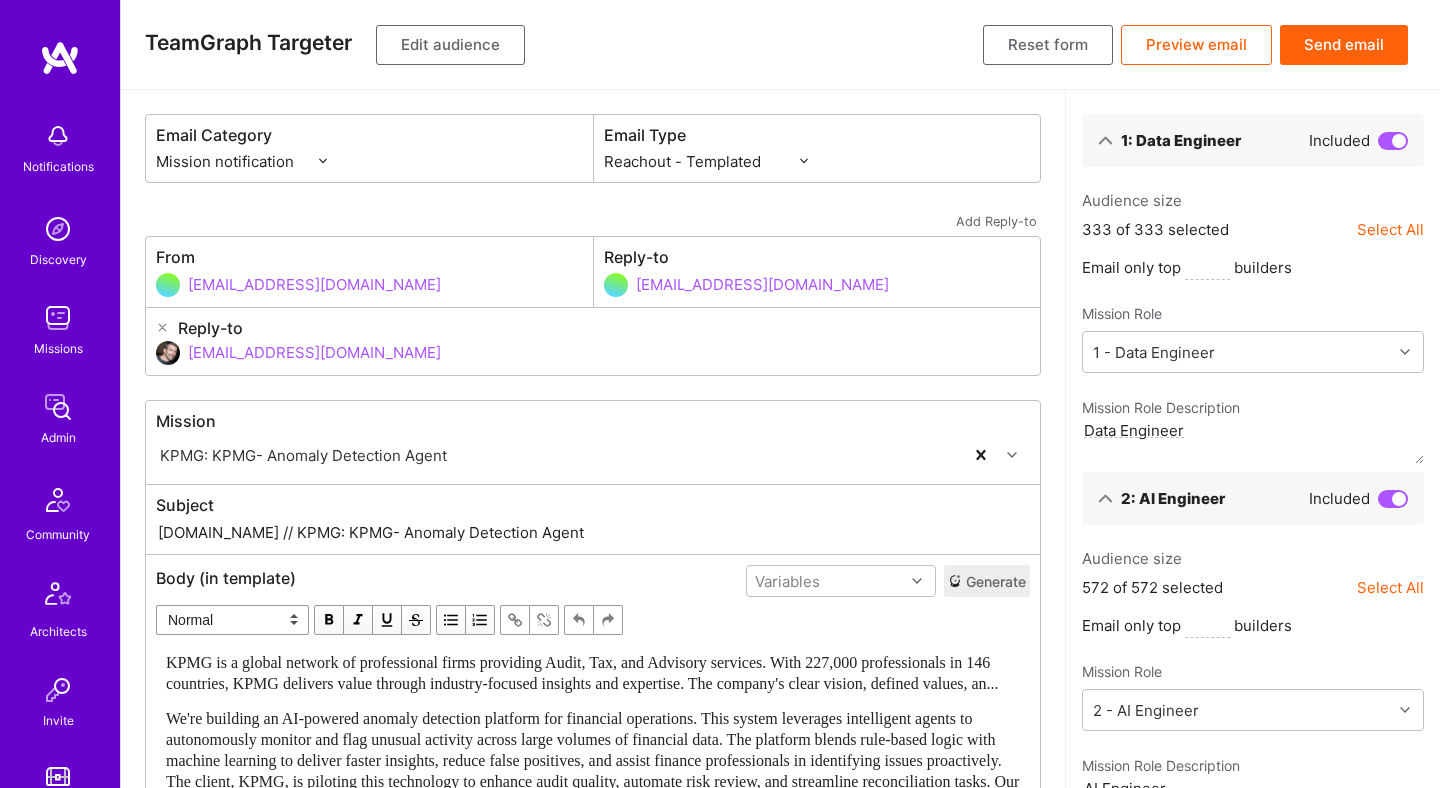 click on "A.Team // KPMG: KPMG- Anomaly Detection Agent" at bounding box center (593, 532) 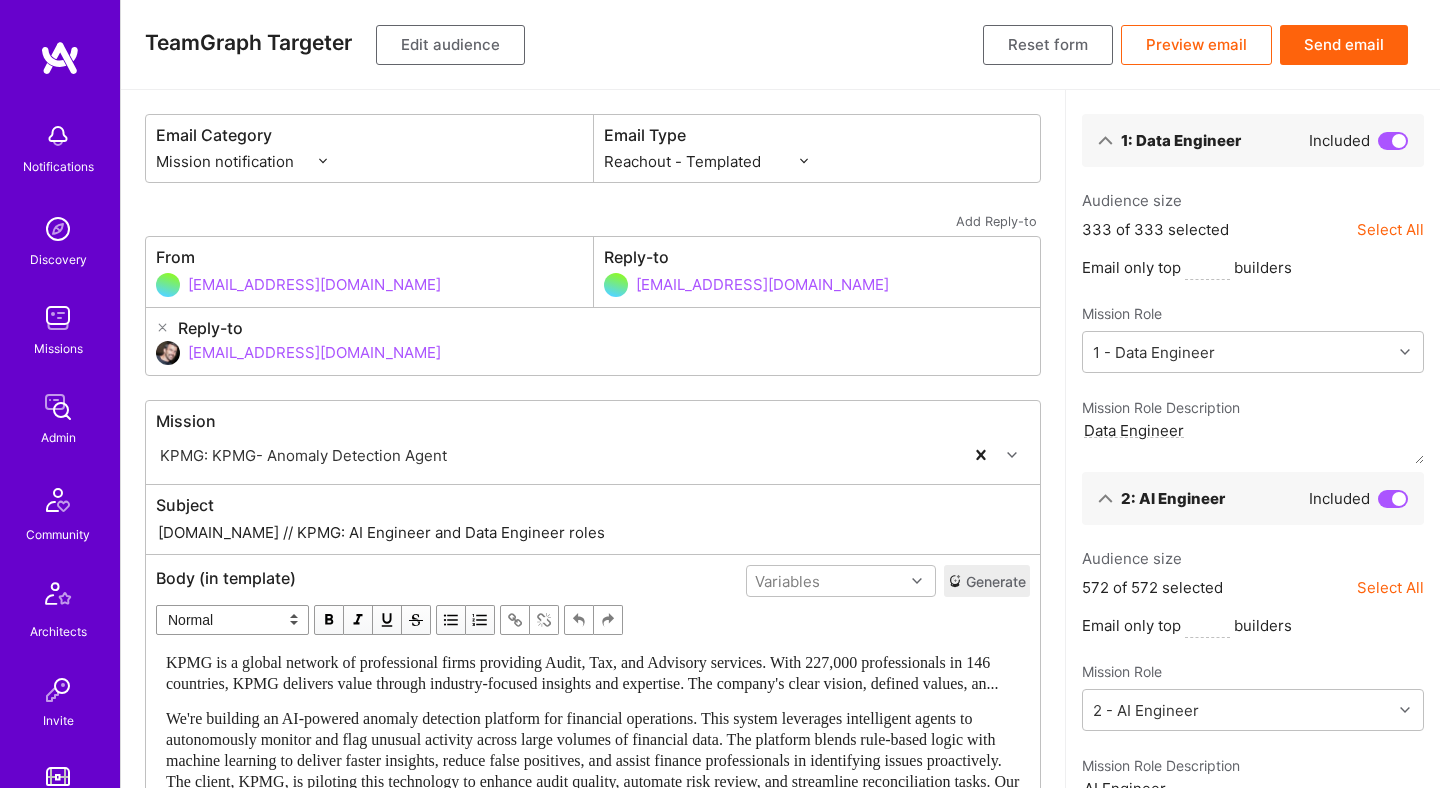 type on "A.Team // KPMG: AI Engineer and Data Engineer roles" 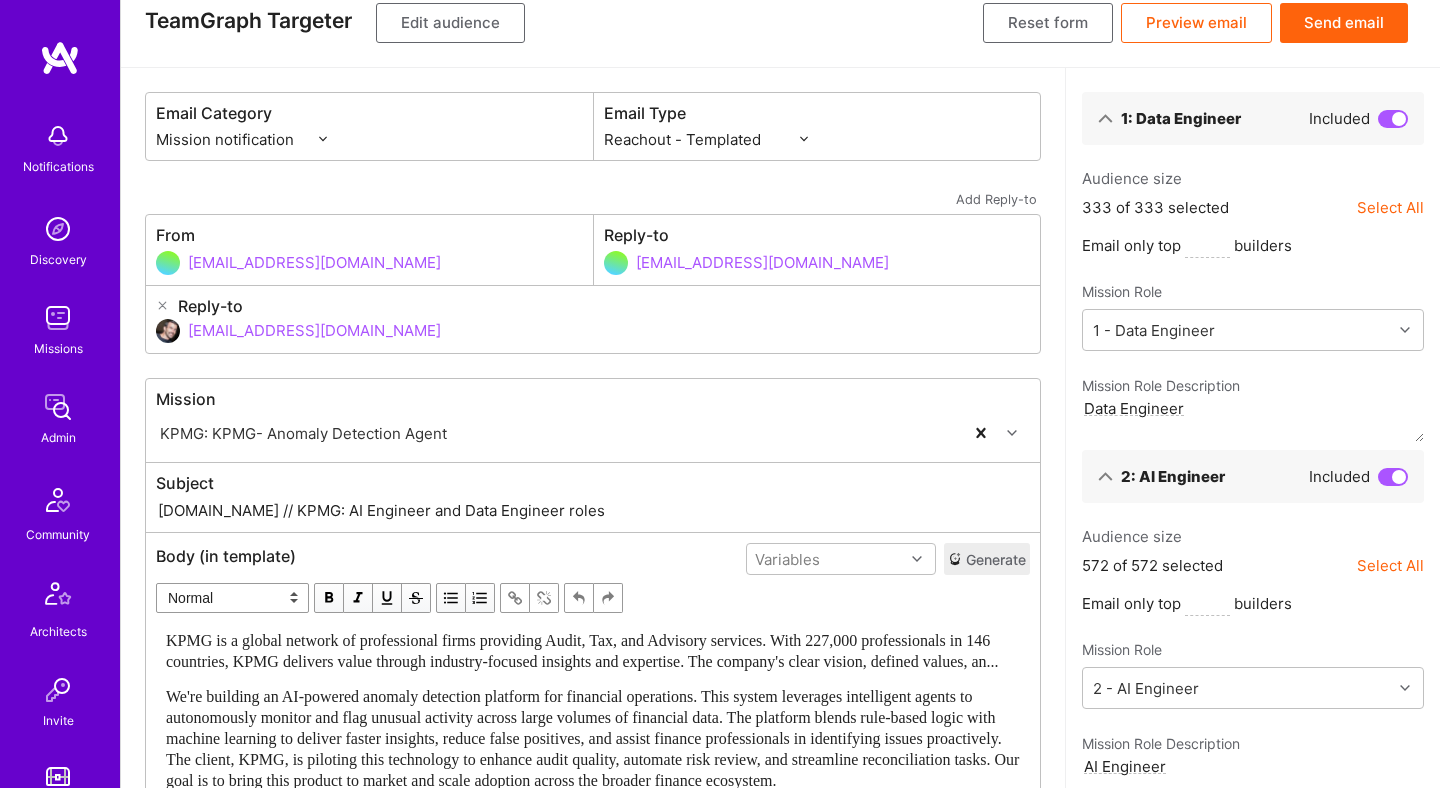 scroll, scrollTop: 31, scrollLeft: 0, axis: vertical 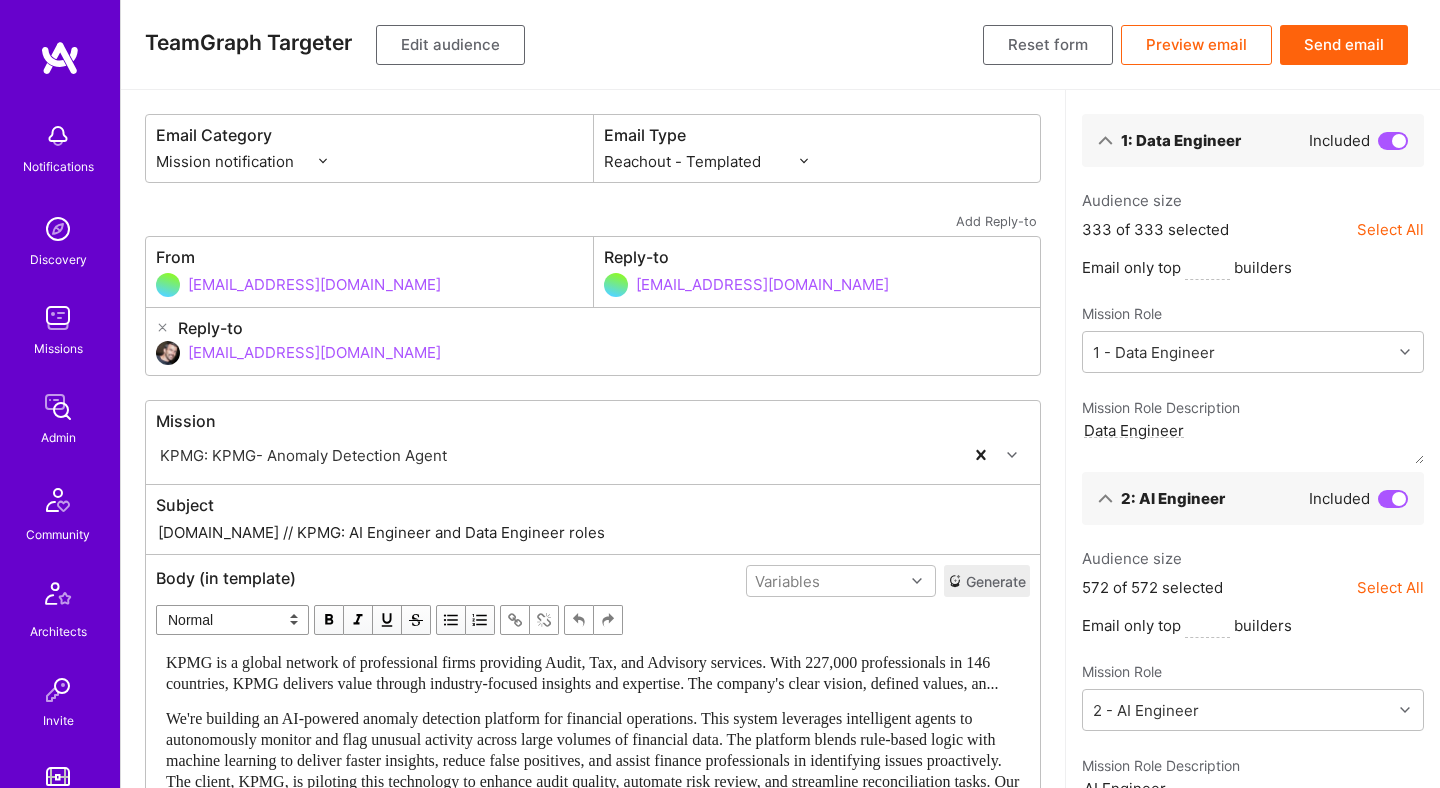 select on "rich-reachout" 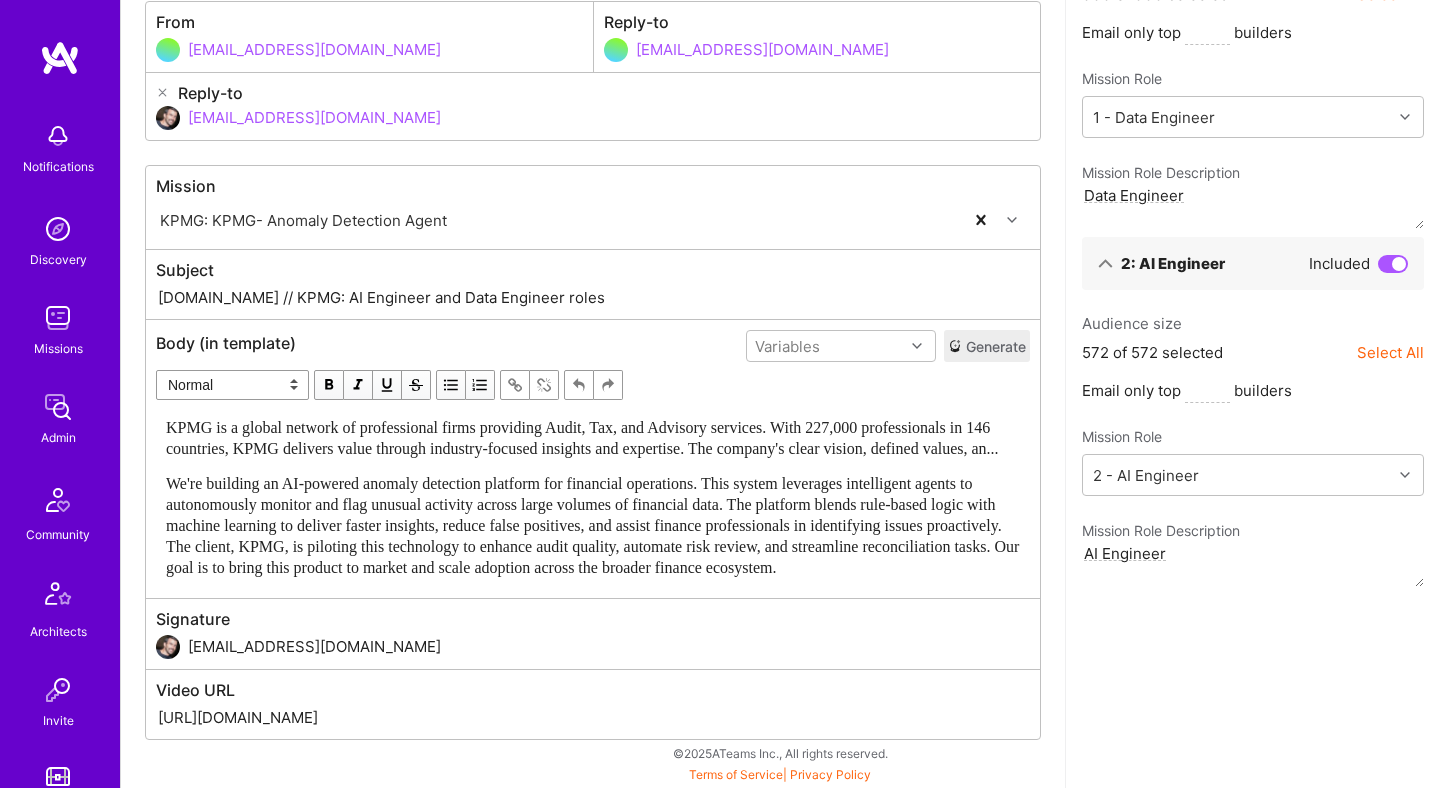 click on "KPMG is a global network of professional firms providing Audit, Tax, and Advisory services. With 227,000 professionals in 146 countries, KPMG delivers value through industry-focused insights and expertise. The company's clear vision, defined values, an... We're building an AI-powered anomaly detection platform for financial operations. This system leverages intelligent agents to autonomously monitor and flag unusual activity across large volumes of financial data. The platform blends rule-based logic with machine learning to deliver faster insights, reduce false positives, and assist finance professionals in identifying issues proactively. The client, KPMG, is piloting this technology to enhance audit quality, automate risk review, and streamline reconciliation tasks. Our goal is to bring this product to market and scale adoption across the broader finance ecosystem." at bounding box center (593, 497) 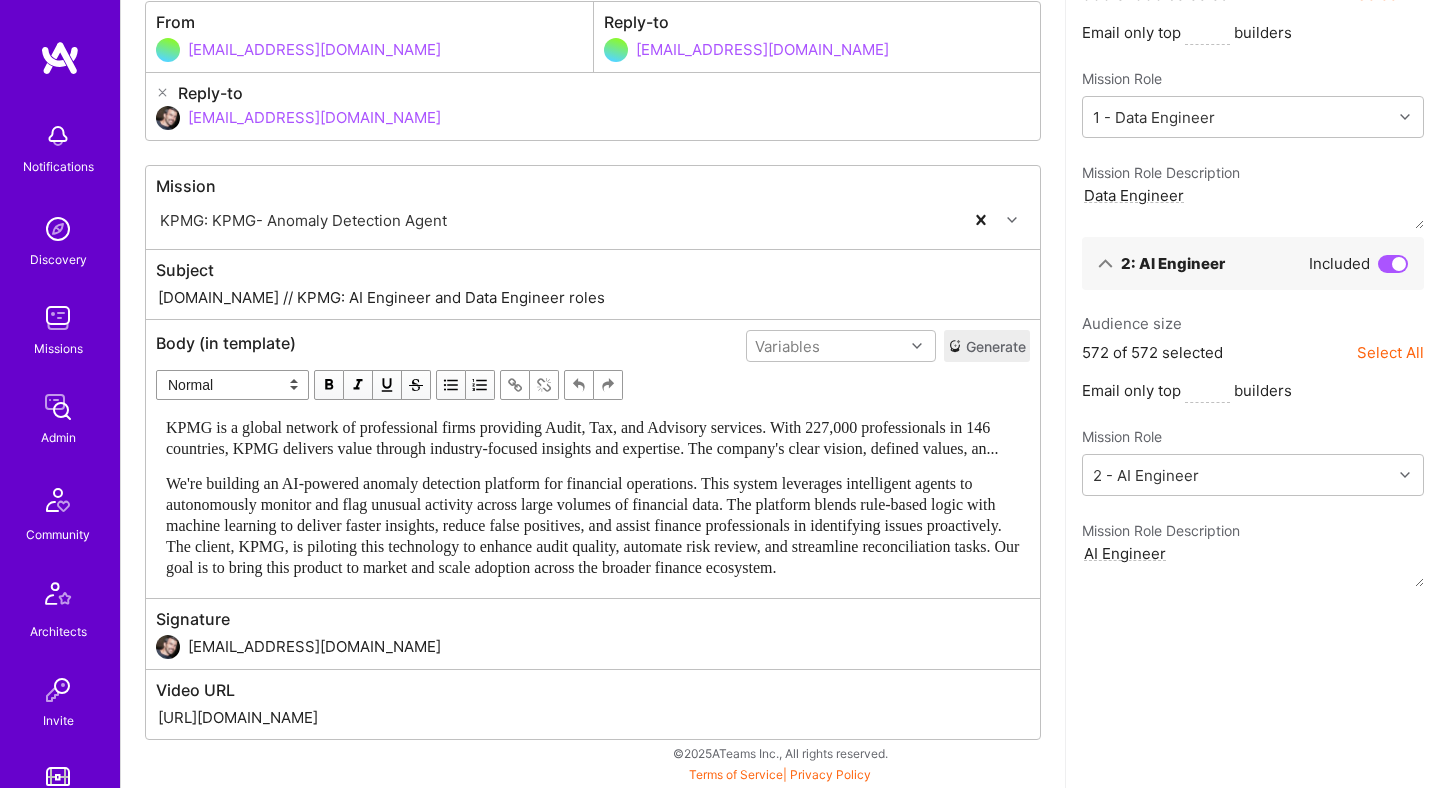 click on "Data Engineer" at bounding box center (1253, 206) 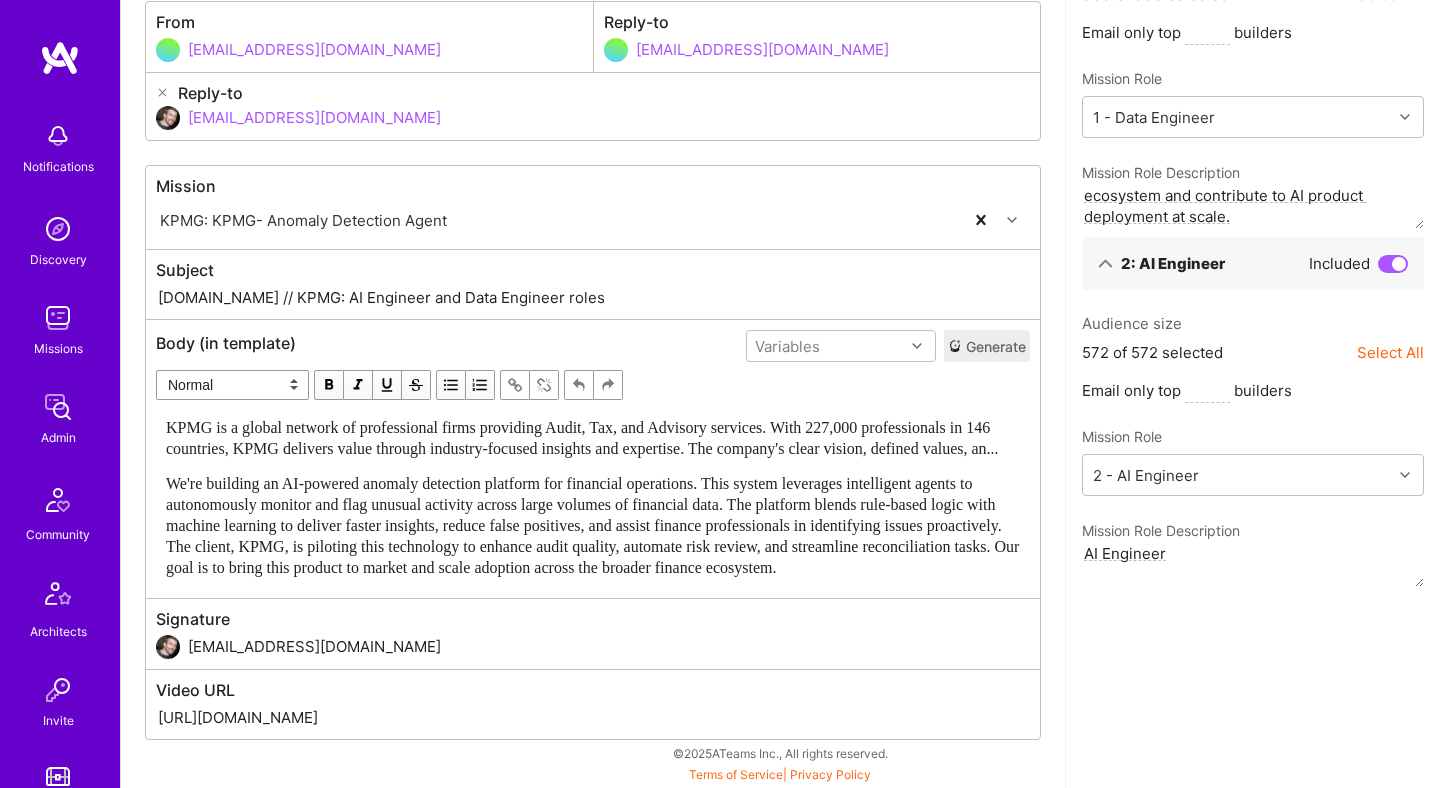 scroll, scrollTop: 189, scrollLeft: 0, axis: vertical 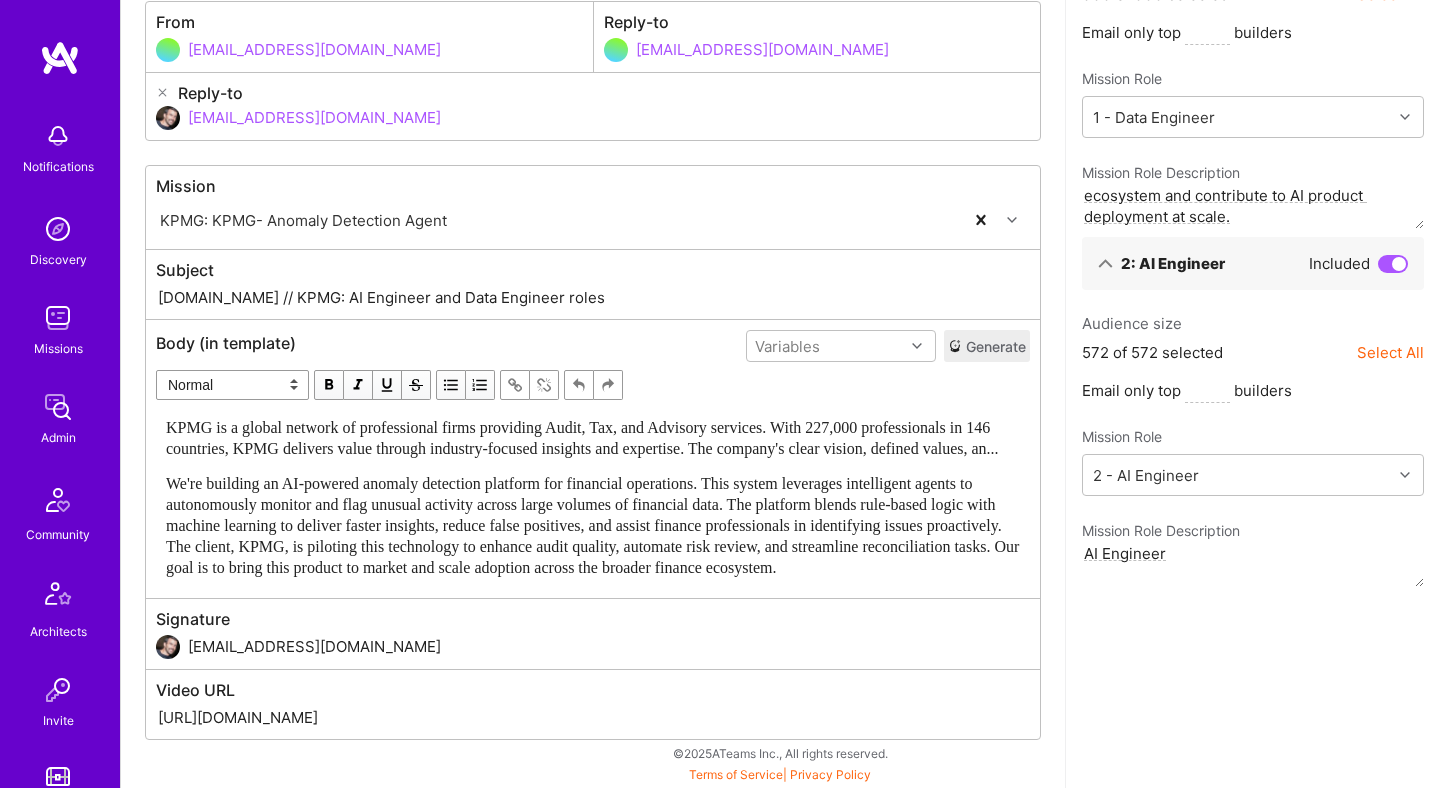 type on "Seeking a Data Engineer with deep expertise in Microsoft Fabric, Azure AI, and Cosmos DB to support our AI platform’s data layer. You'll design scalable pipelines, integrate APIs, and manage vector databases for retrieval systems using LlamaIndex. Experience with Azure Monitor and orchestration tools (e.g., LlamaCloud or Emma) is essential. Must be able to develop within Microsoft’s ecosystem and contribute to AI product deployment at scale." 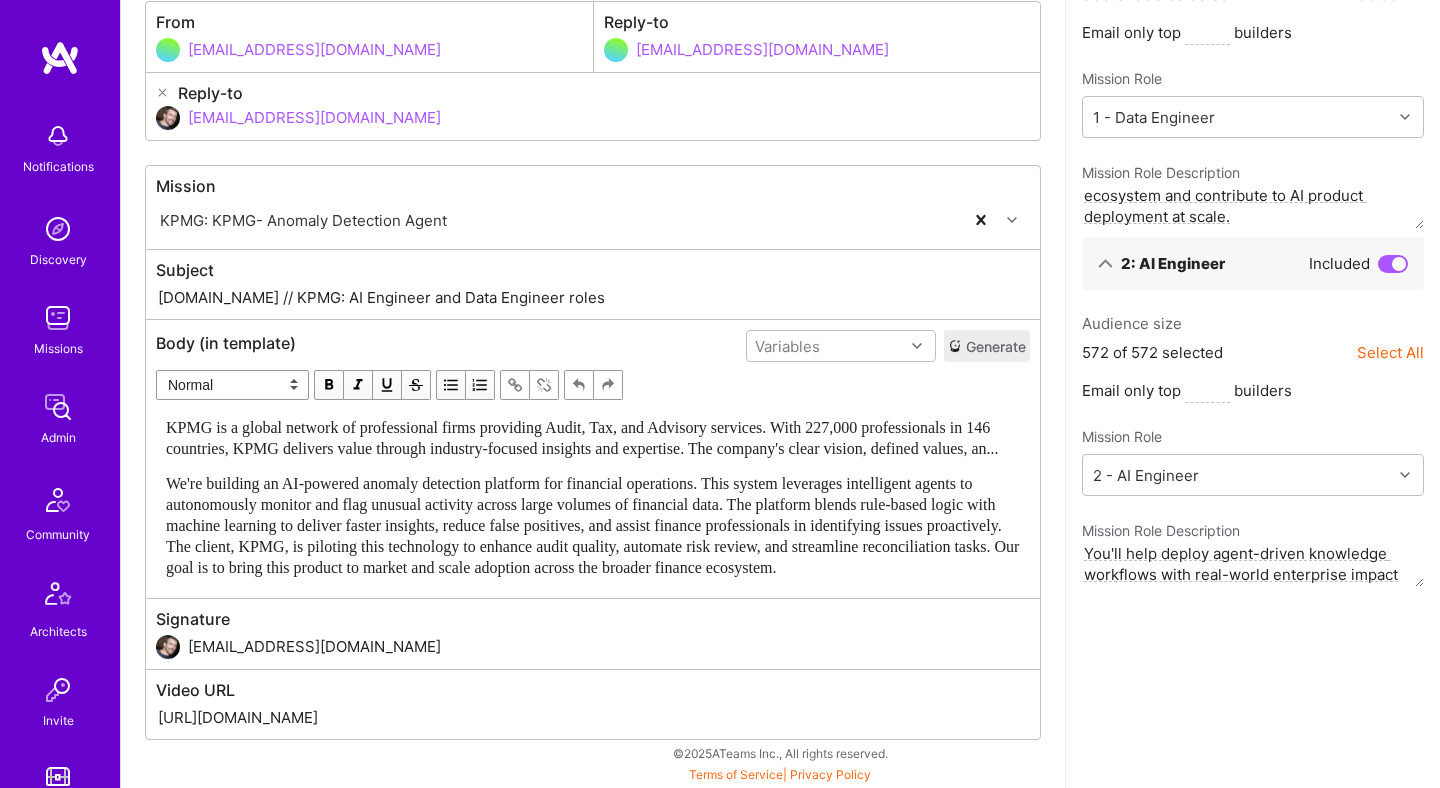 scroll, scrollTop: 0, scrollLeft: 0, axis: both 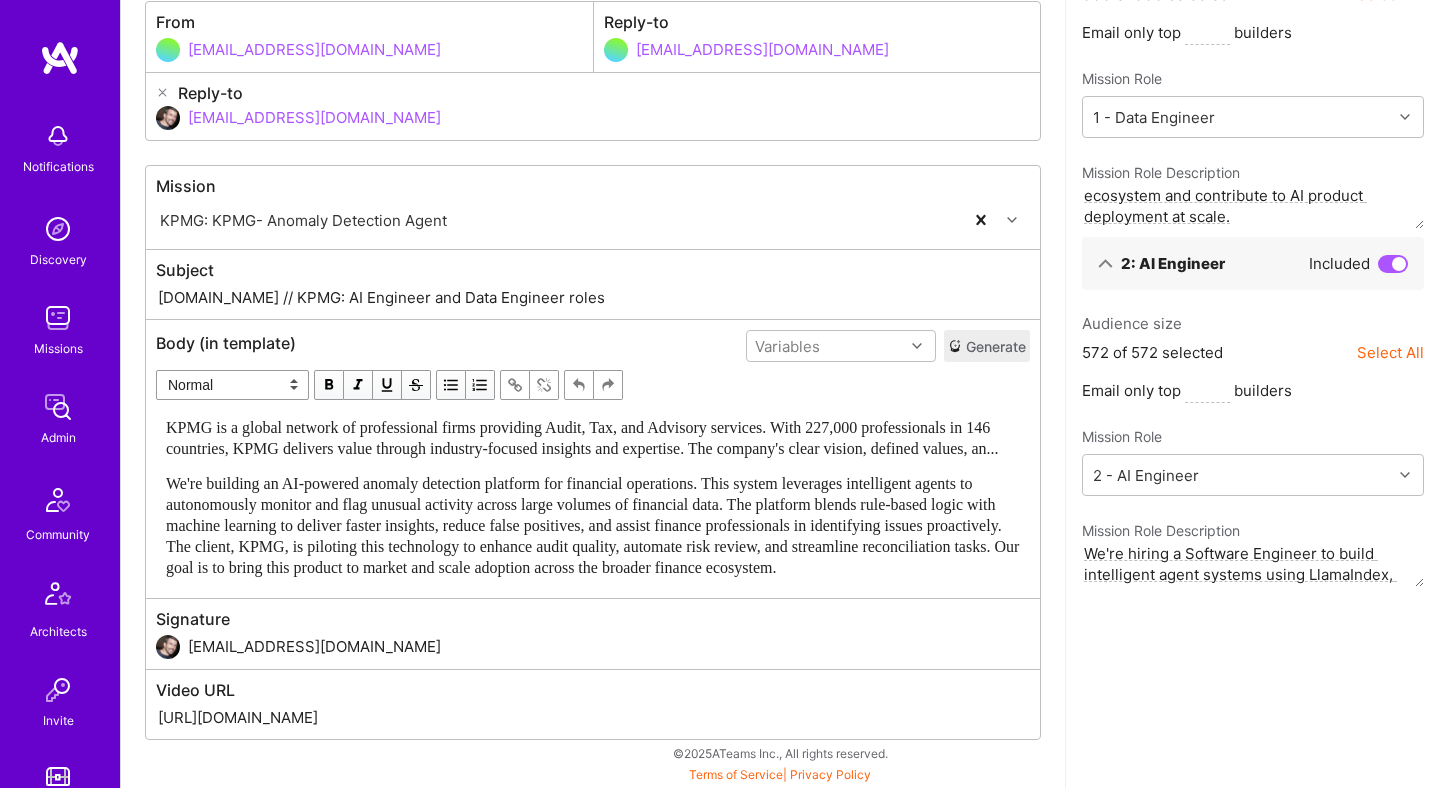 type on "We're hiring a Software Engineer to build intelligent agent systems using LlamaIndex, orchestration tools, and Azure AI Foundry. Must be skilled in integrating foundational models with APIs and building scalable AI products. Experience with Cosmos DB, Azure Monitor, and Microsoft-based AI tools (e.g., [PERSON_NAME], LlamaCloud) is required. You'll help deploy agent-driven knowledge workflows with real-world enterprise impact" 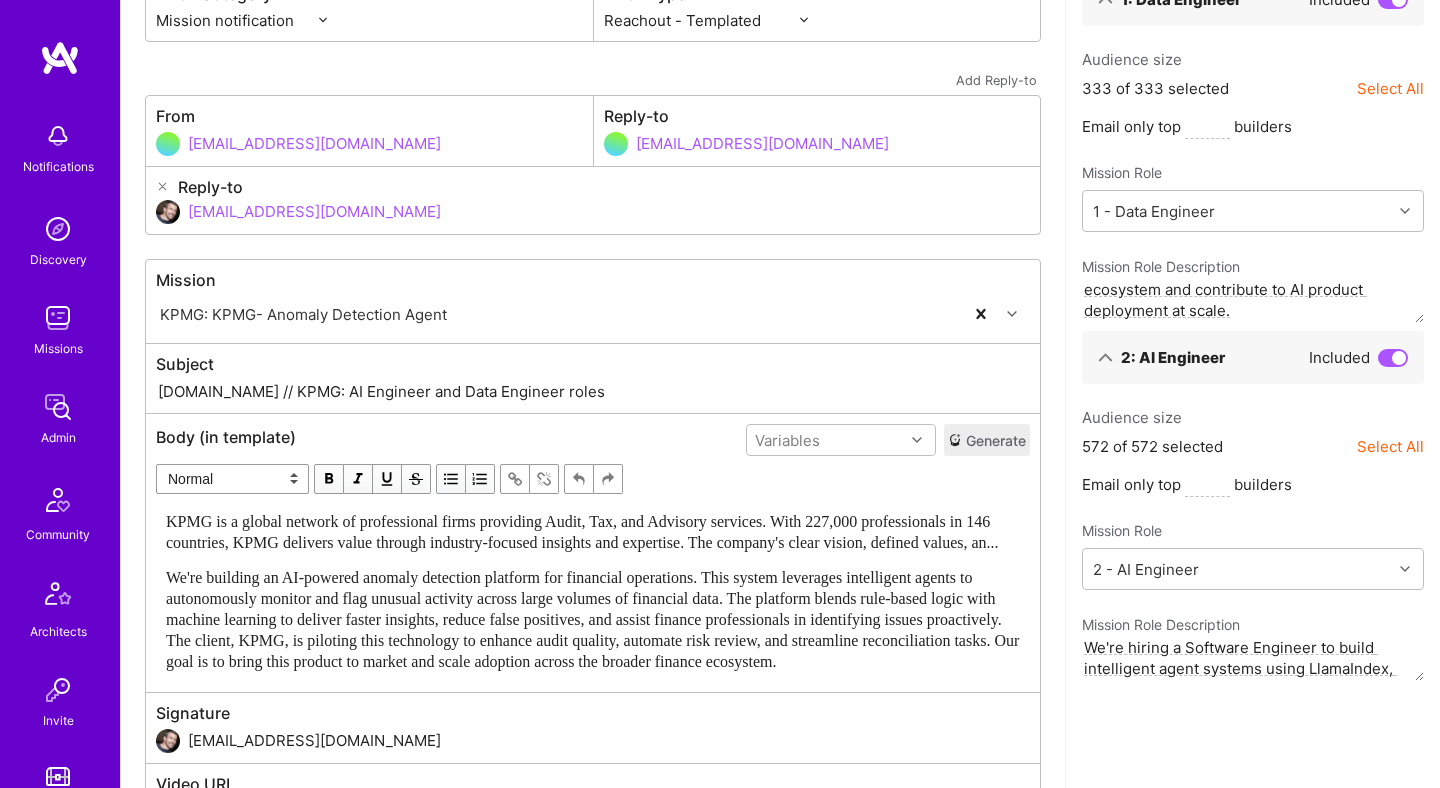 scroll, scrollTop: 0, scrollLeft: 0, axis: both 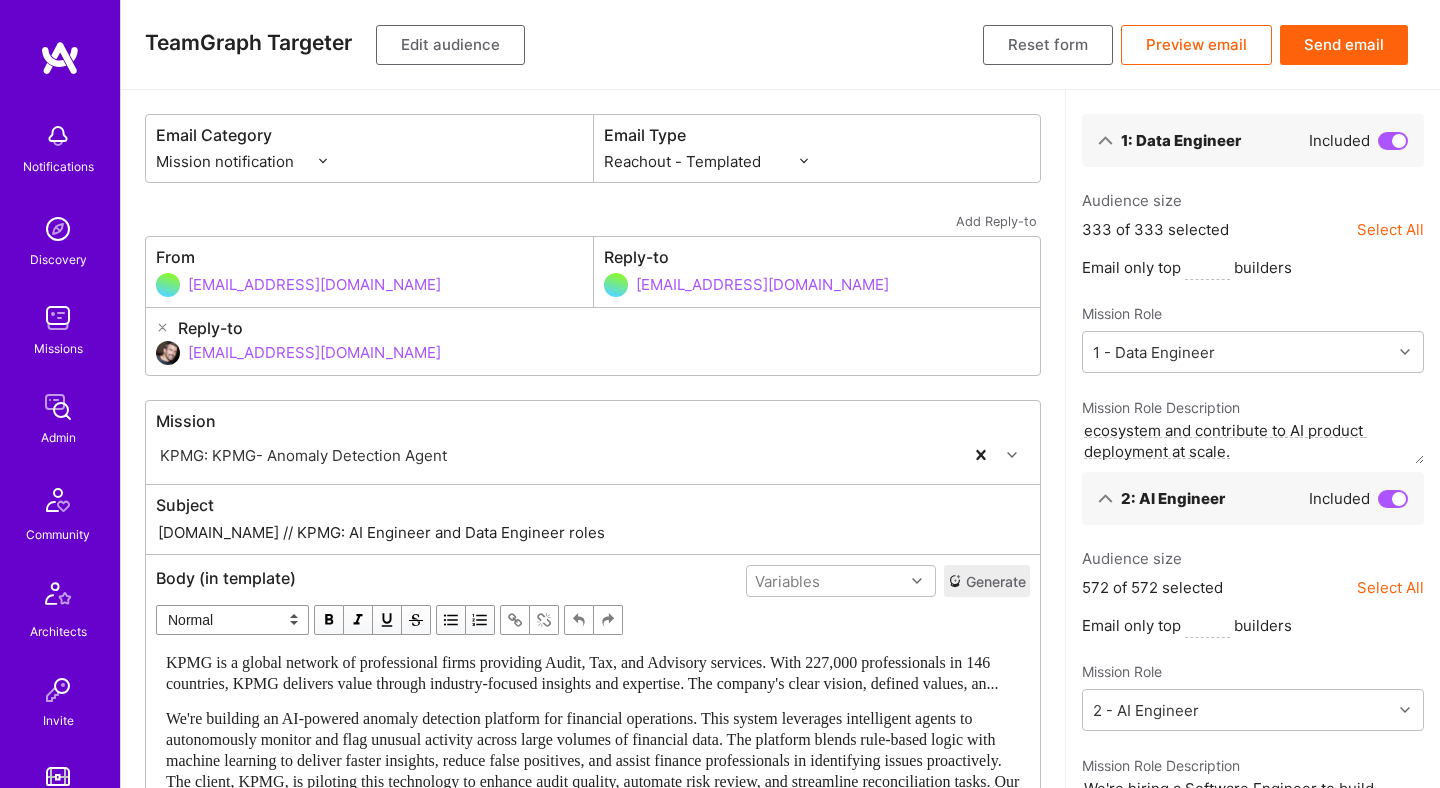 click on "Preview email" at bounding box center [1196, 45] 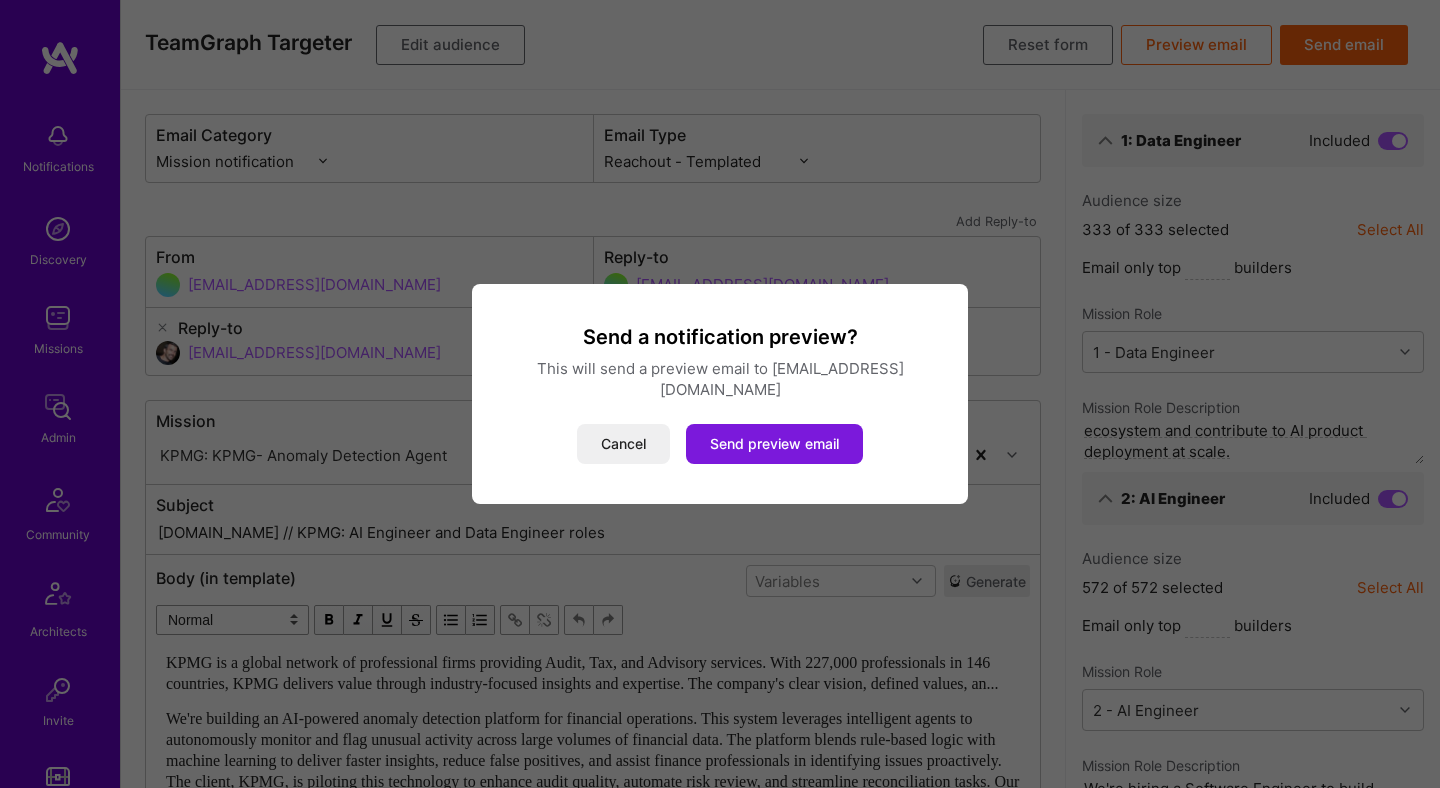 click on "Send preview email" at bounding box center [774, 444] 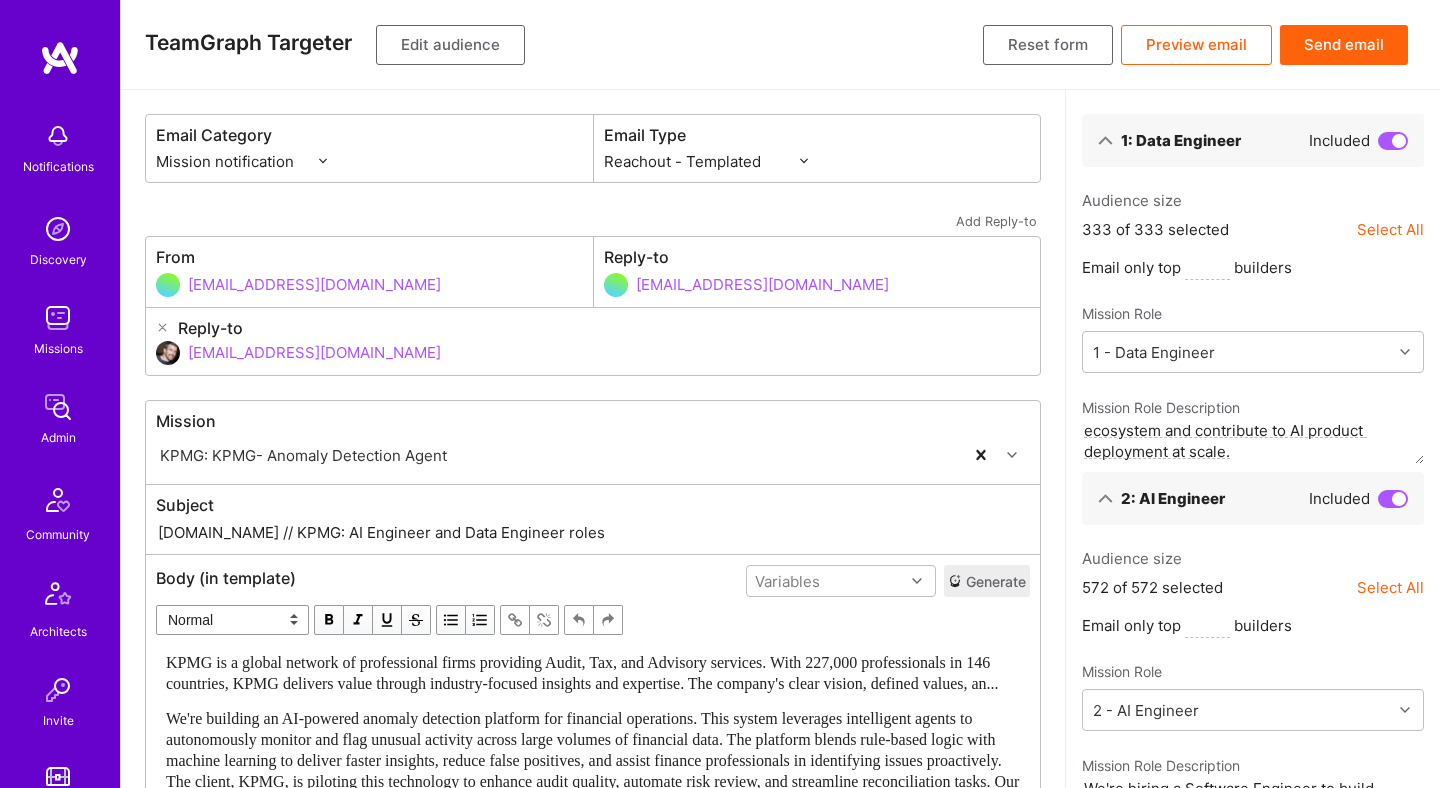 click on "Send email" at bounding box center [1344, 45] 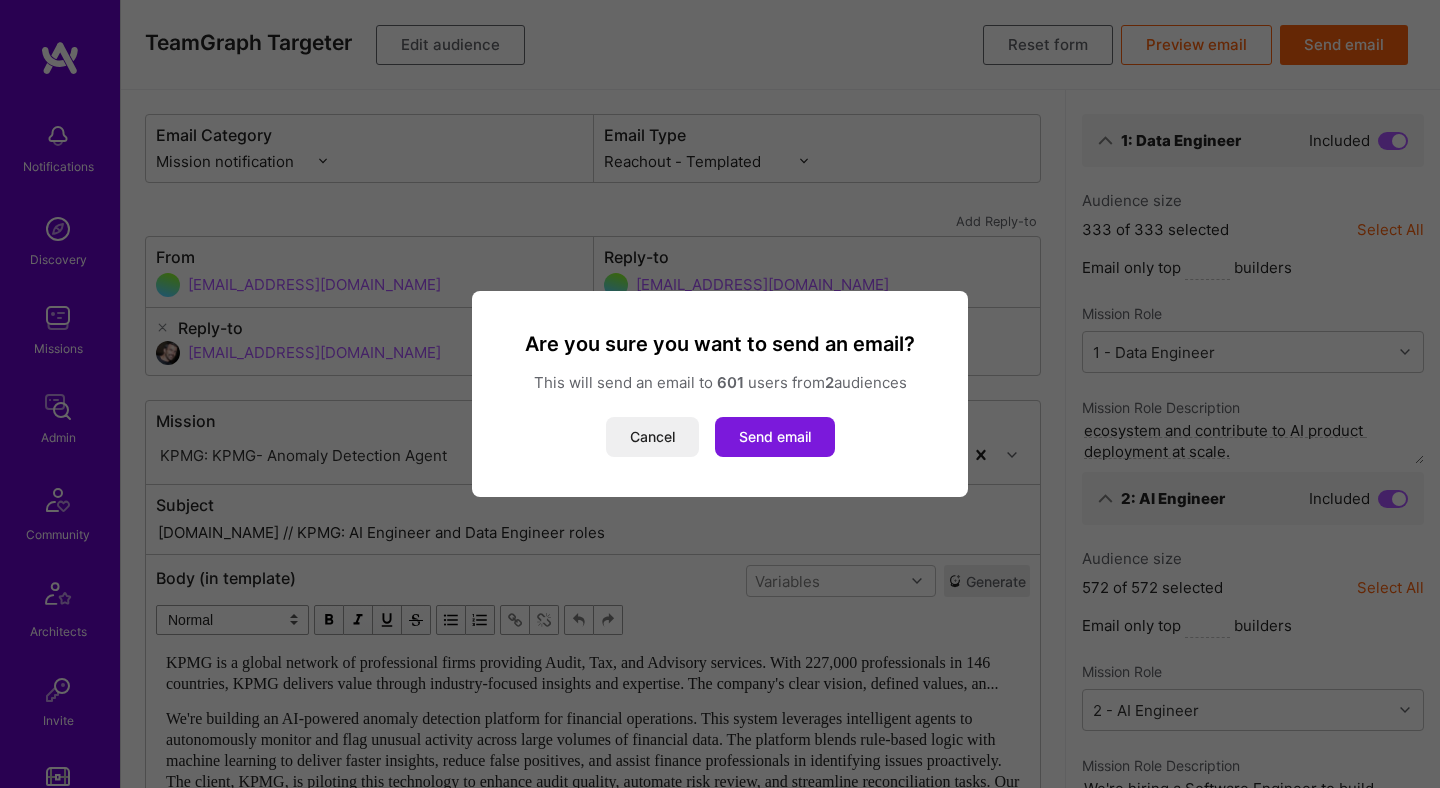 click on "Send email" at bounding box center (775, 437) 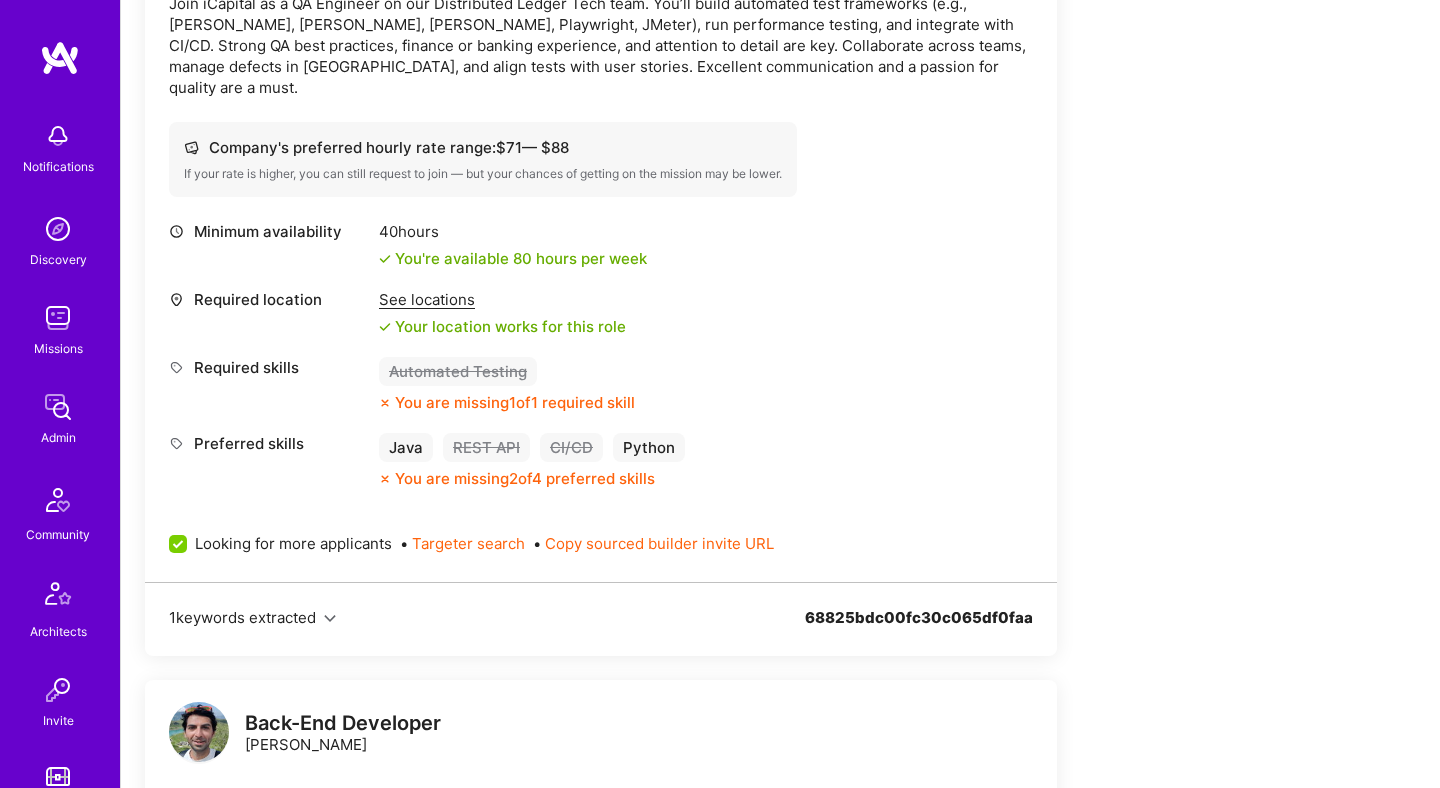 scroll, scrollTop: 794, scrollLeft: 0, axis: vertical 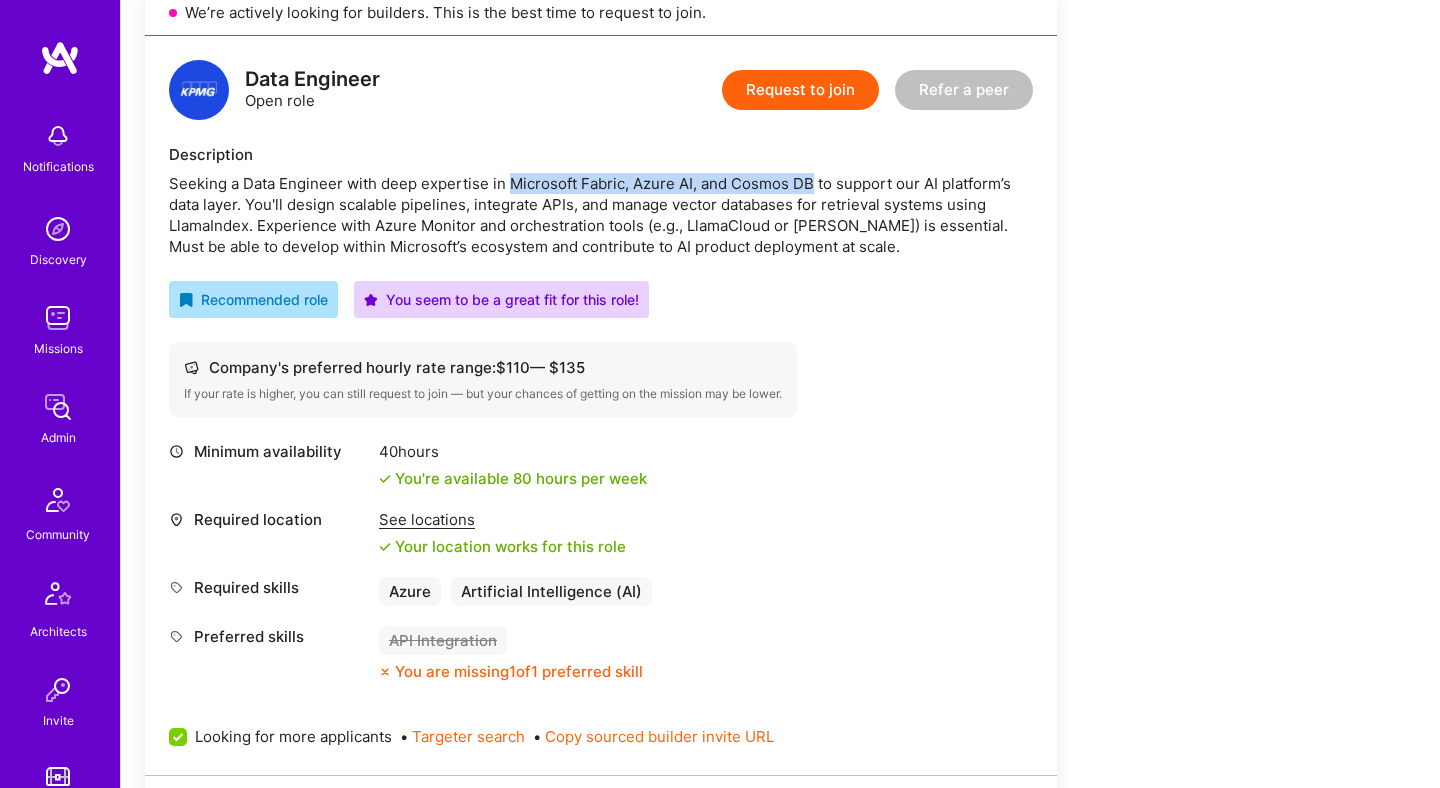 drag, startPoint x: 510, startPoint y: 184, endPoint x: 812, endPoint y: 181, distance: 302.0149 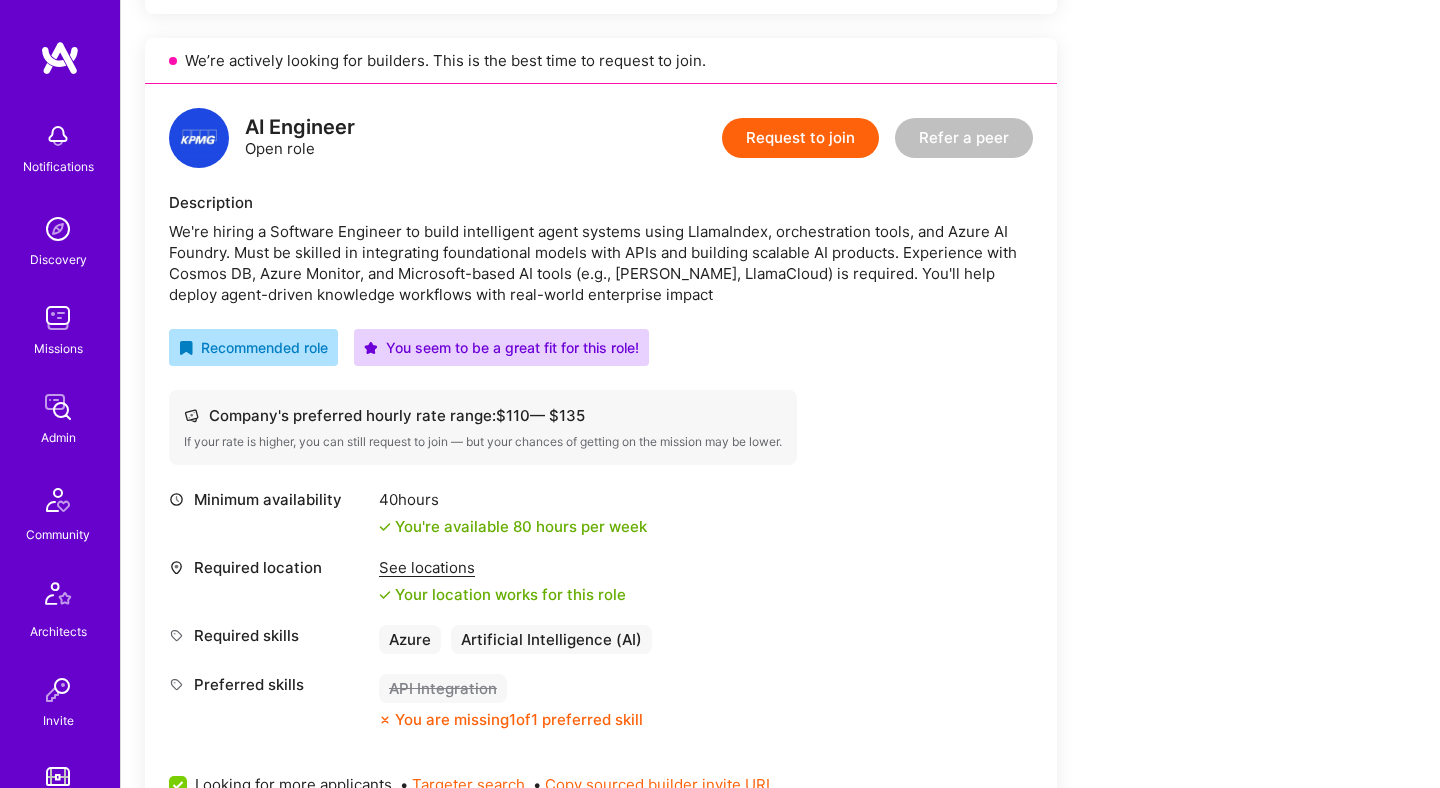 scroll, scrollTop: 1290, scrollLeft: 0, axis: vertical 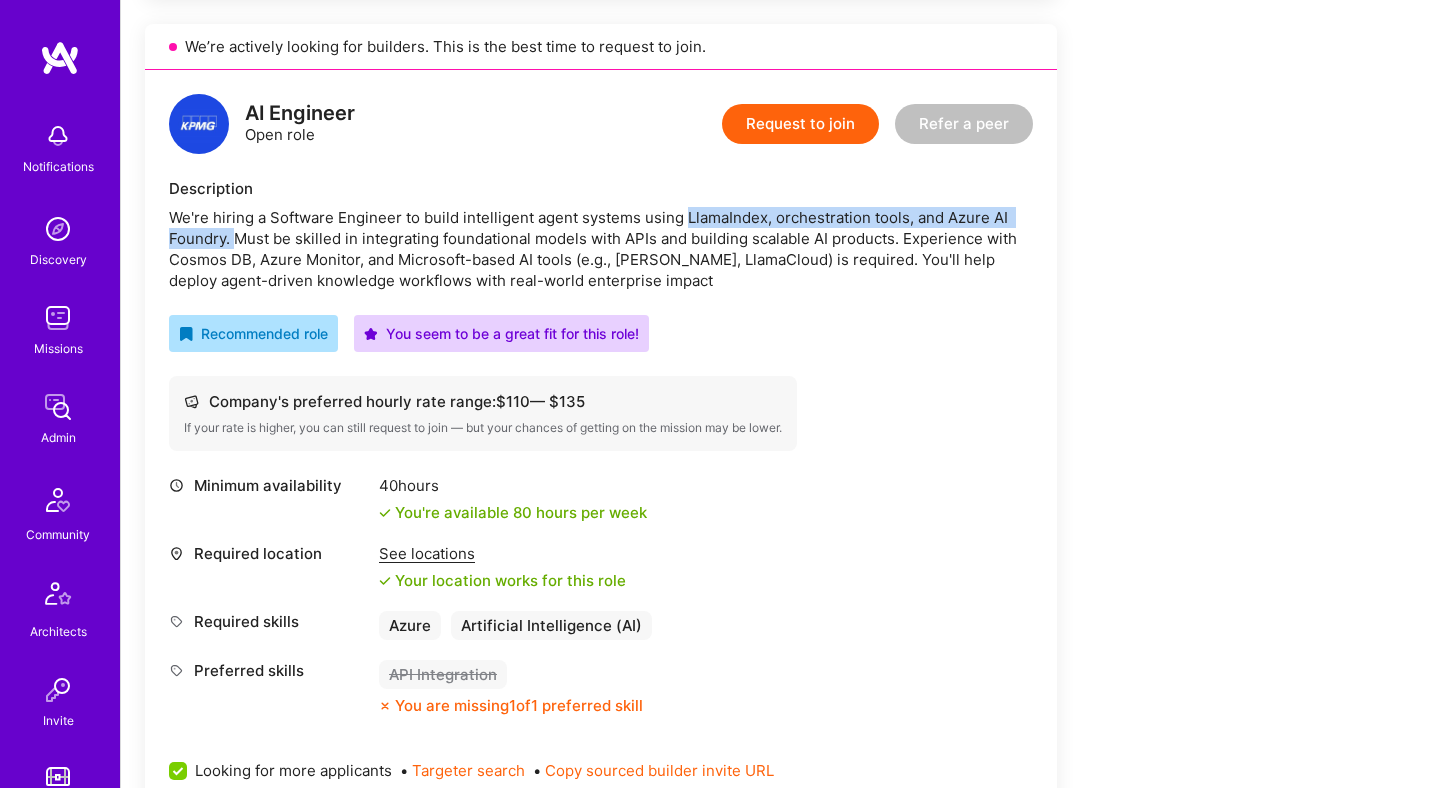 drag, startPoint x: 684, startPoint y: 221, endPoint x: 235, endPoint y: 243, distance: 449.53867 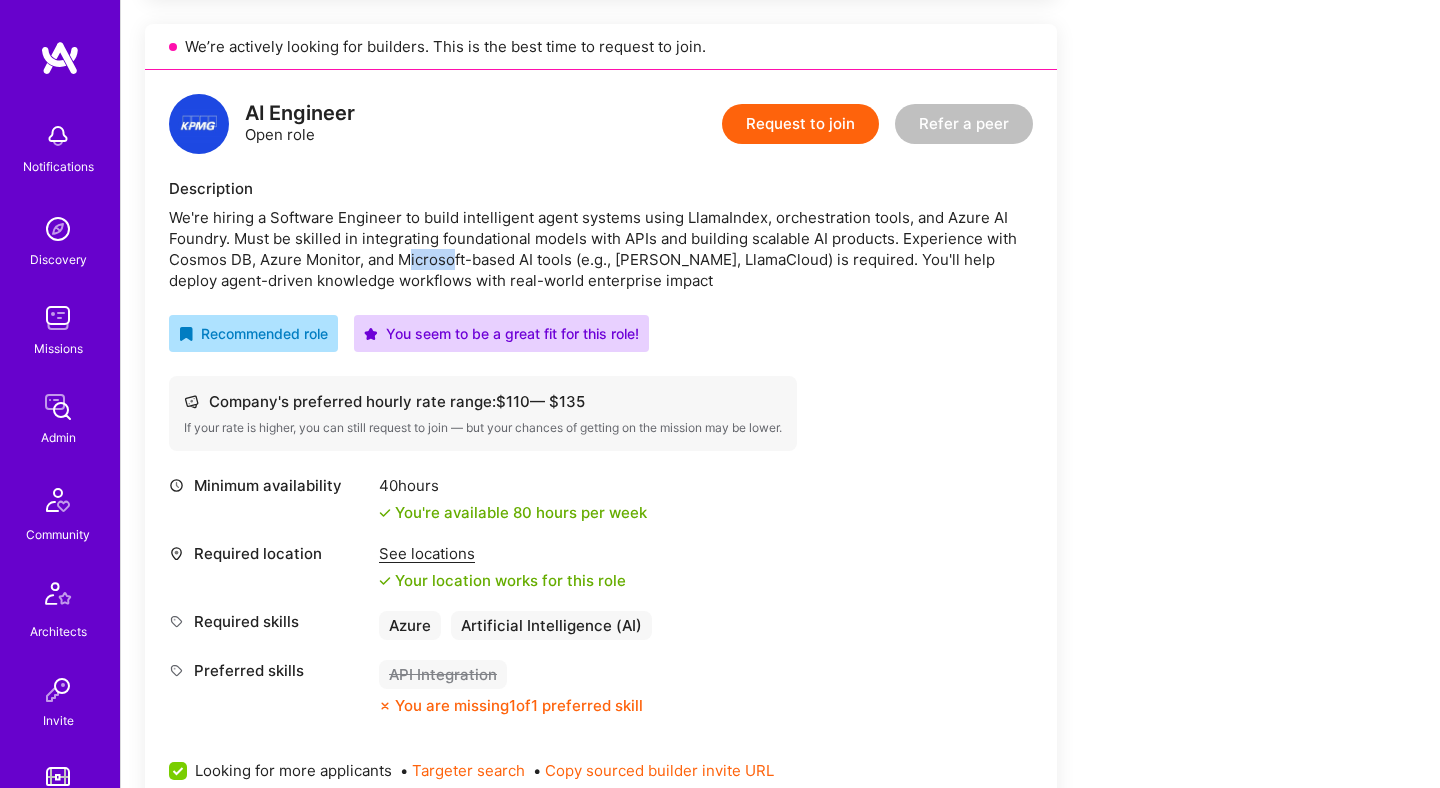 drag, startPoint x: 405, startPoint y: 257, endPoint x: 450, endPoint y: 260, distance: 45.099888 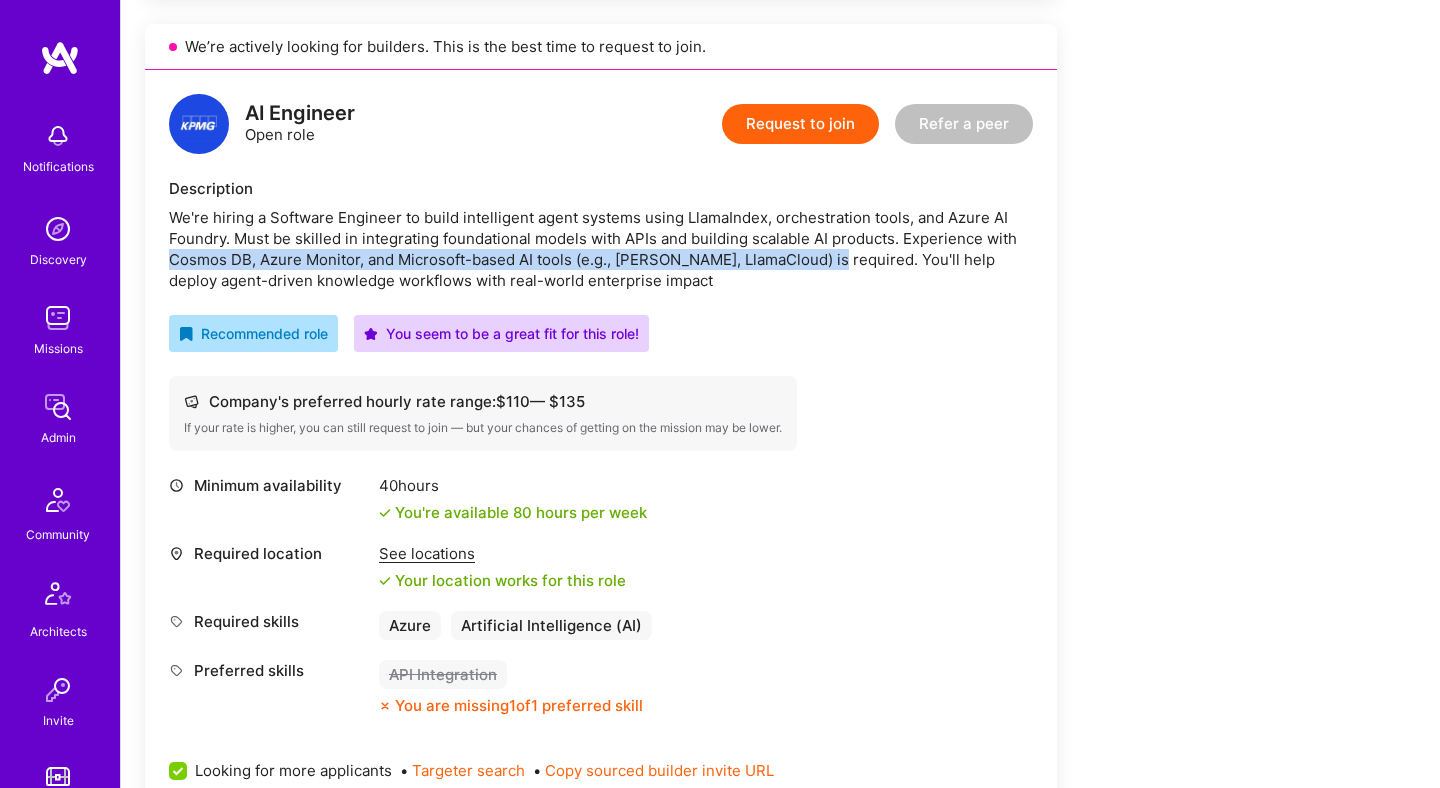 drag, startPoint x: 173, startPoint y: 254, endPoint x: 837, endPoint y: 251, distance: 664.0068 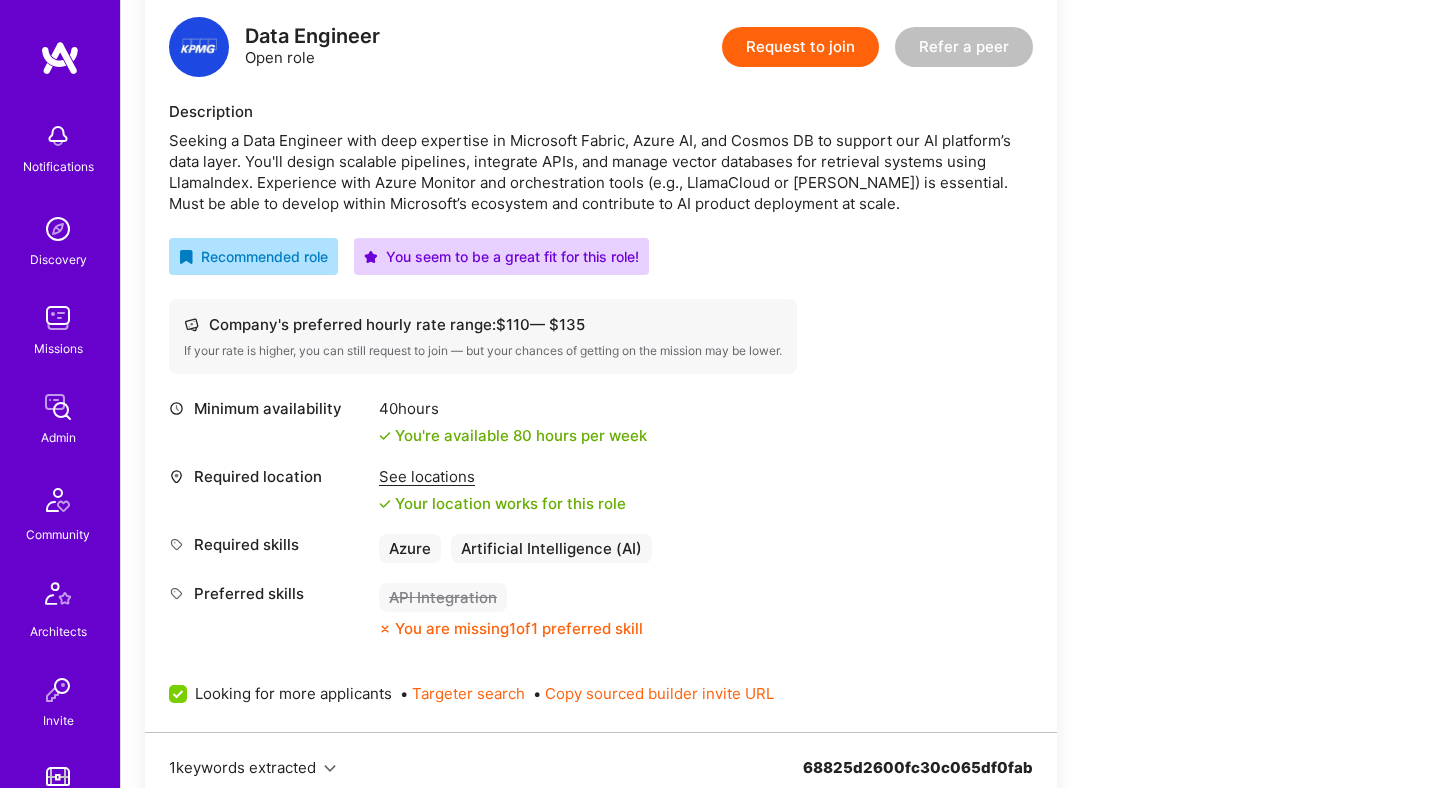 scroll, scrollTop: 434, scrollLeft: 0, axis: vertical 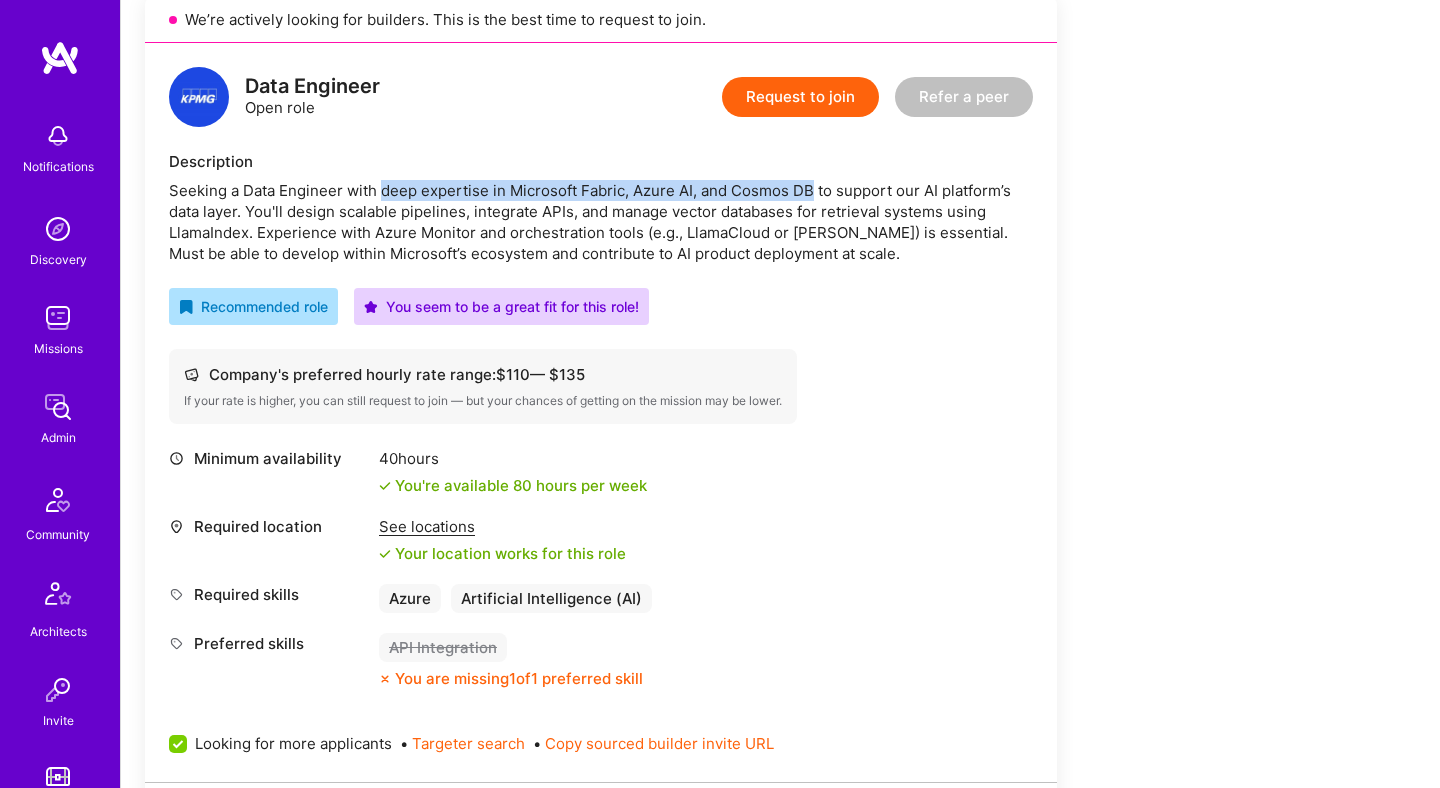 drag, startPoint x: 381, startPoint y: 191, endPoint x: 814, endPoint y: 196, distance: 433.02887 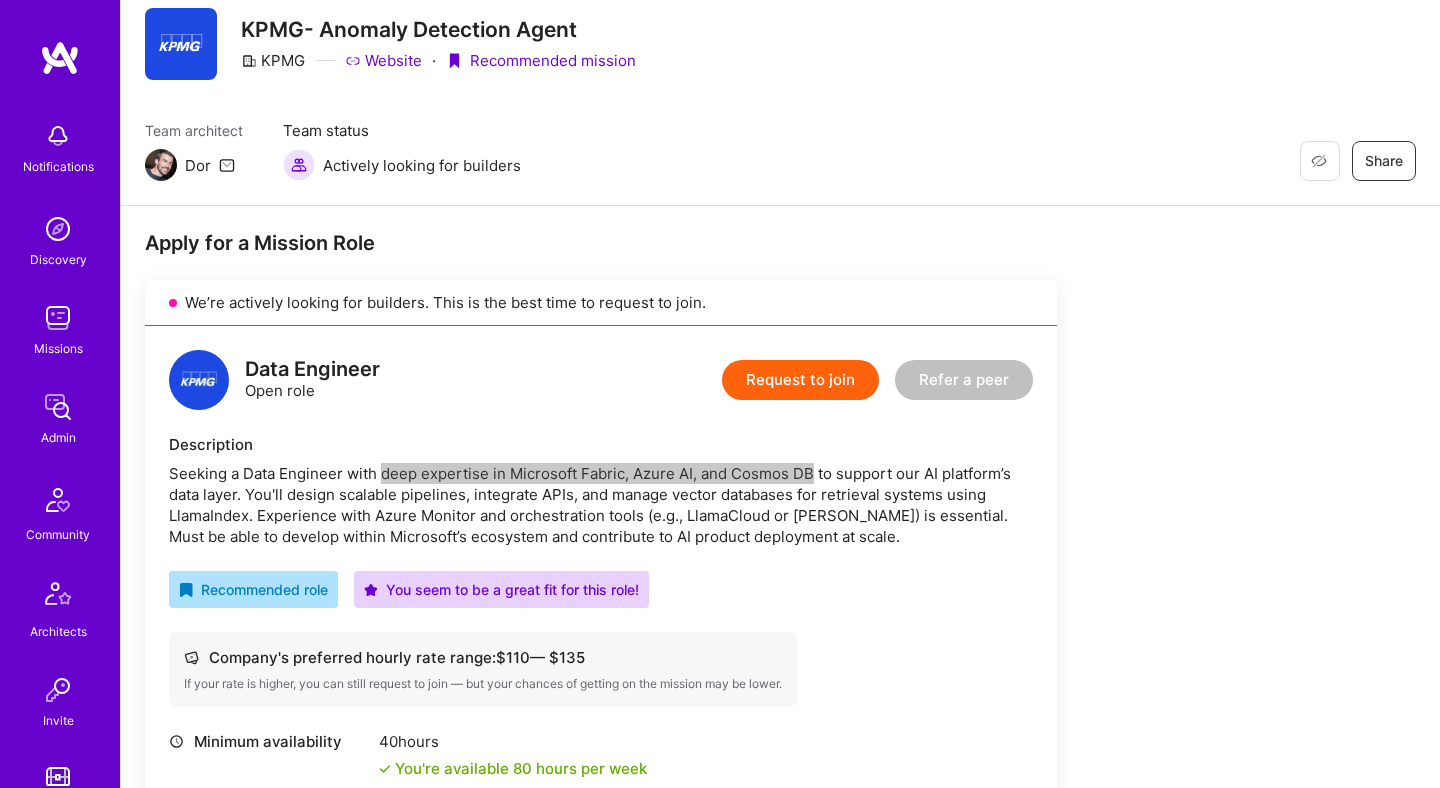 scroll, scrollTop: 91, scrollLeft: 0, axis: vertical 